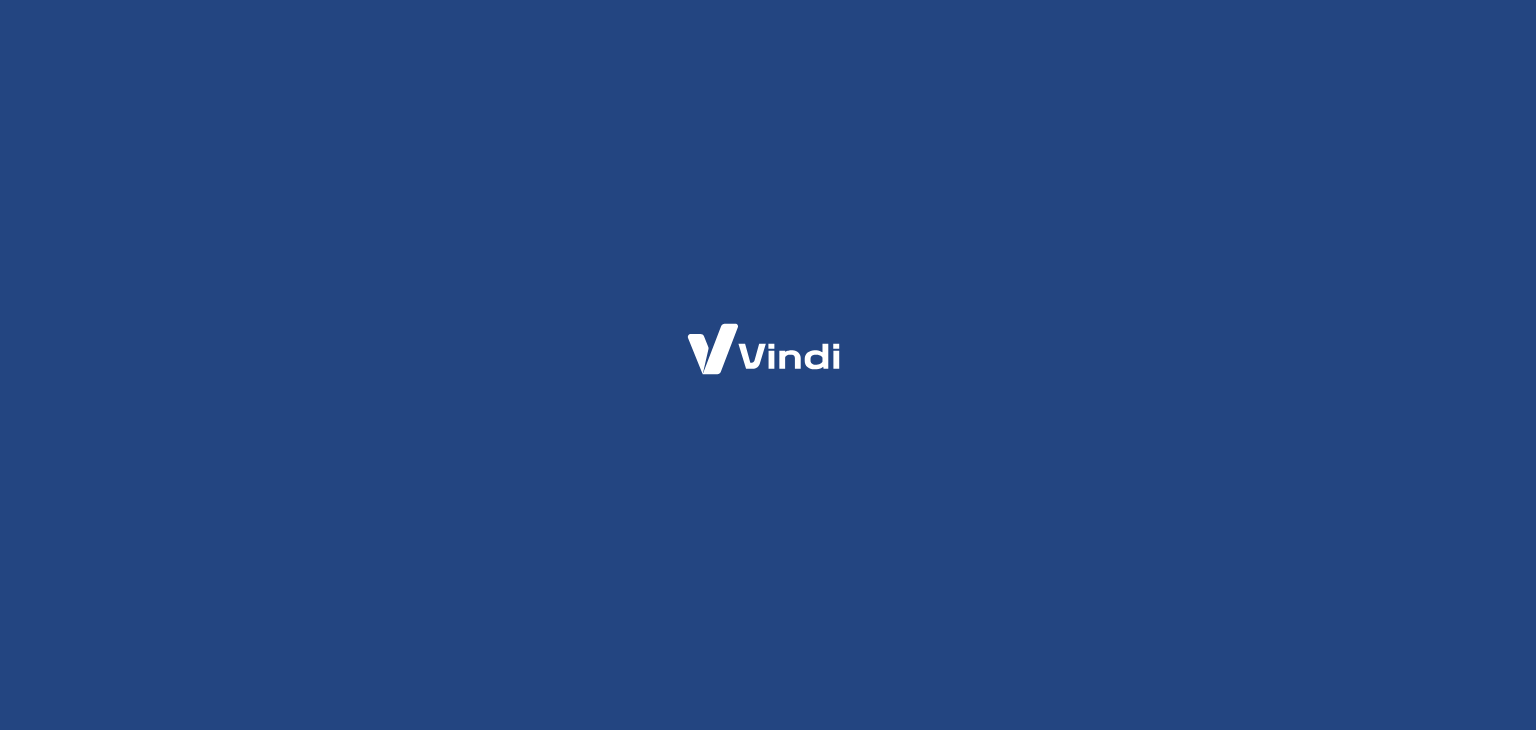 scroll, scrollTop: 0, scrollLeft: 0, axis: both 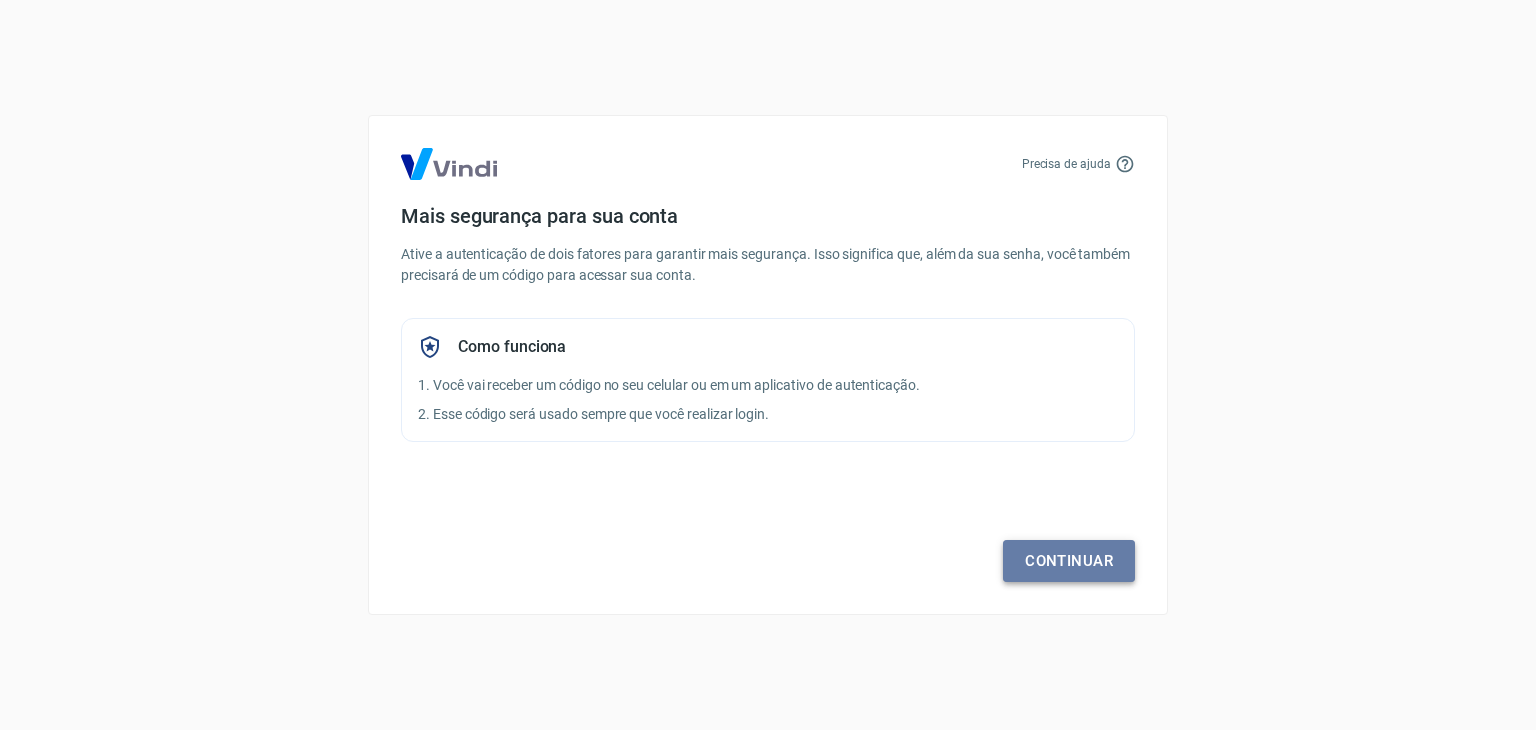 click on "Continuar" at bounding box center (1069, 561) 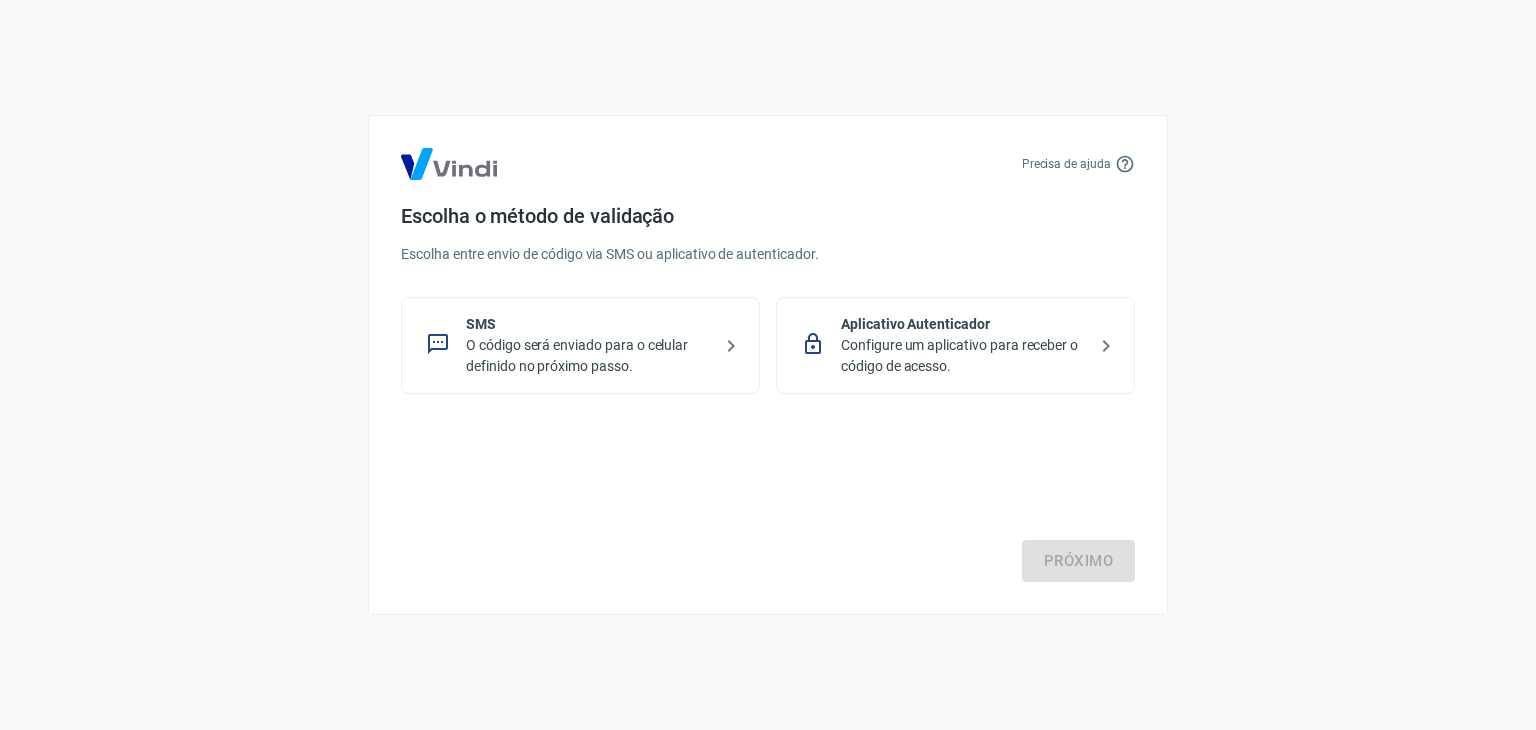 click on "O código será enviado para o celular definido no próximo passo." at bounding box center (588, 356) 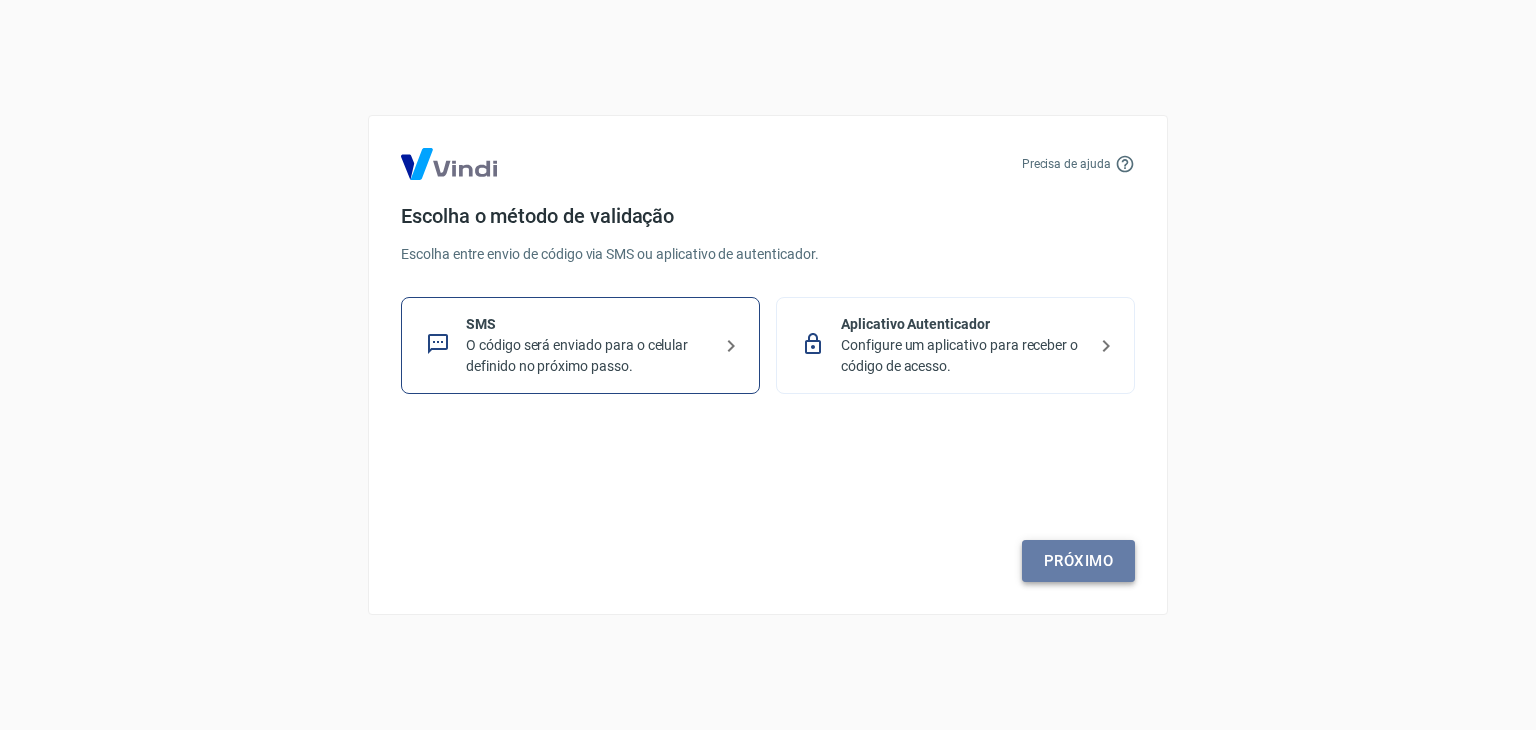click on "Próximo" at bounding box center (1078, 561) 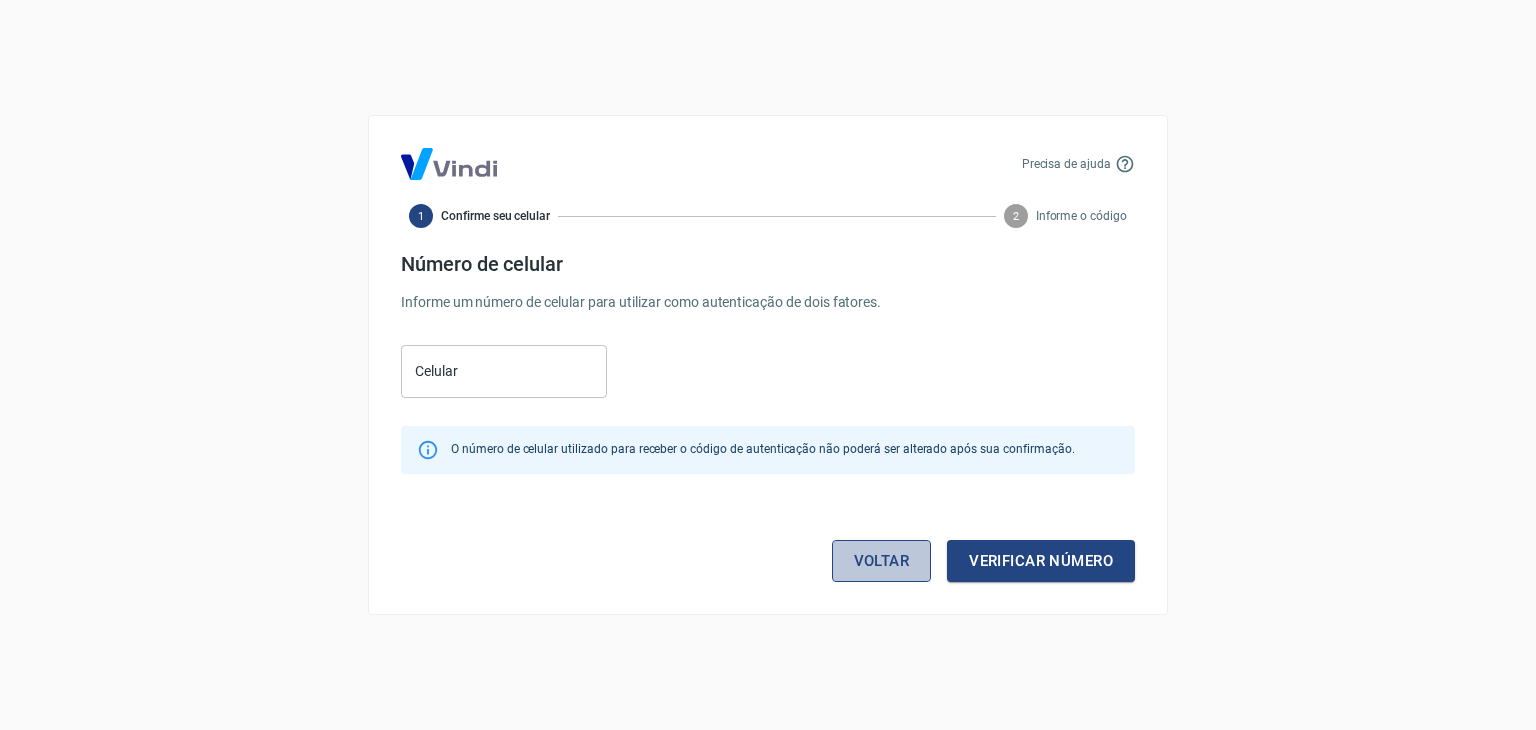 click on "Voltar" at bounding box center (882, 561) 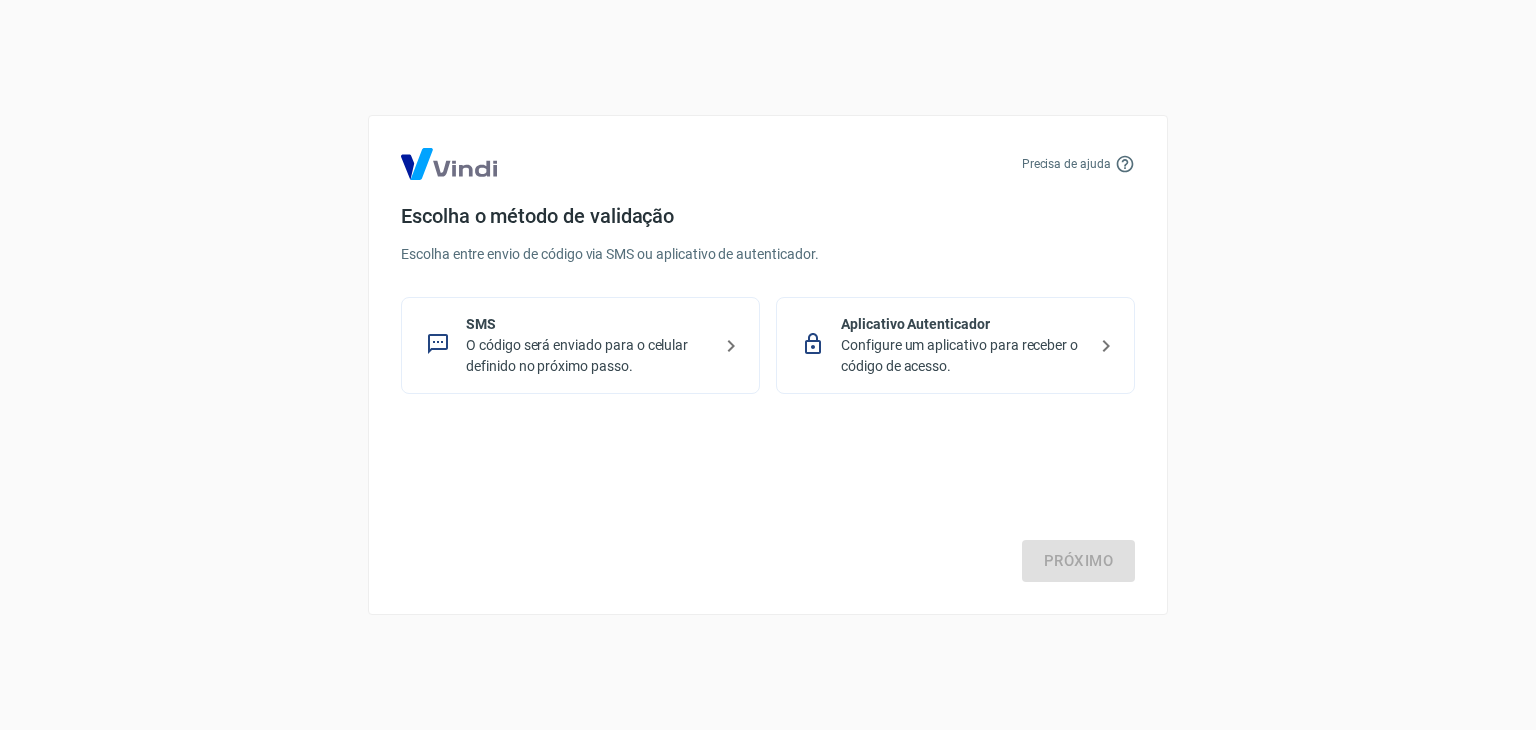 click on "Configure um aplicativo para receber o código de acesso." at bounding box center (963, 356) 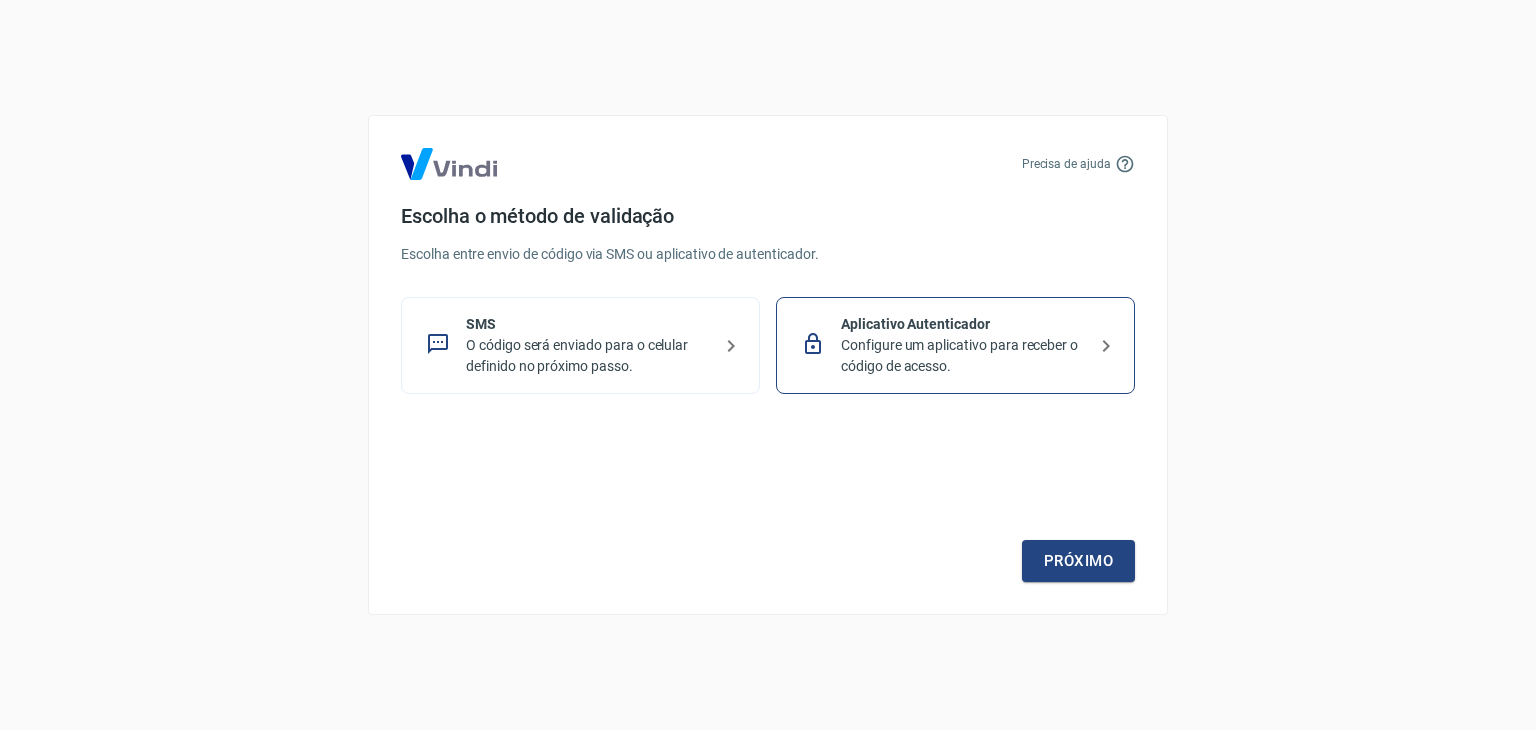 click on "O código será enviado para o celular definido no próximo passo." at bounding box center (588, 356) 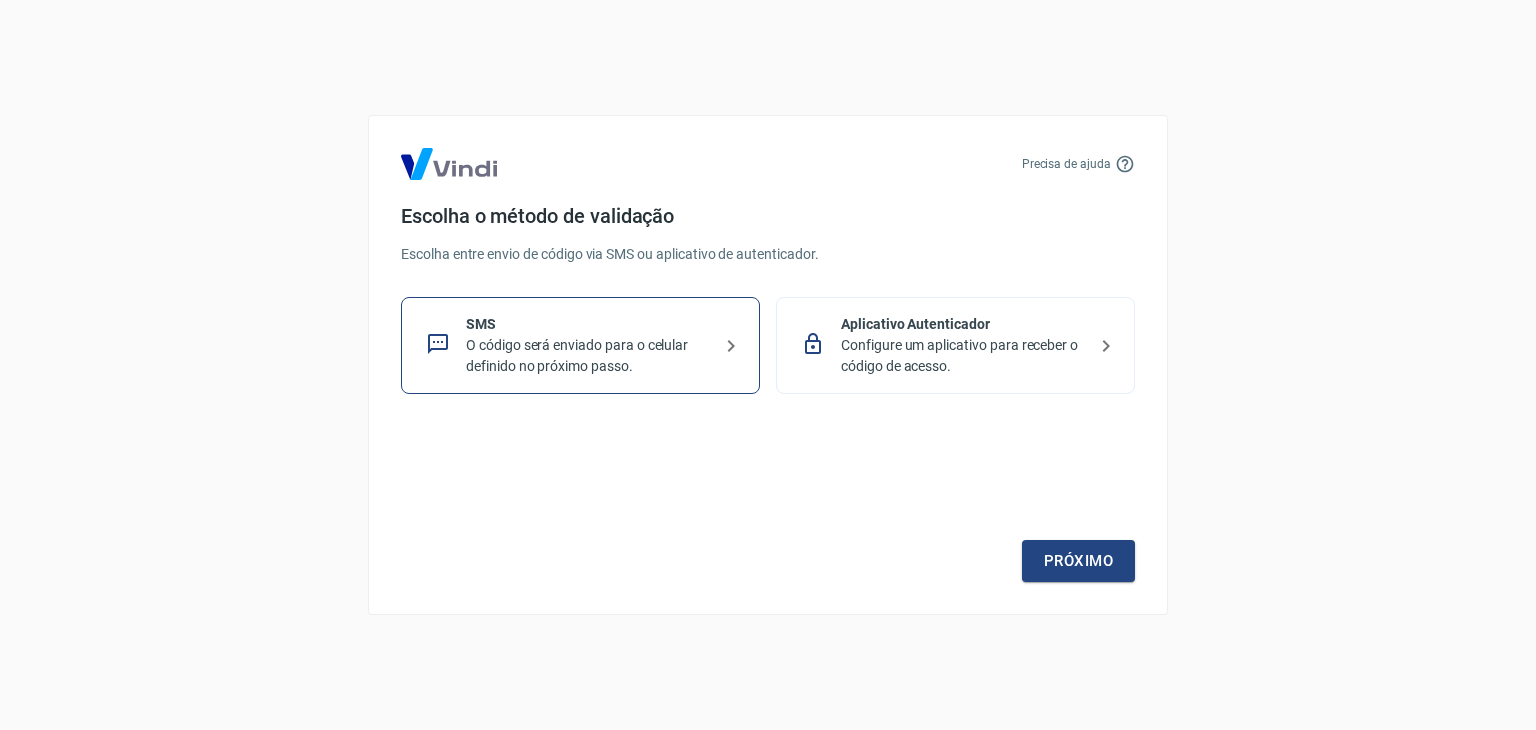 click on "Aplicativo Autenticador" at bounding box center (963, 324) 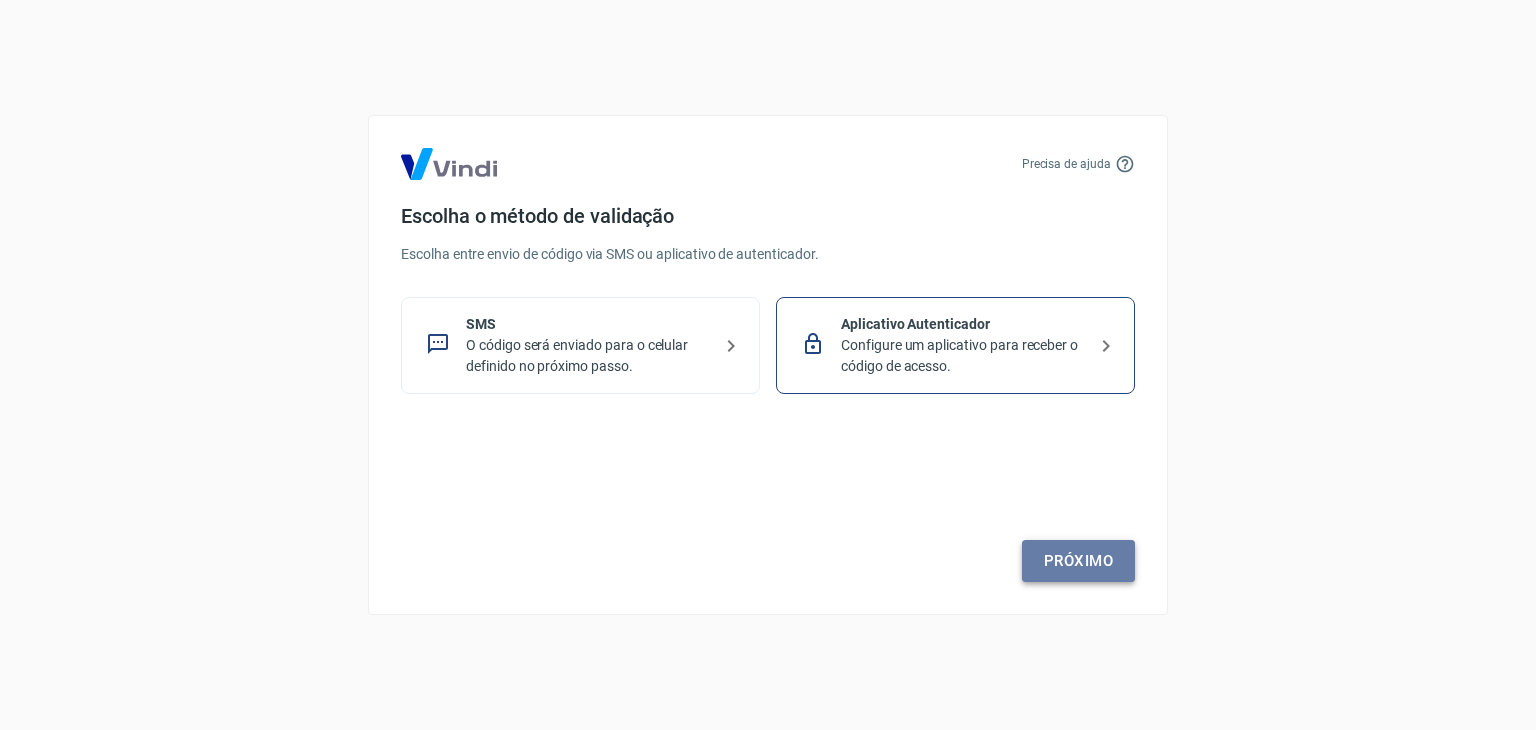 click on "Próximo" at bounding box center [1078, 561] 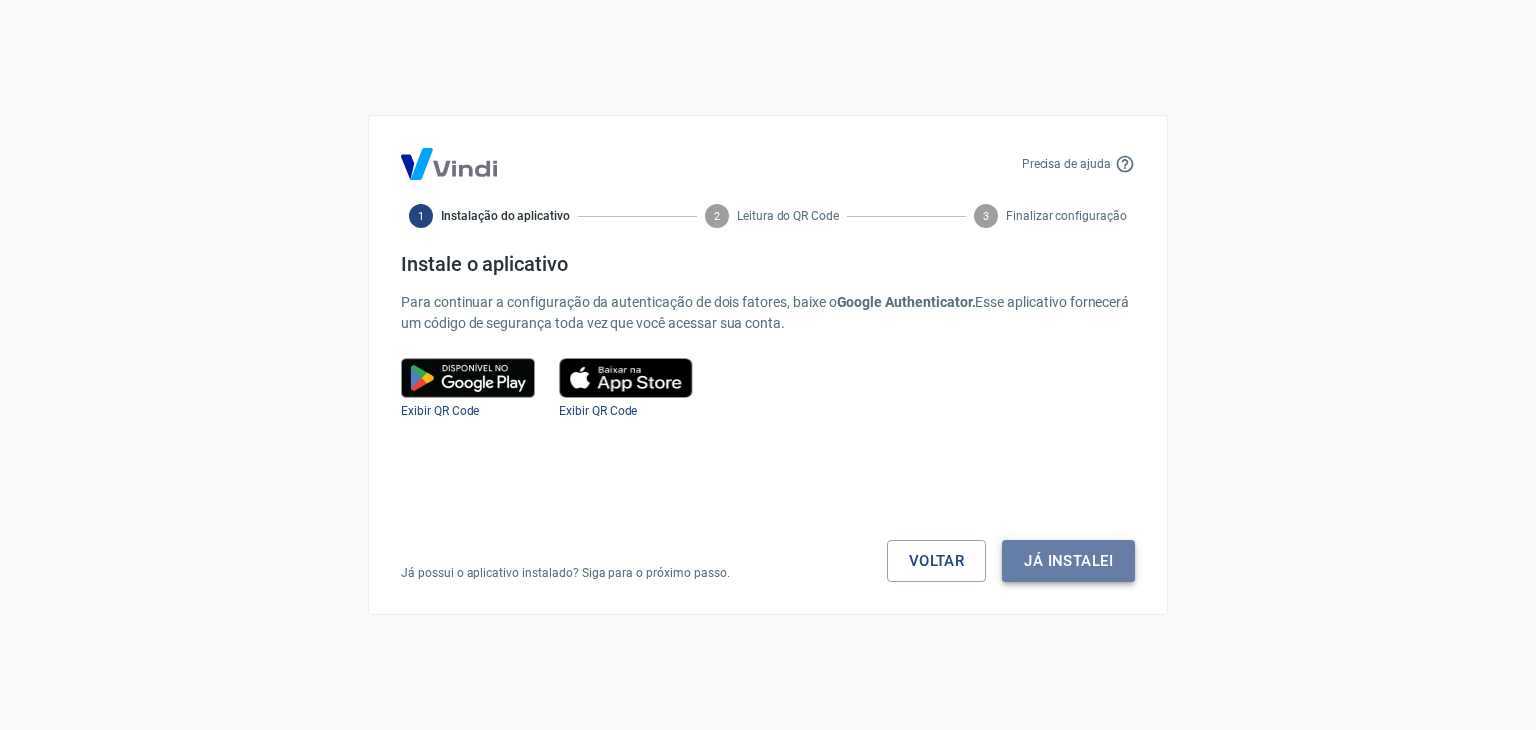 click on "Já instalei" at bounding box center (1068, 561) 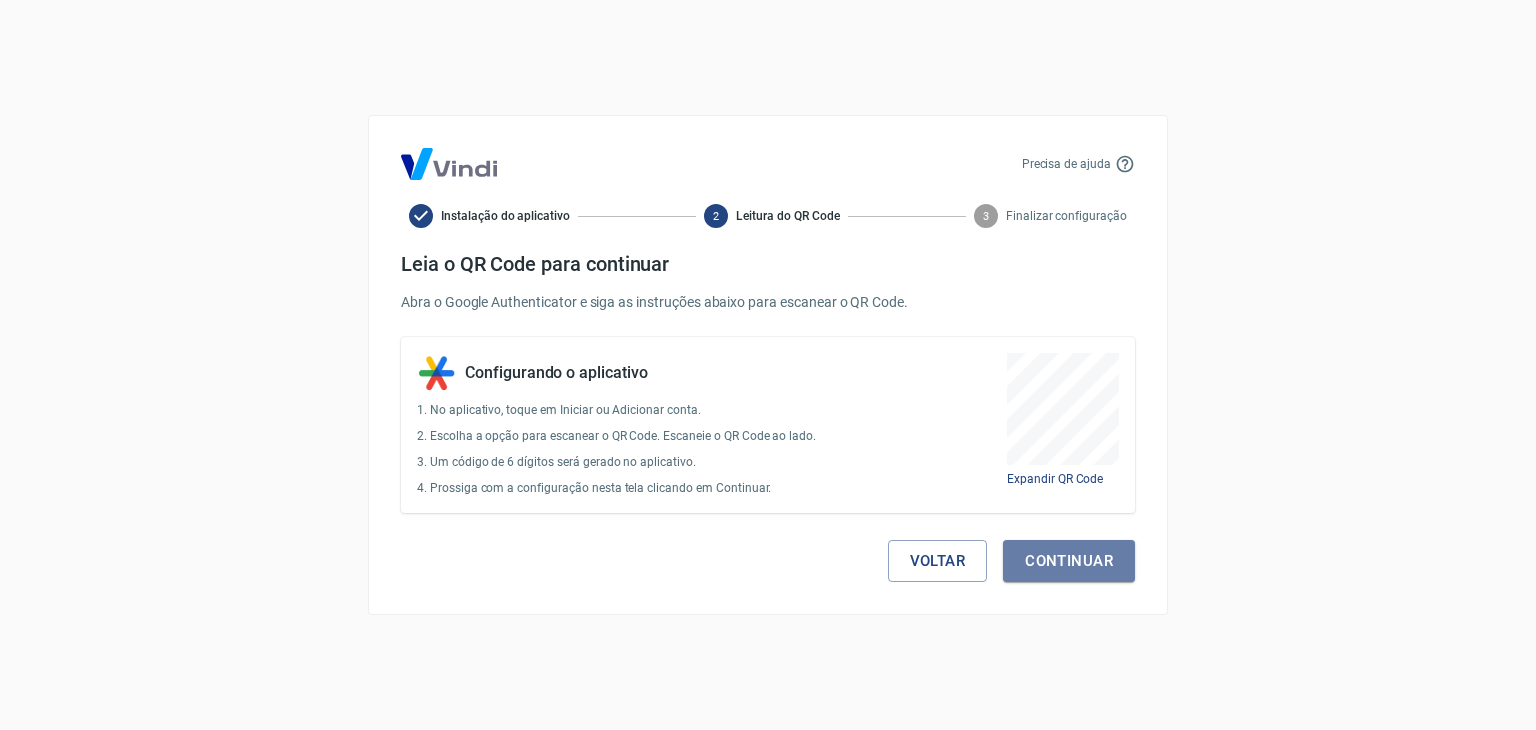 click on "Continuar" at bounding box center [1069, 561] 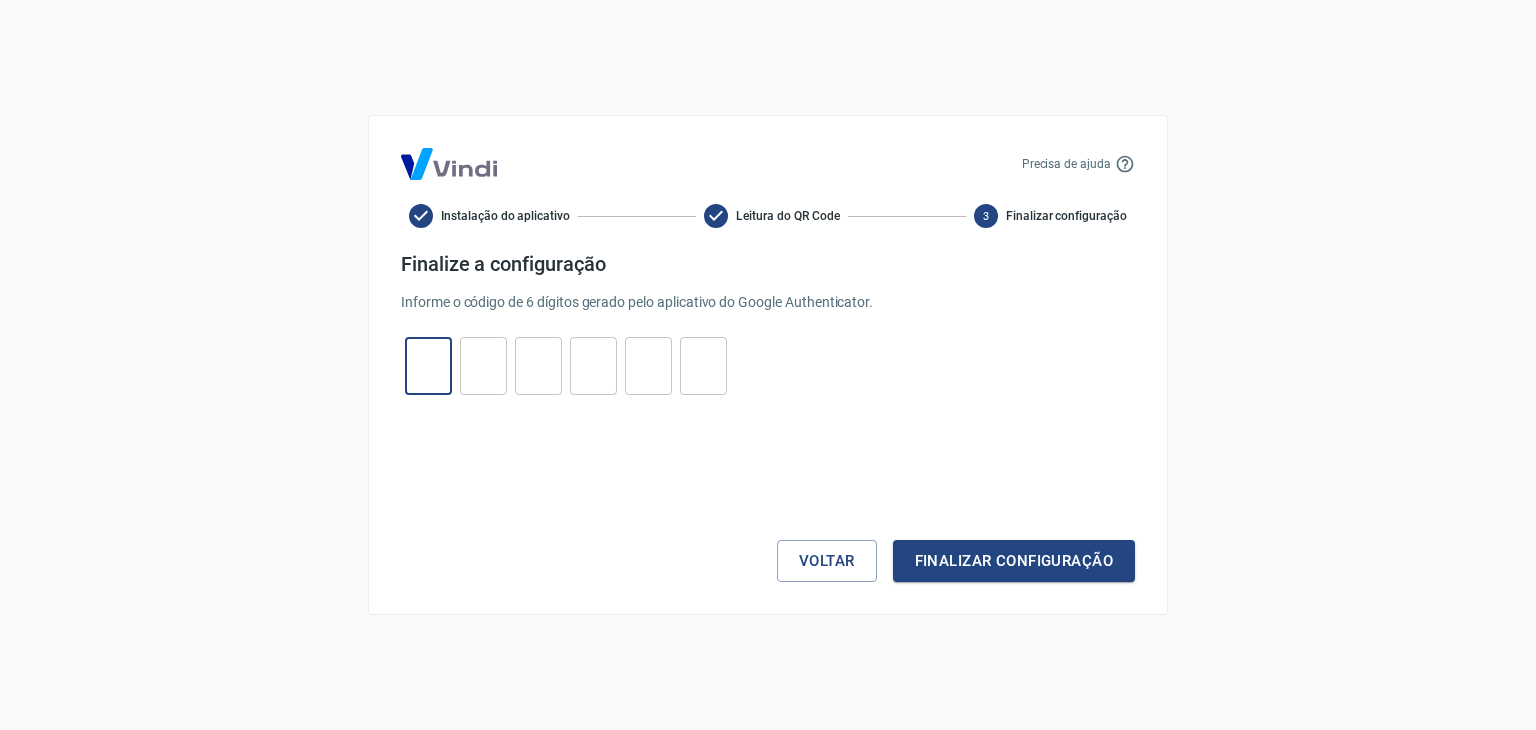 click at bounding box center [428, 366] 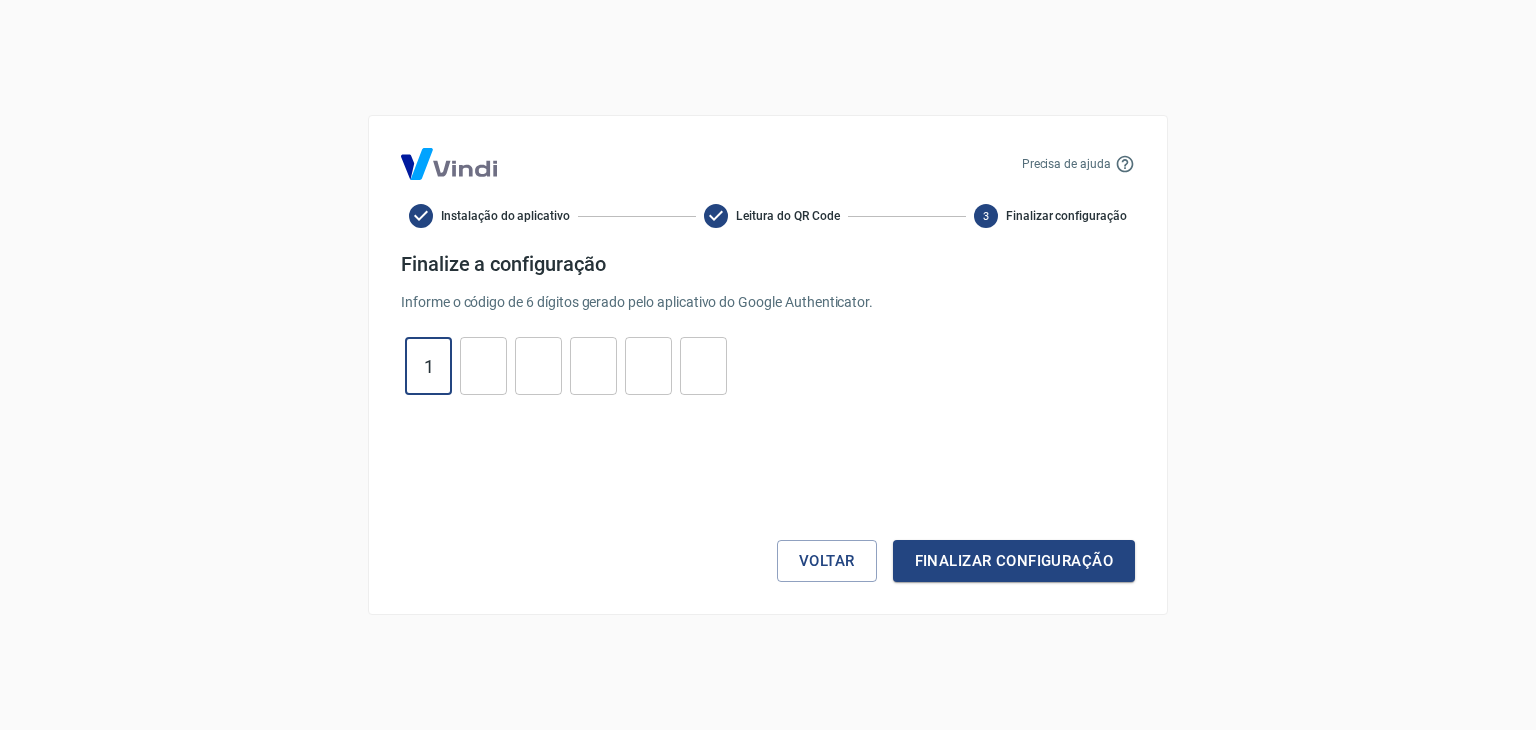 type on "1" 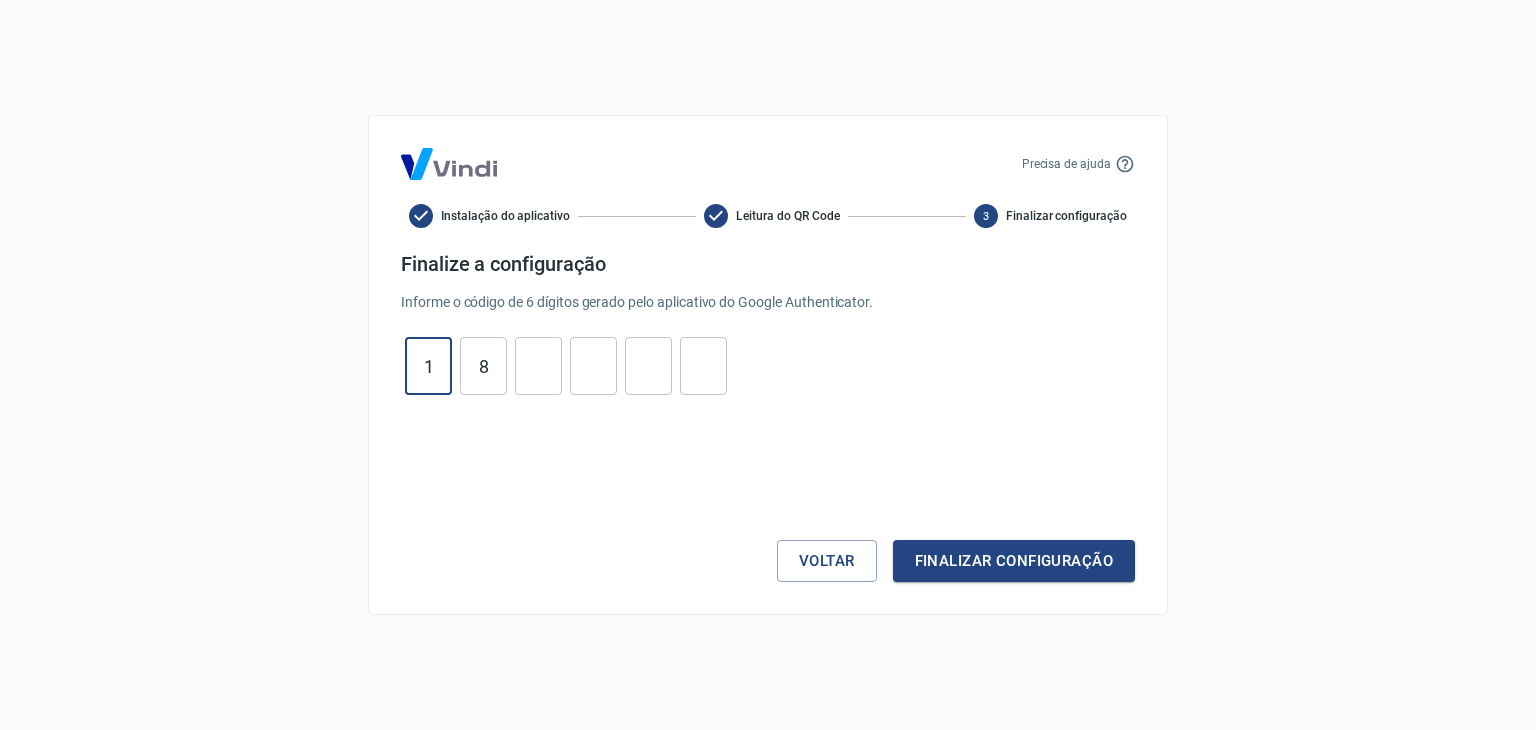 type on "8" 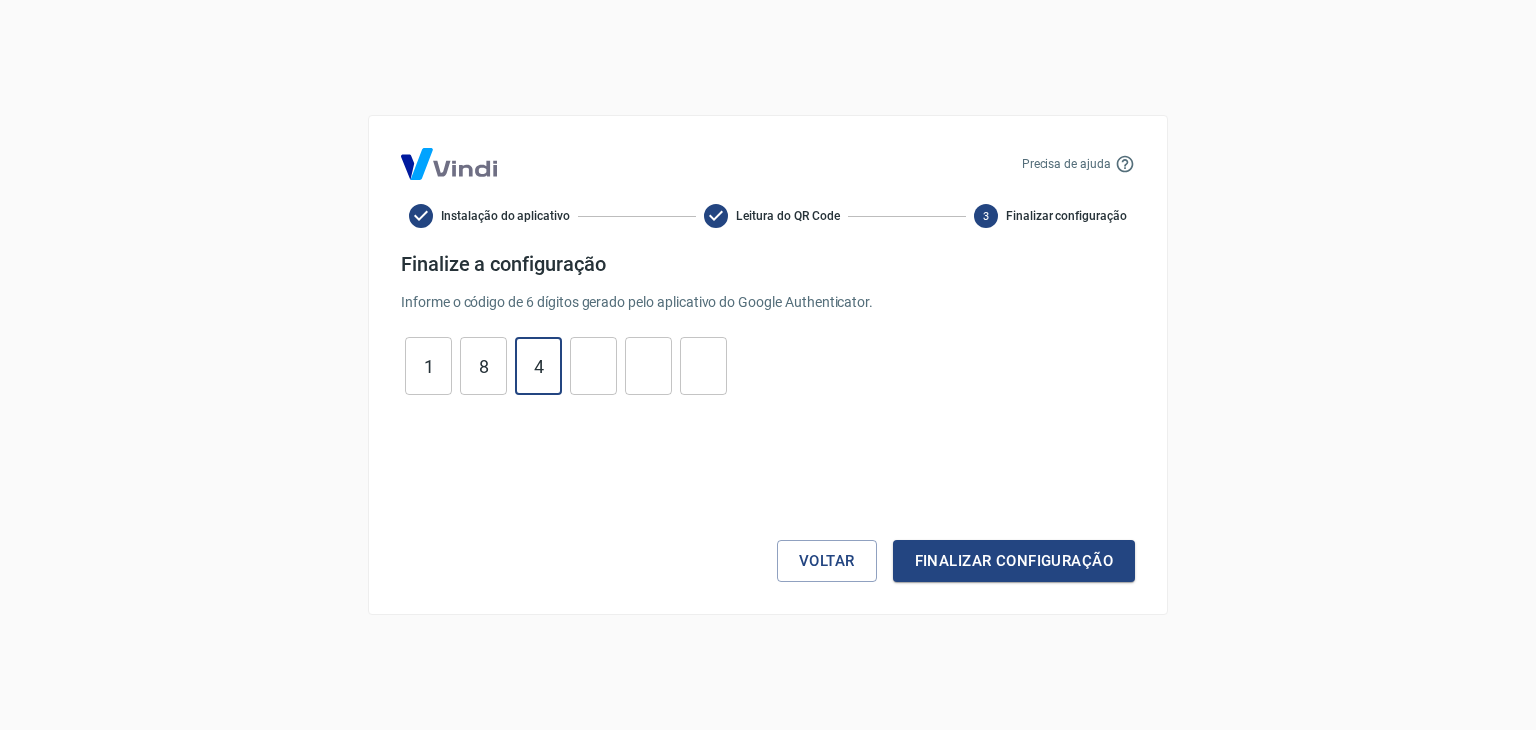 type on "4" 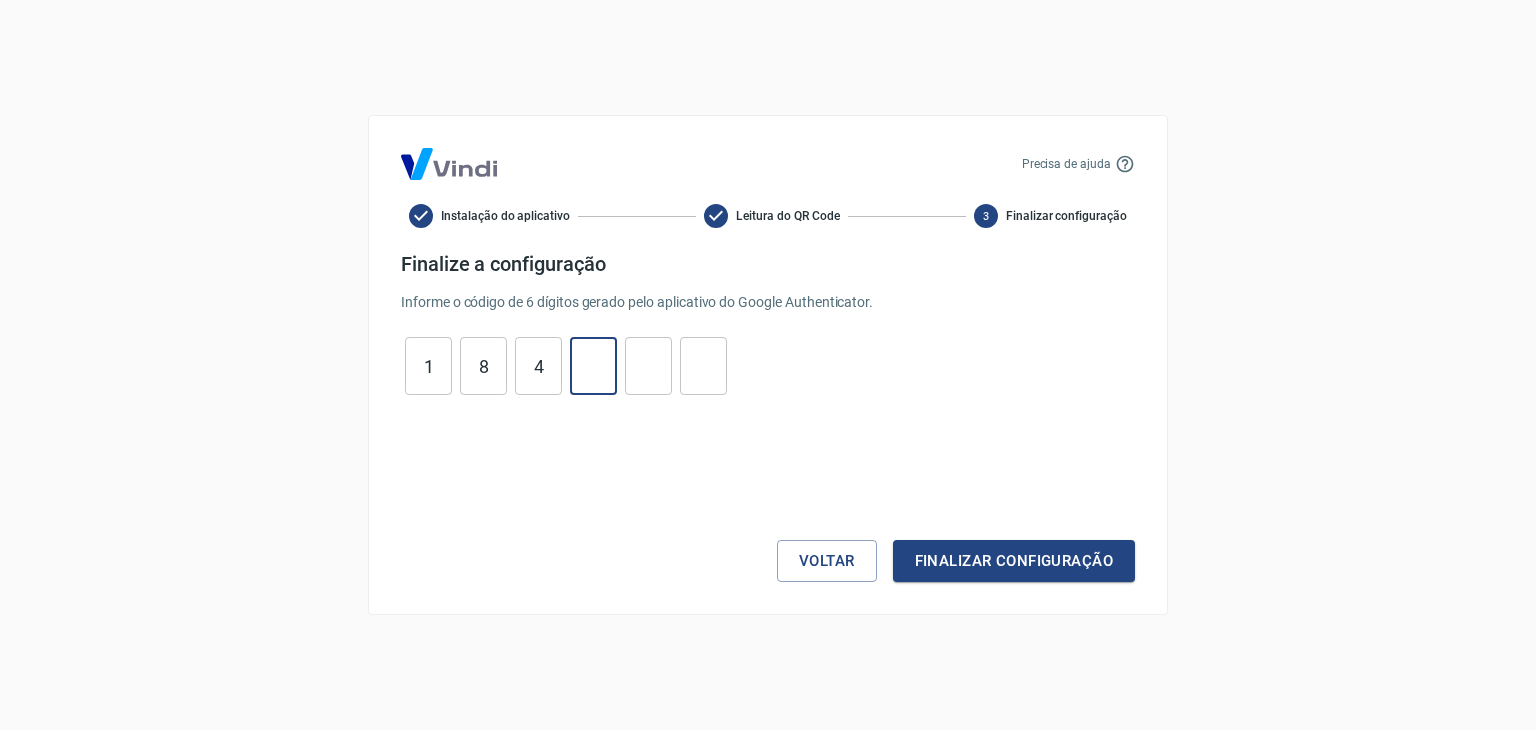 type on "1" 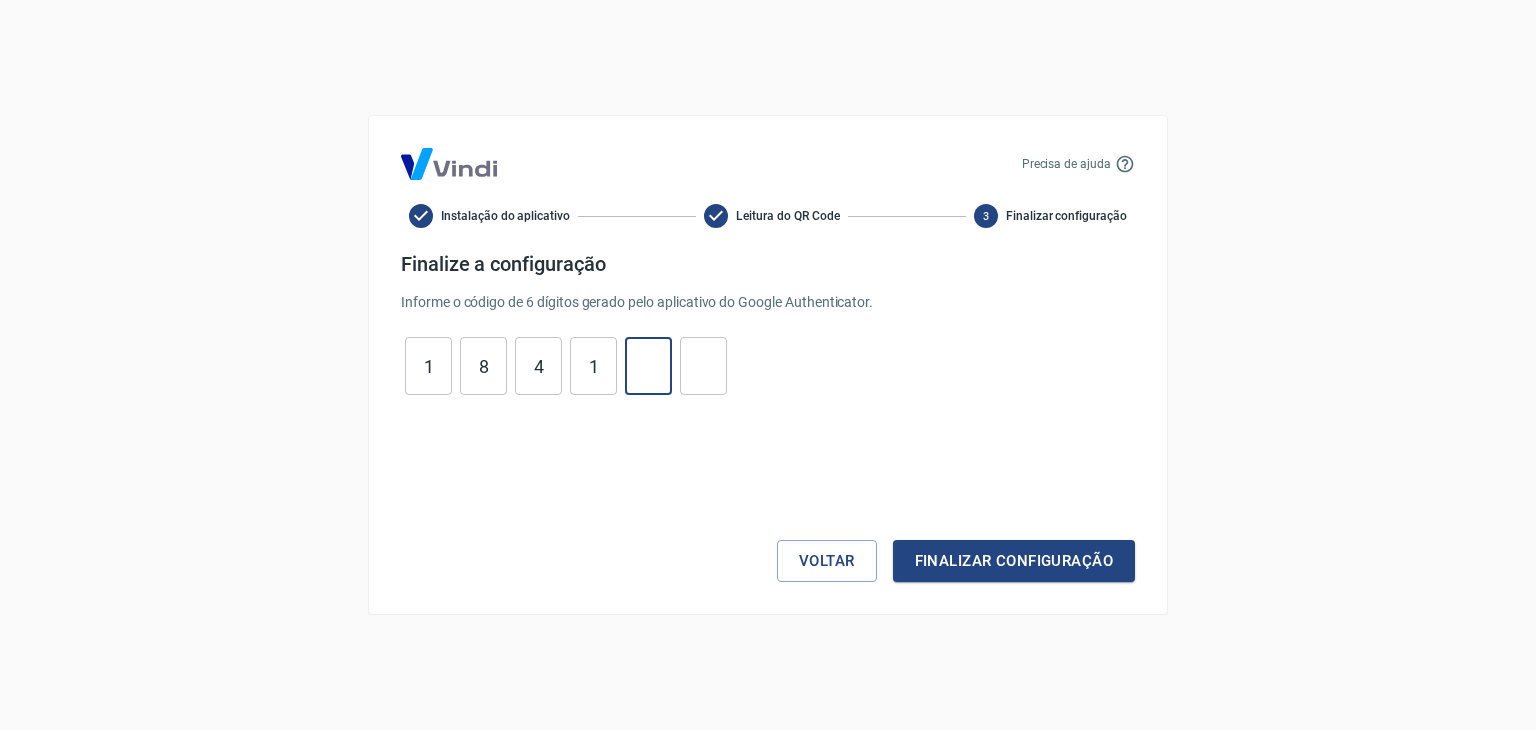 type on "4" 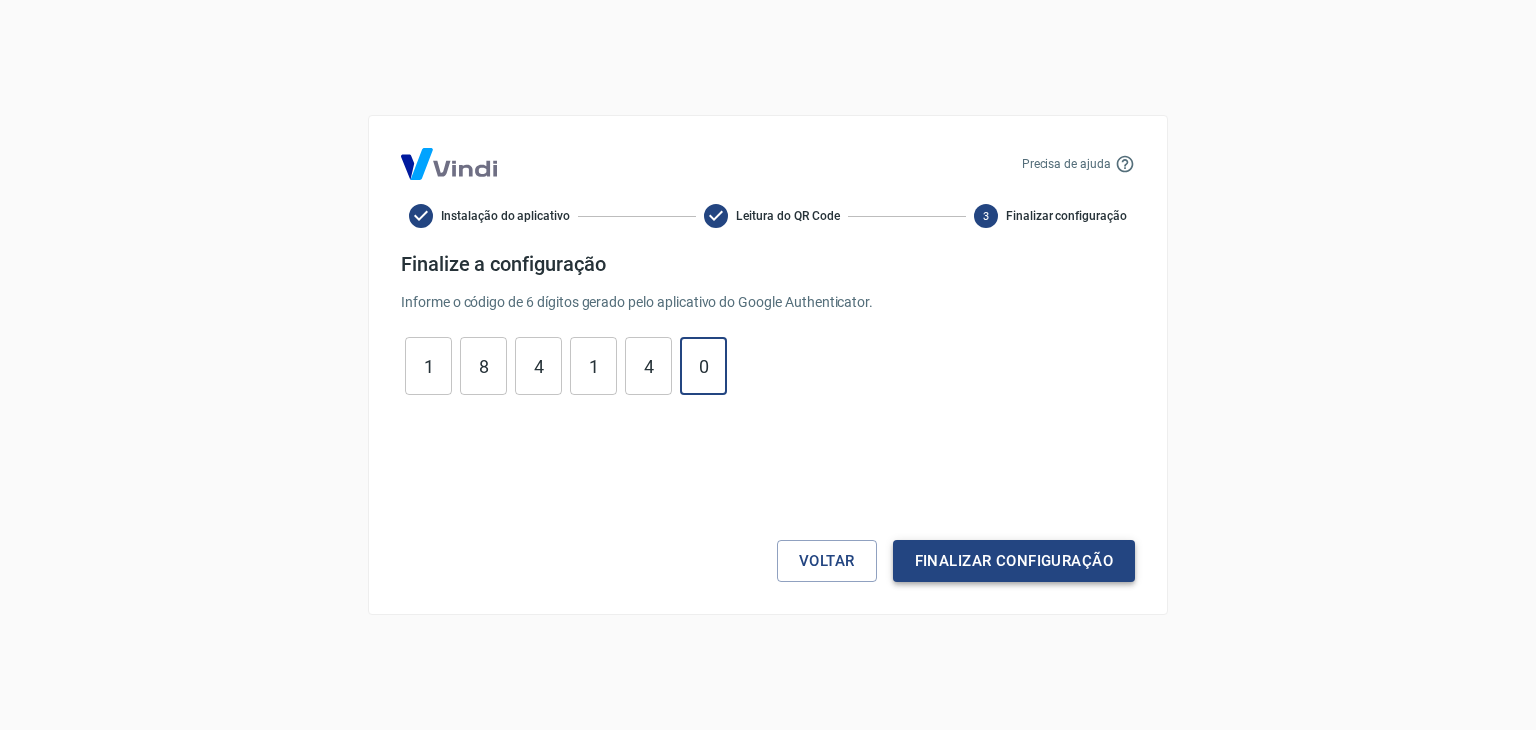 type on "0" 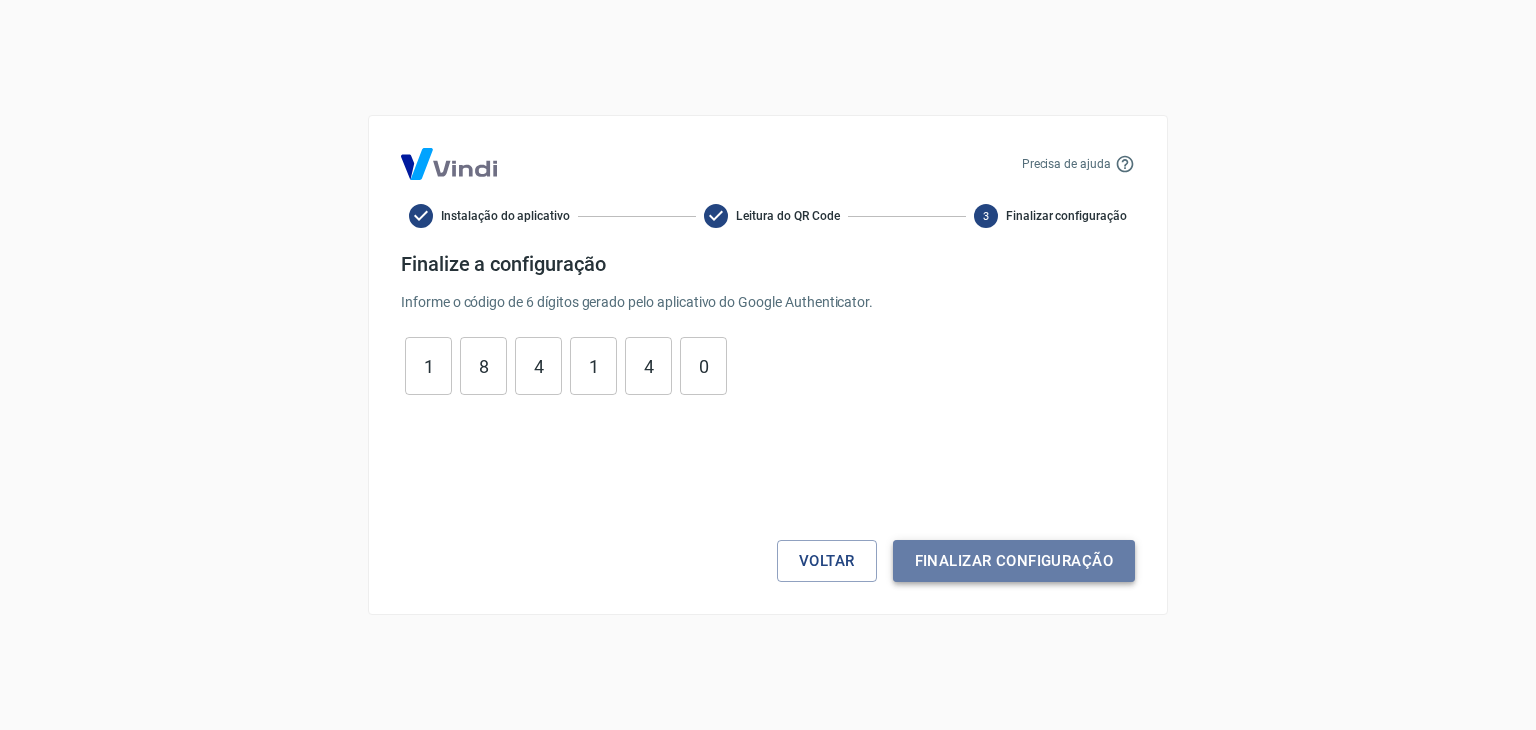 click on "Finalizar configuração" at bounding box center (1014, 561) 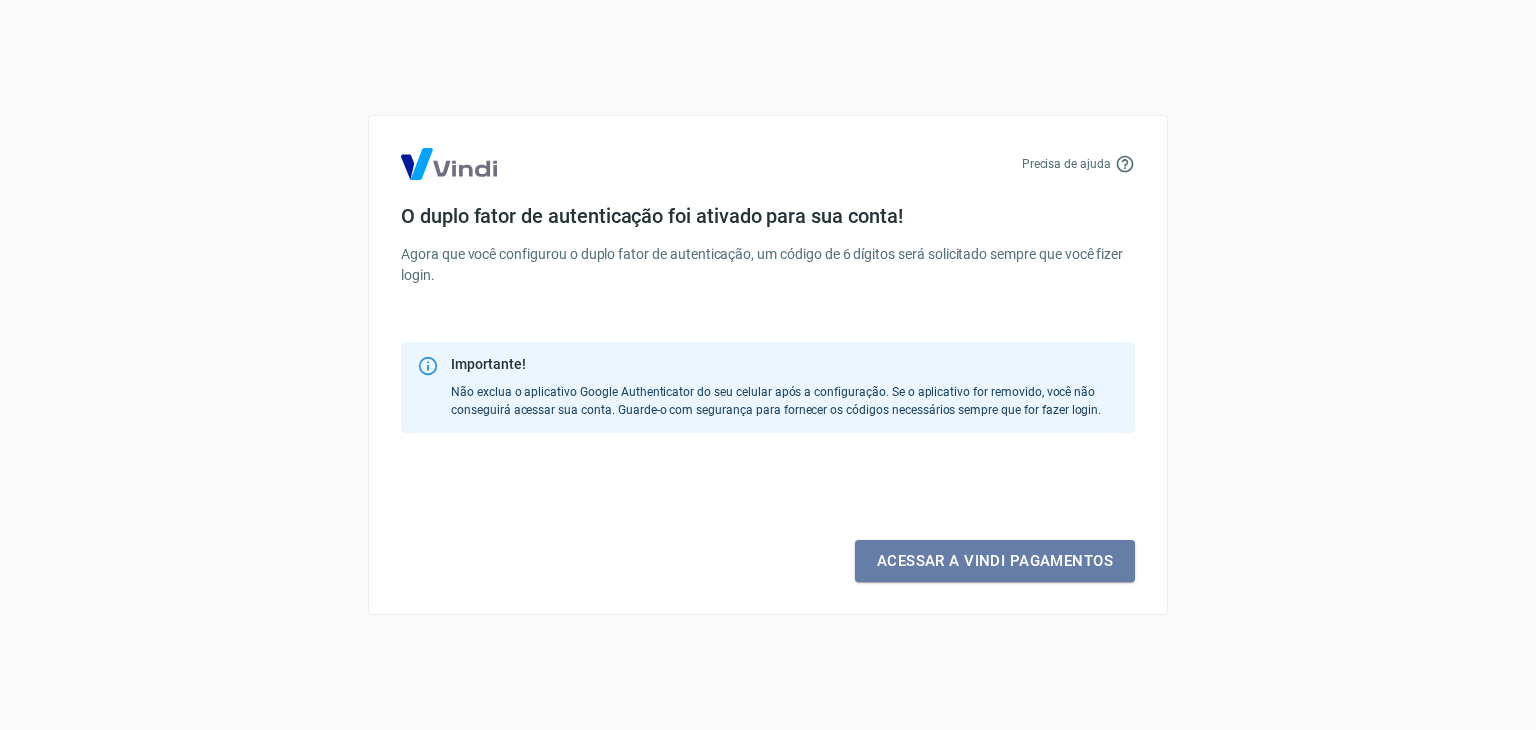 click on "Acessar a Vindi pagamentos" at bounding box center (995, 561) 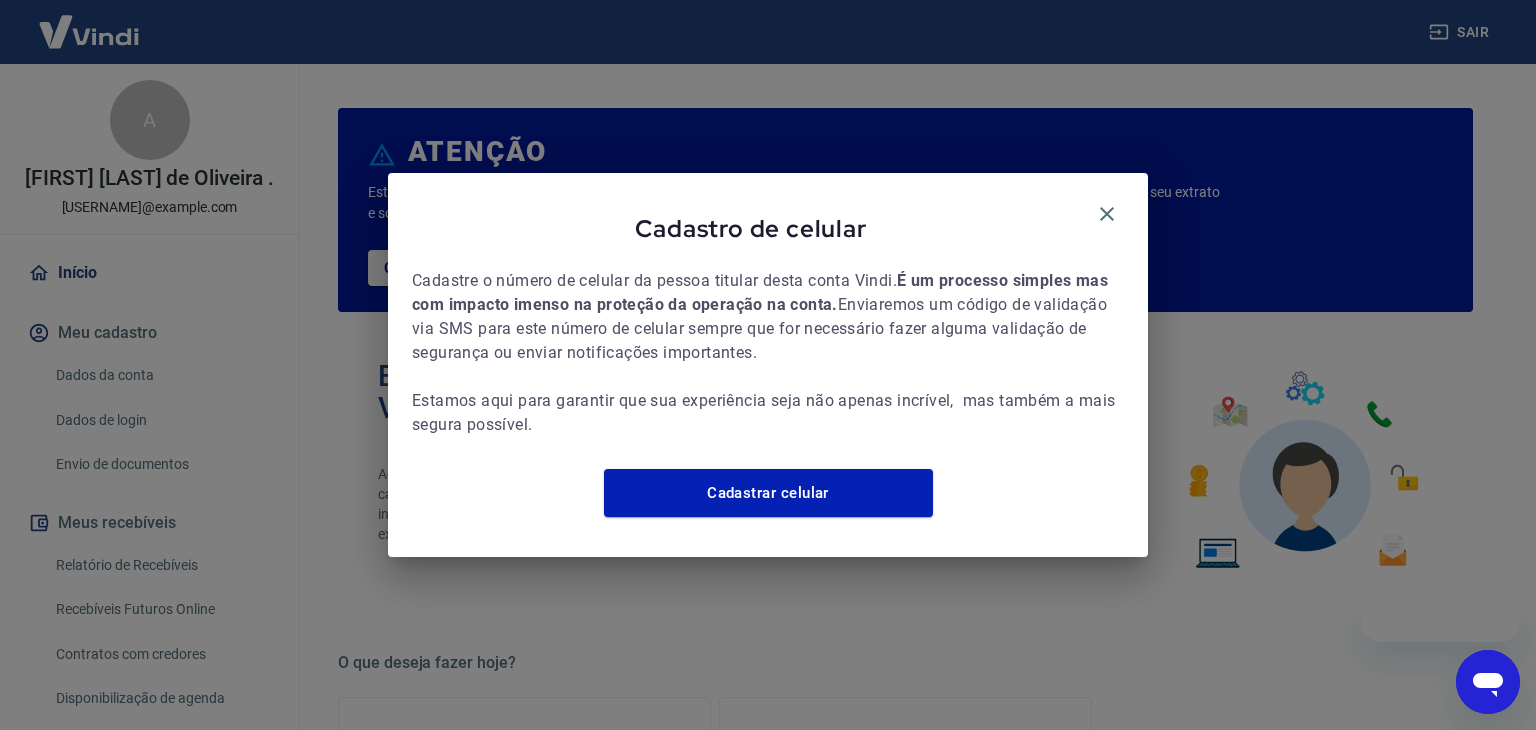 scroll, scrollTop: 0, scrollLeft: 0, axis: both 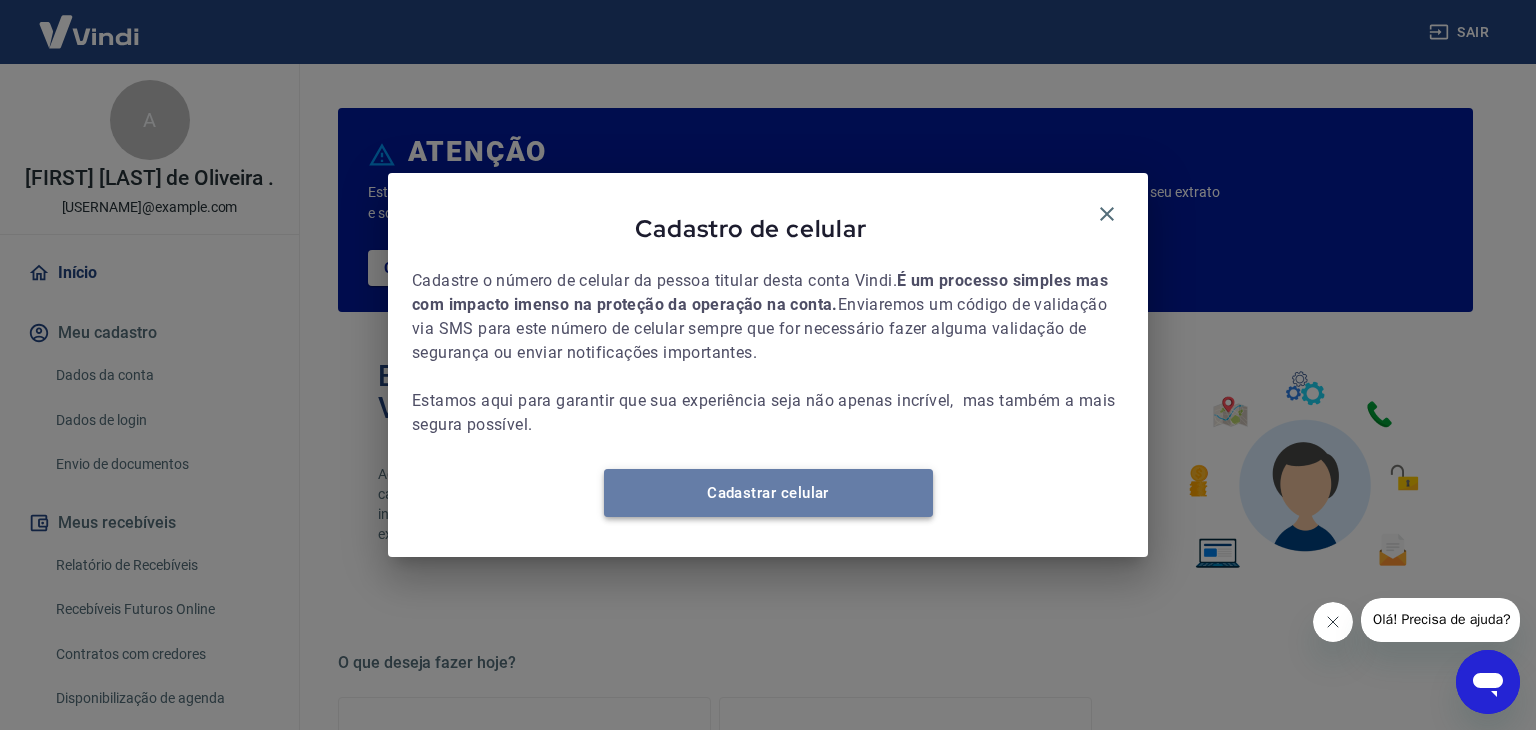 click on "Cadastrar celular" at bounding box center [768, 493] 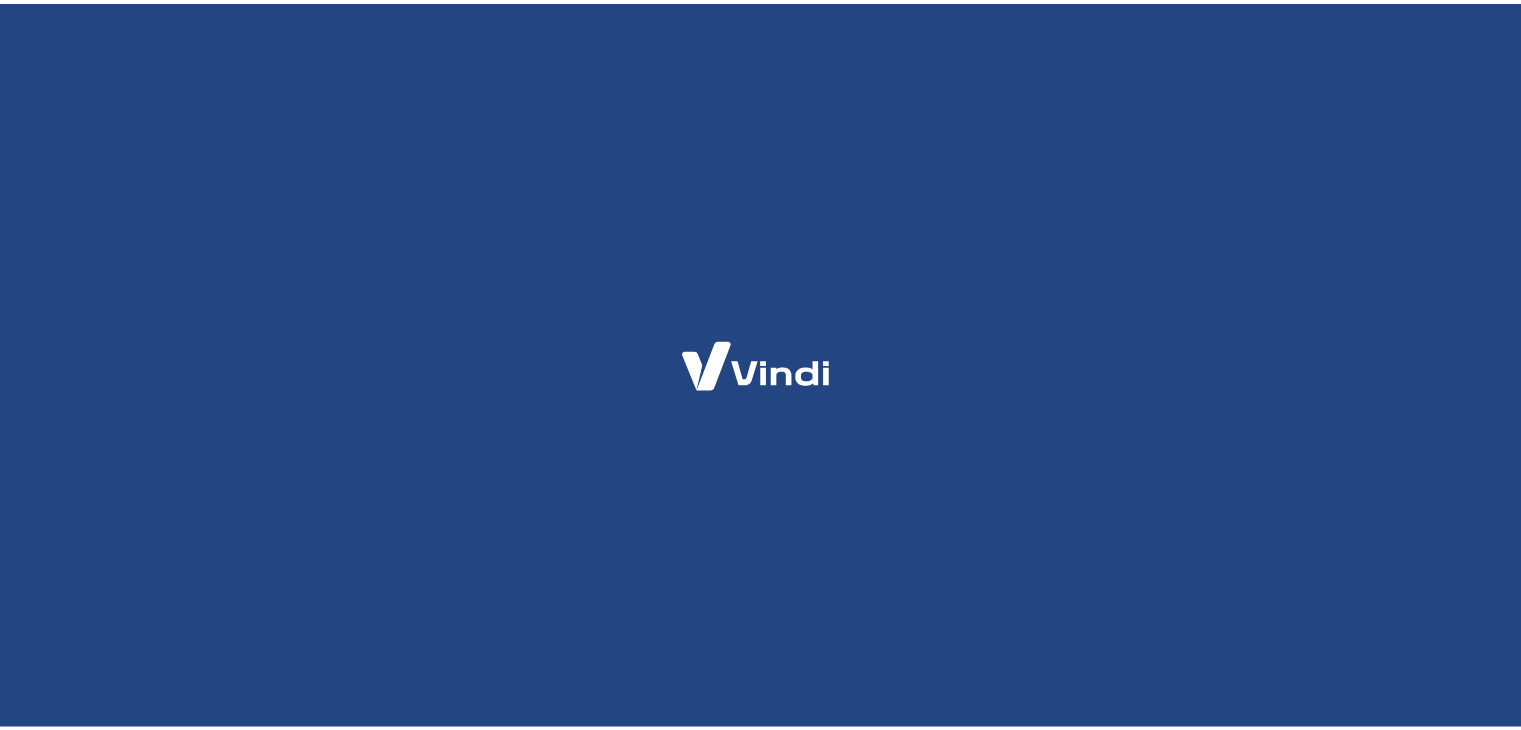 scroll, scrollTop: 0, scrollLeft: 0, axis: both 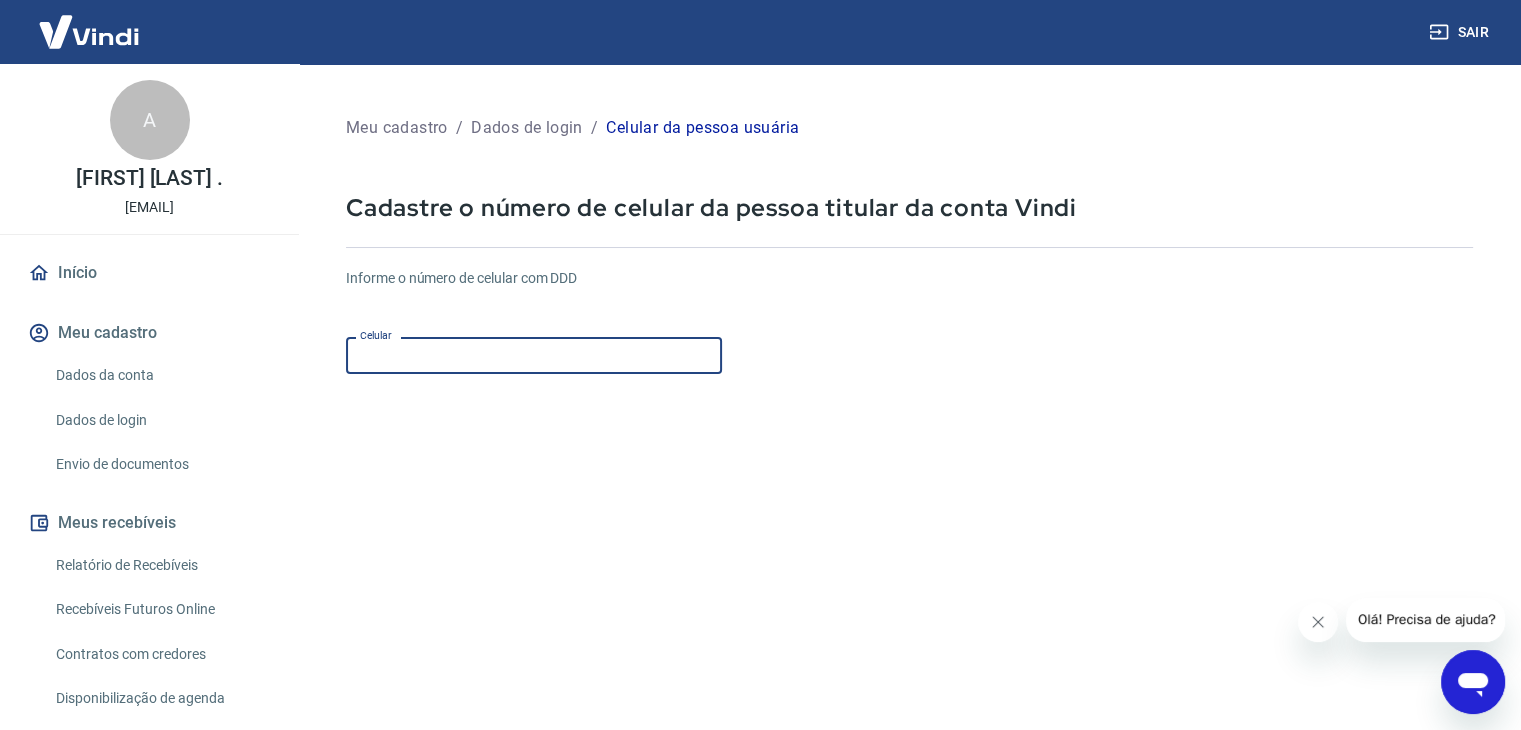 click on "Celular" at bounding box center (534, 355) 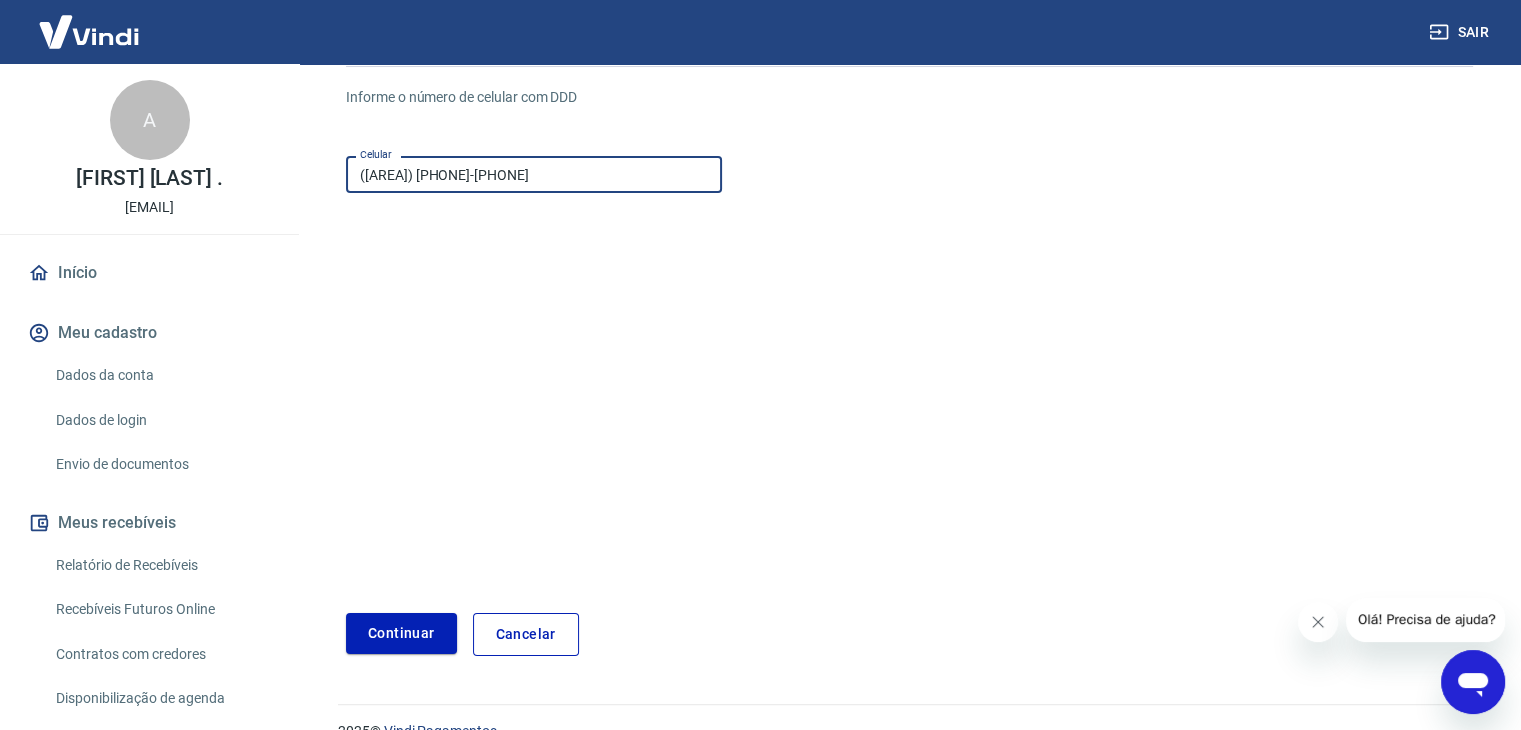 scroll, scrollTop: 216, scrollLeft: 0, axis: vertical 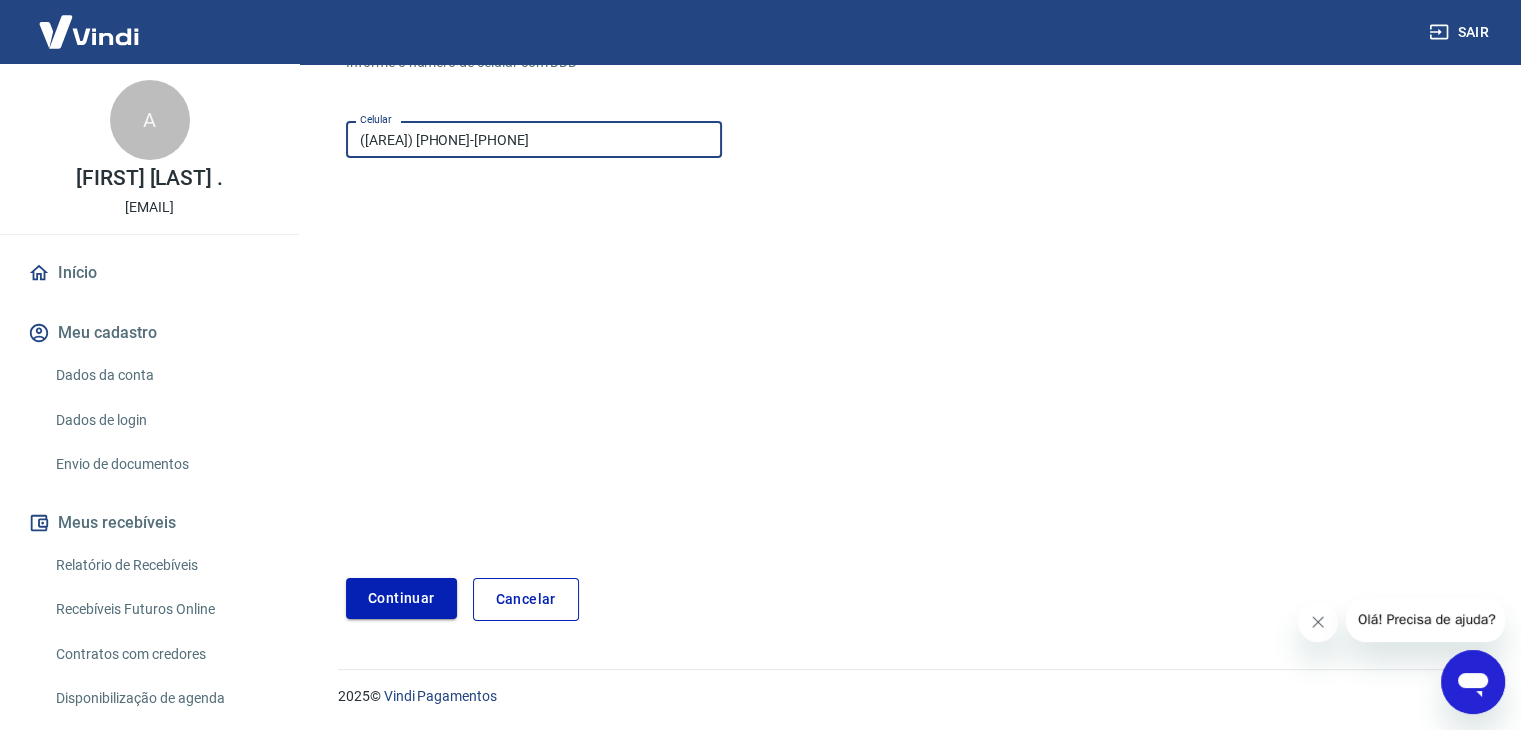 type on "[PHONE]" 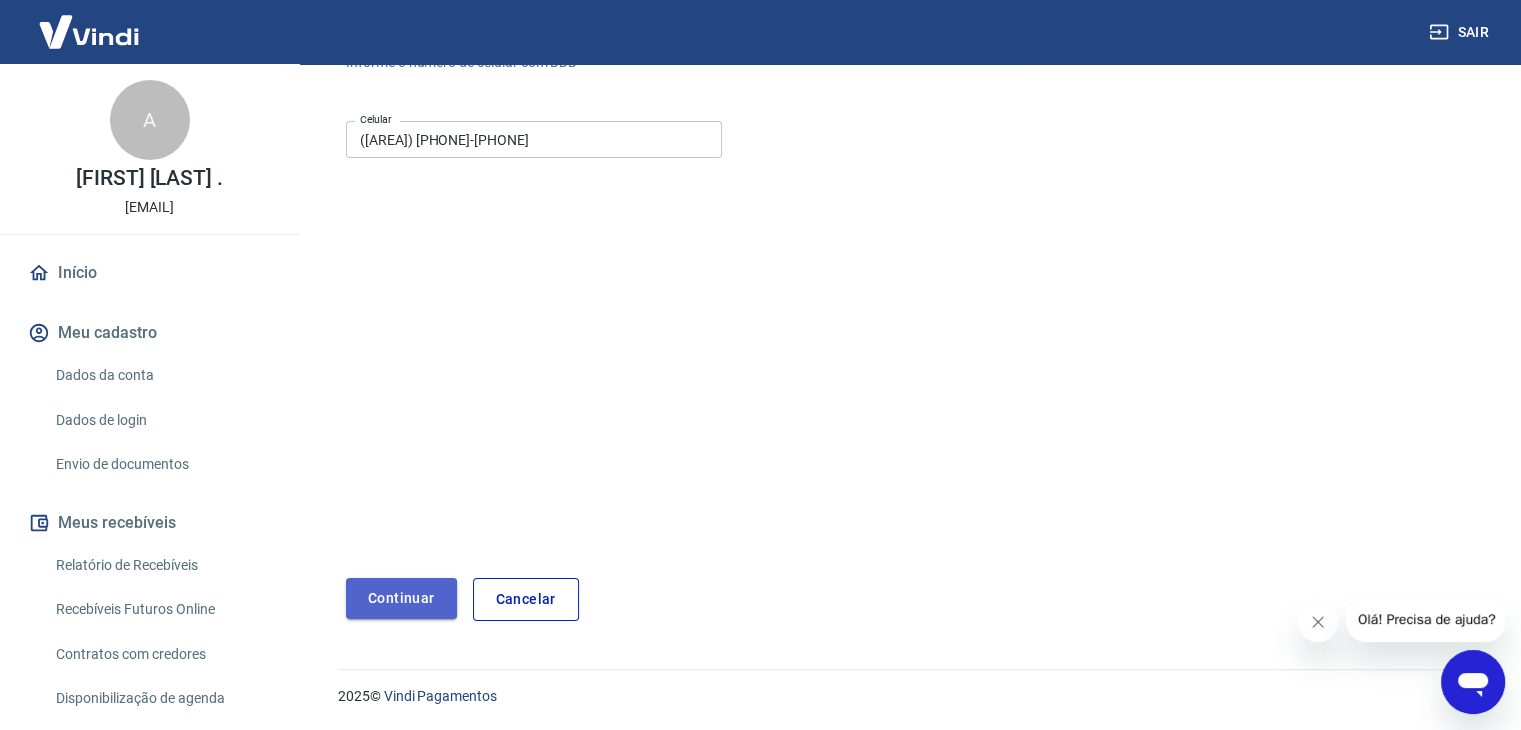click on "Continuar" at bounding box center [401, 598] 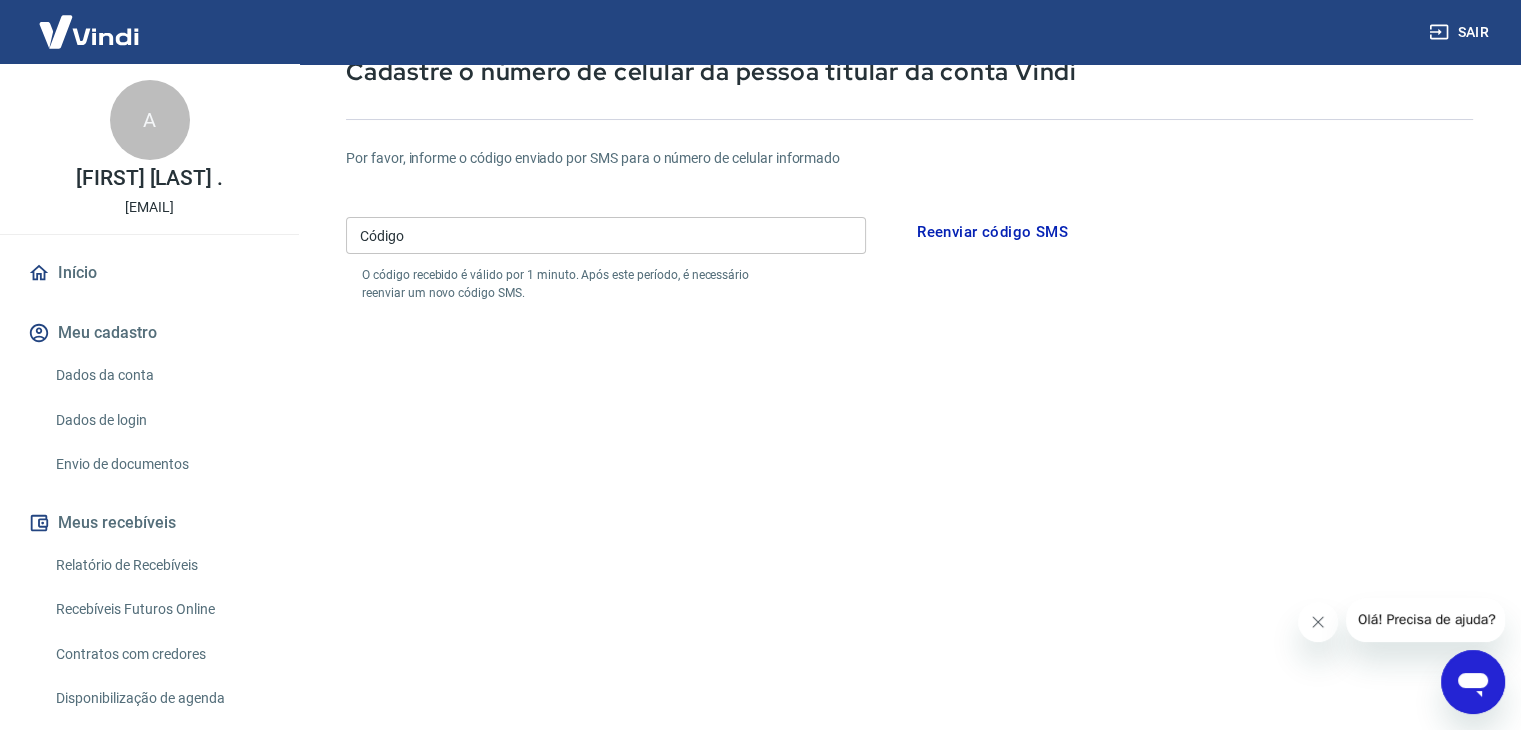 scroll, scrollTop: 96, scrollLeft: 0, axis: vertical 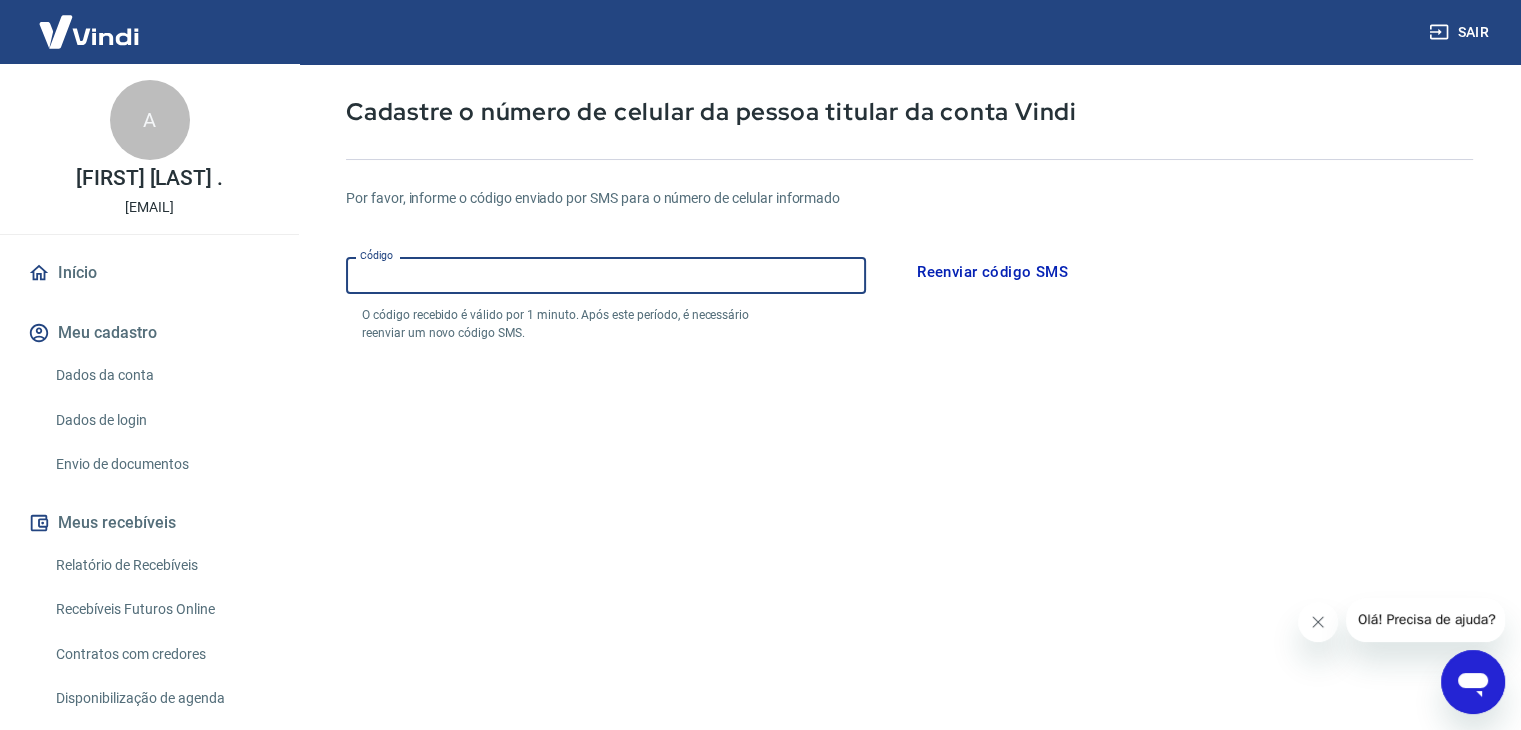 click on "Código" at bounding box center (606, 275) 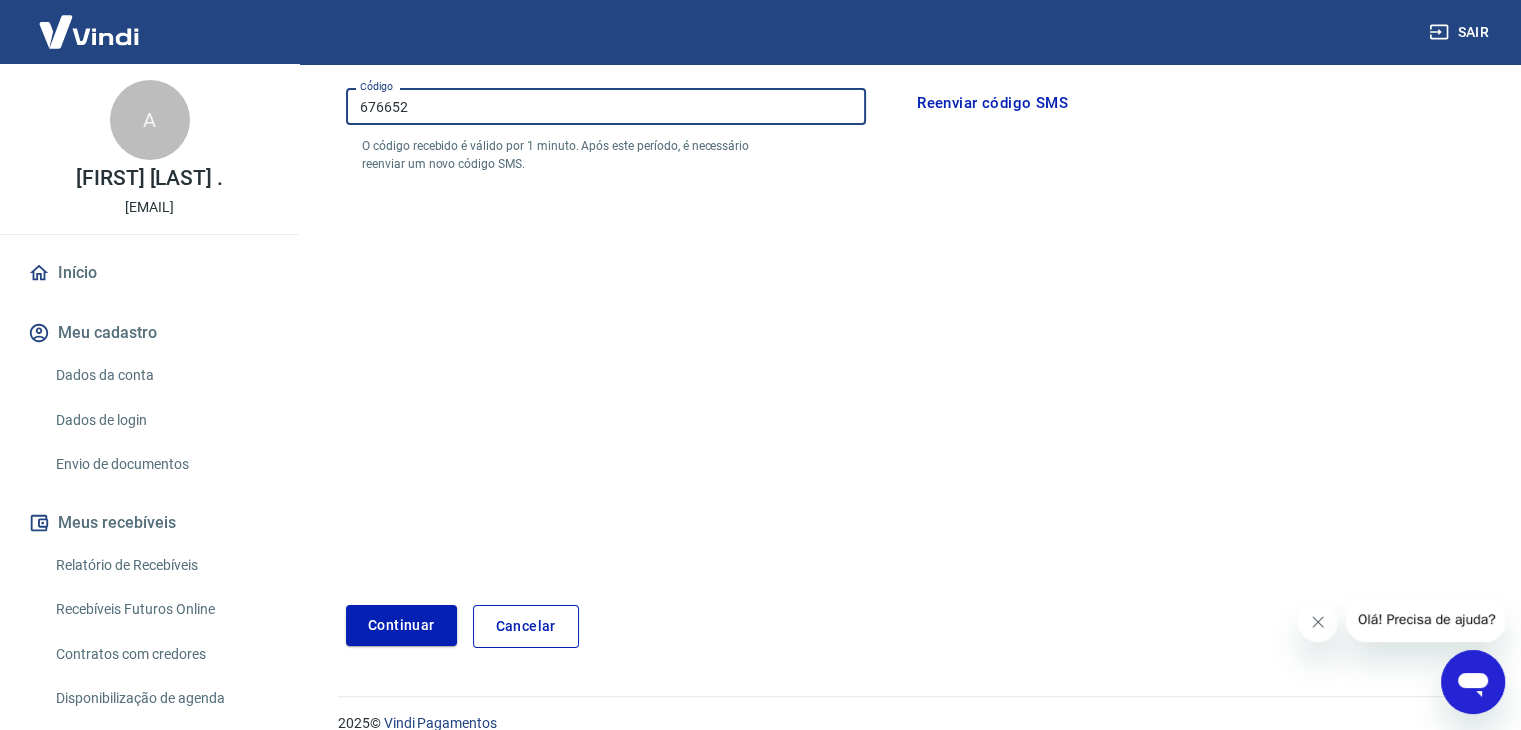 scroll, scrollTop: 292, scrollLeft: 0, axis: vertical 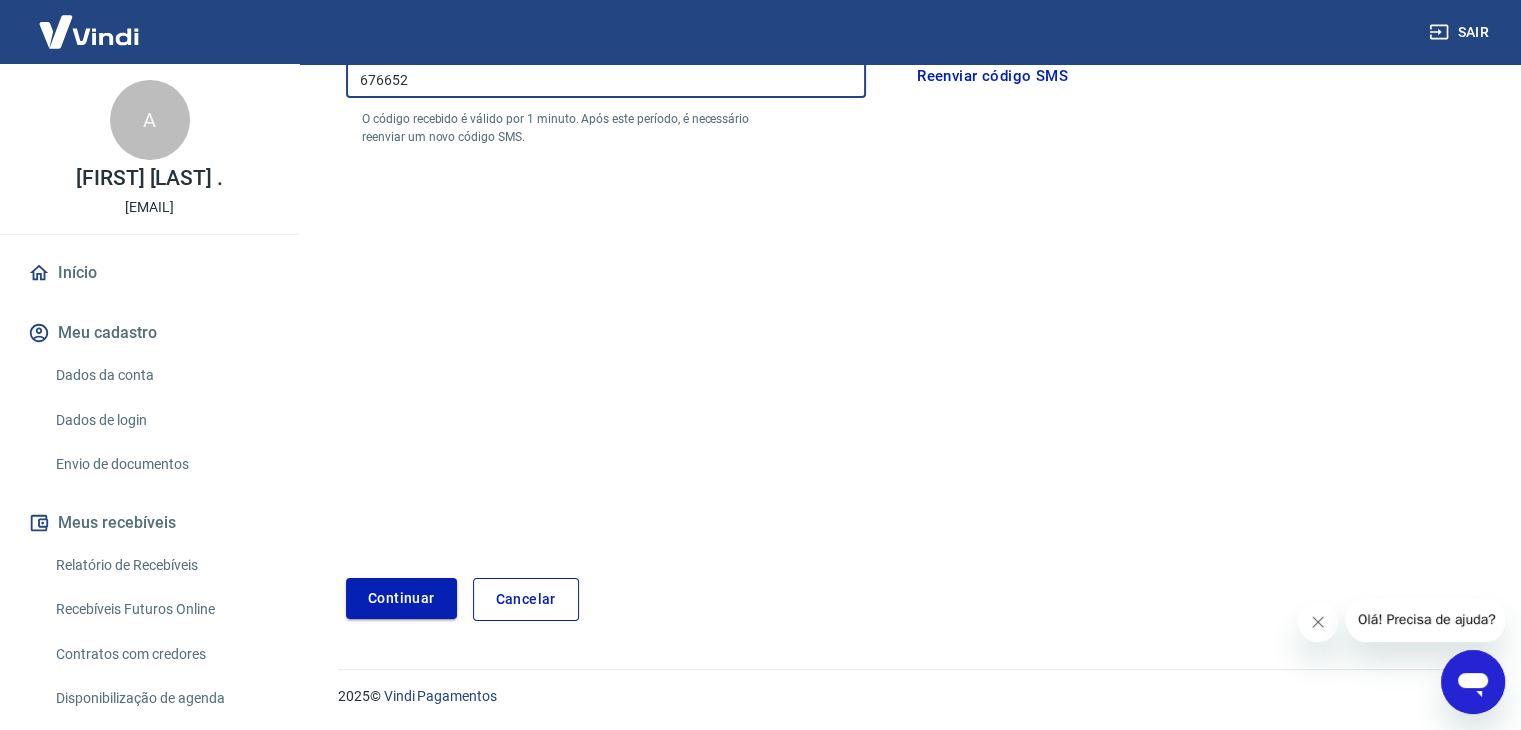 type on "676652" 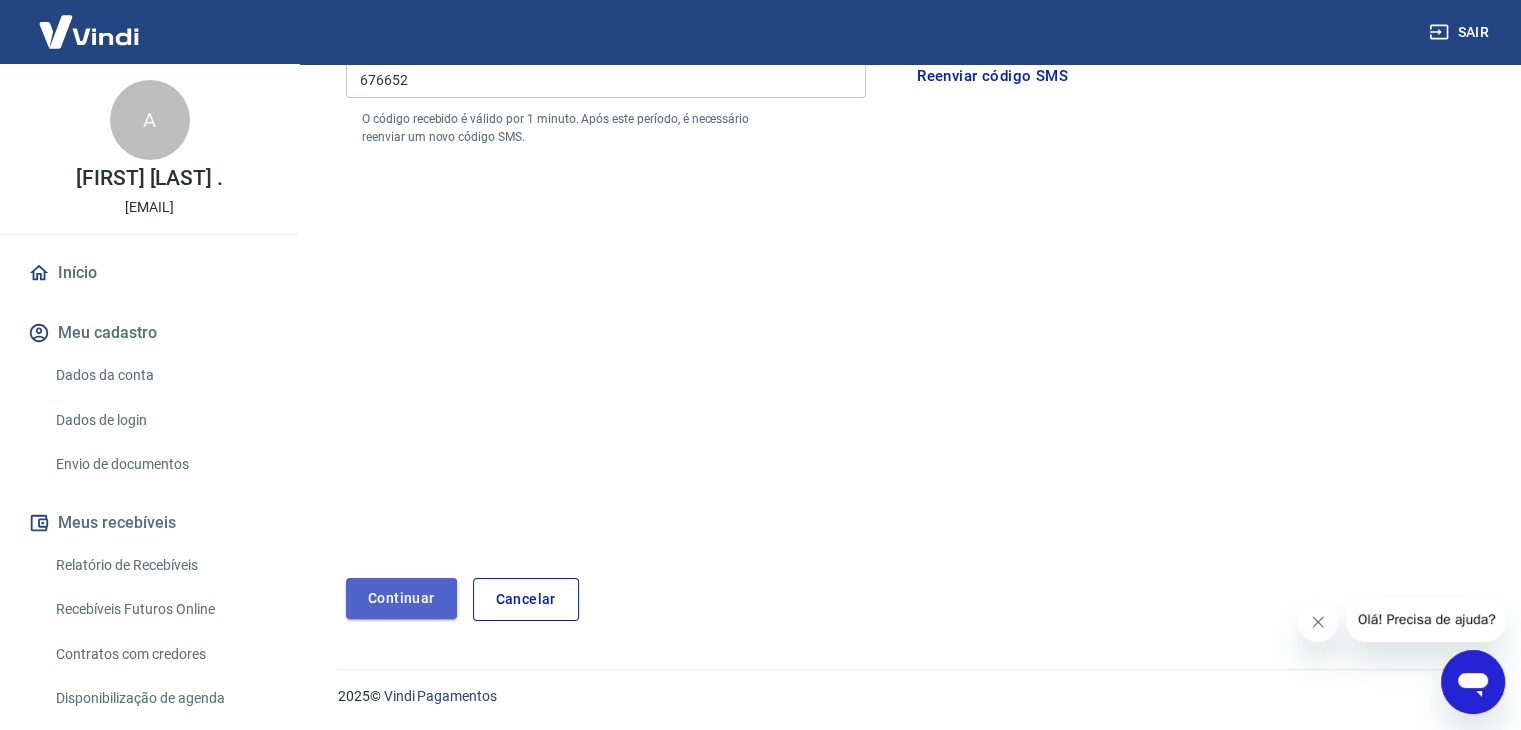 click on "Continuar" at bounding box center (401, 598) 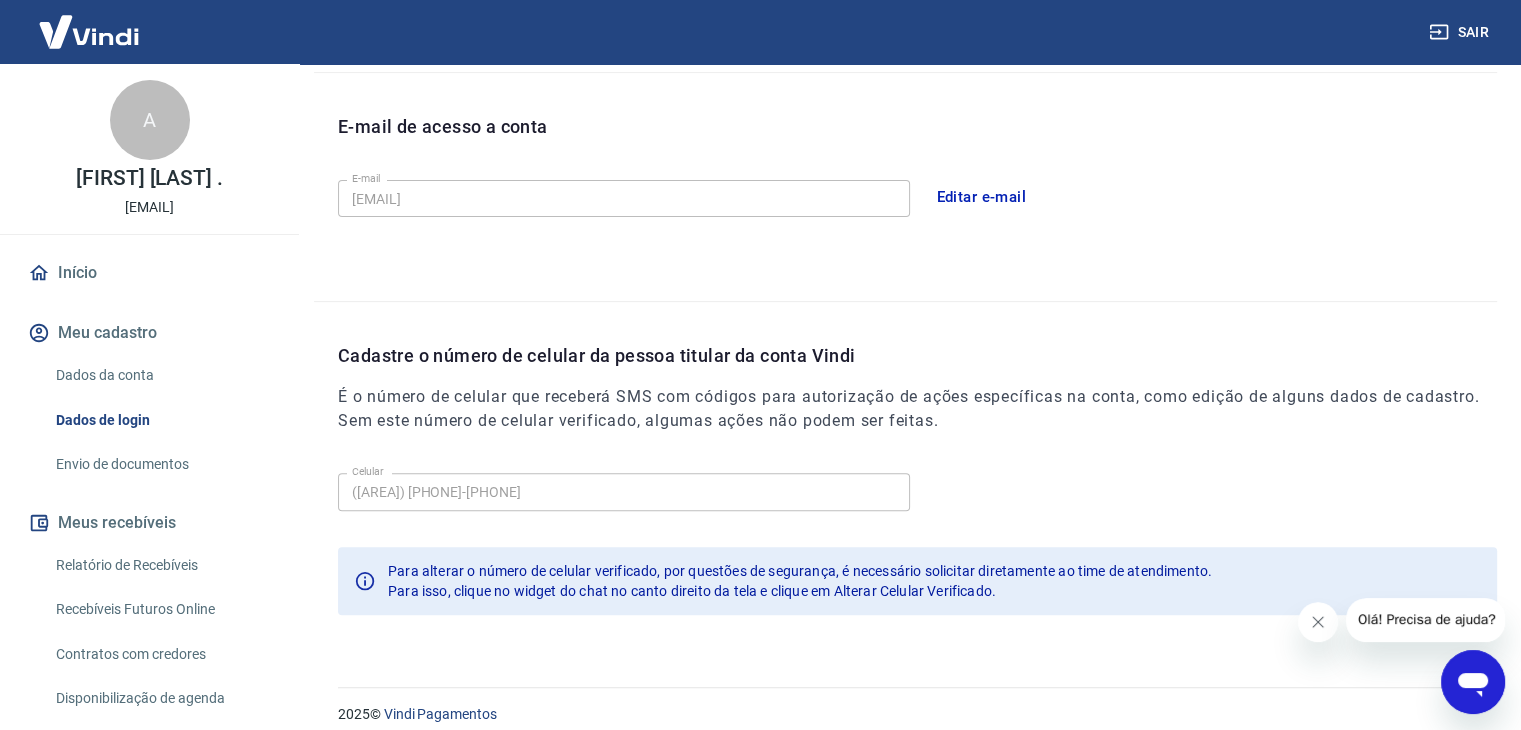 scroll, scrollTop: 550, scrollLeft: 0, axis: vertical 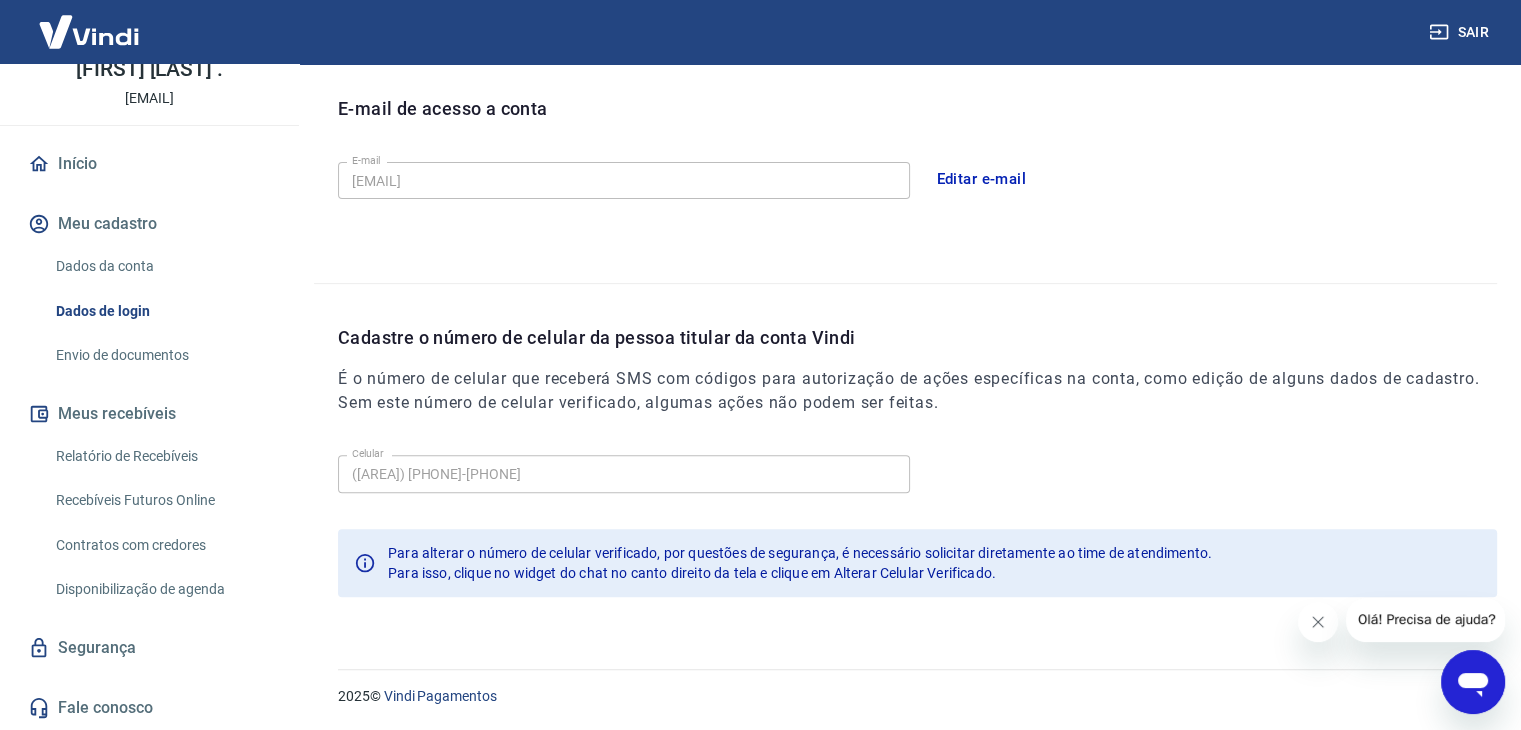 click on "Fale conosco" at bounding box center (149, 708) 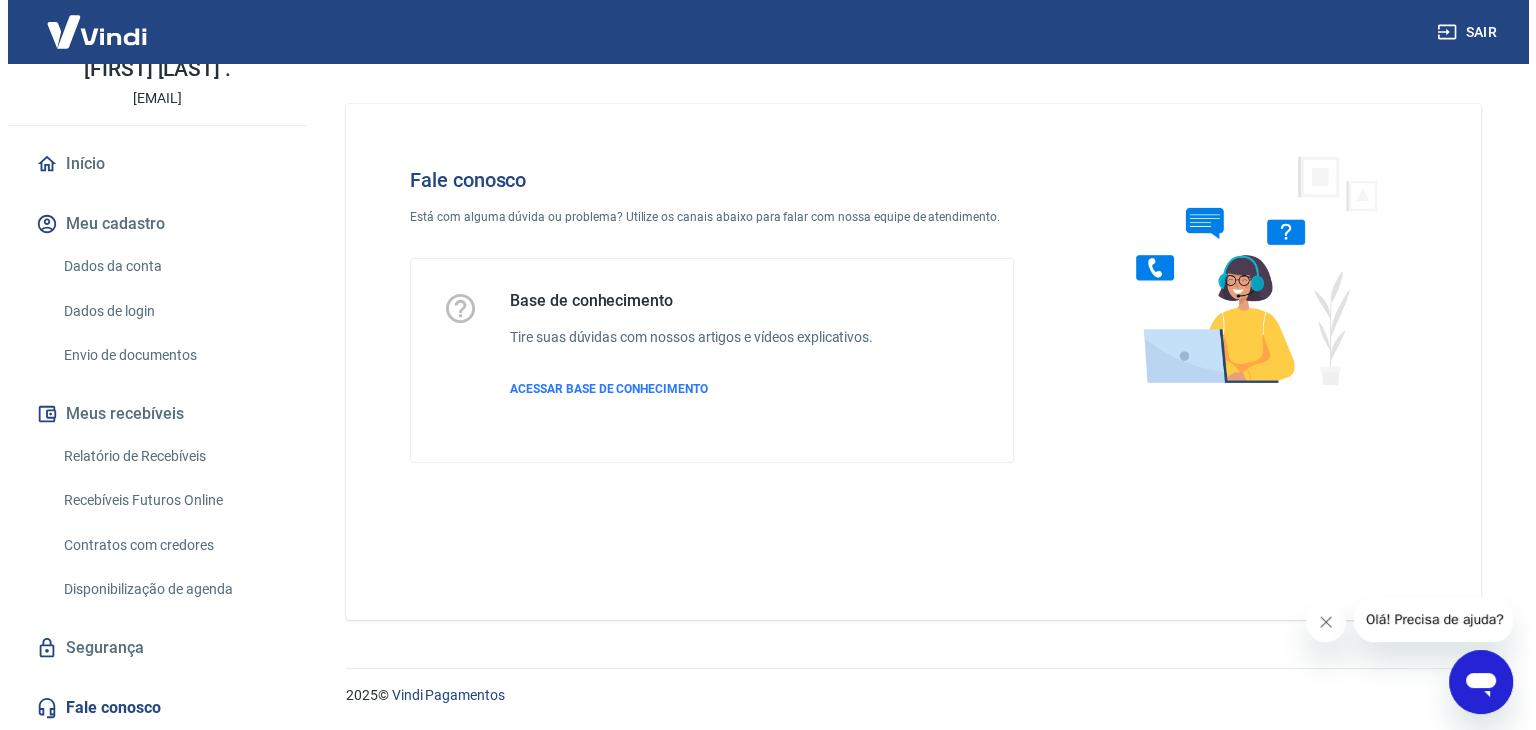 scroll, scrollTop: 0, scrollLeft: 0, axis: both 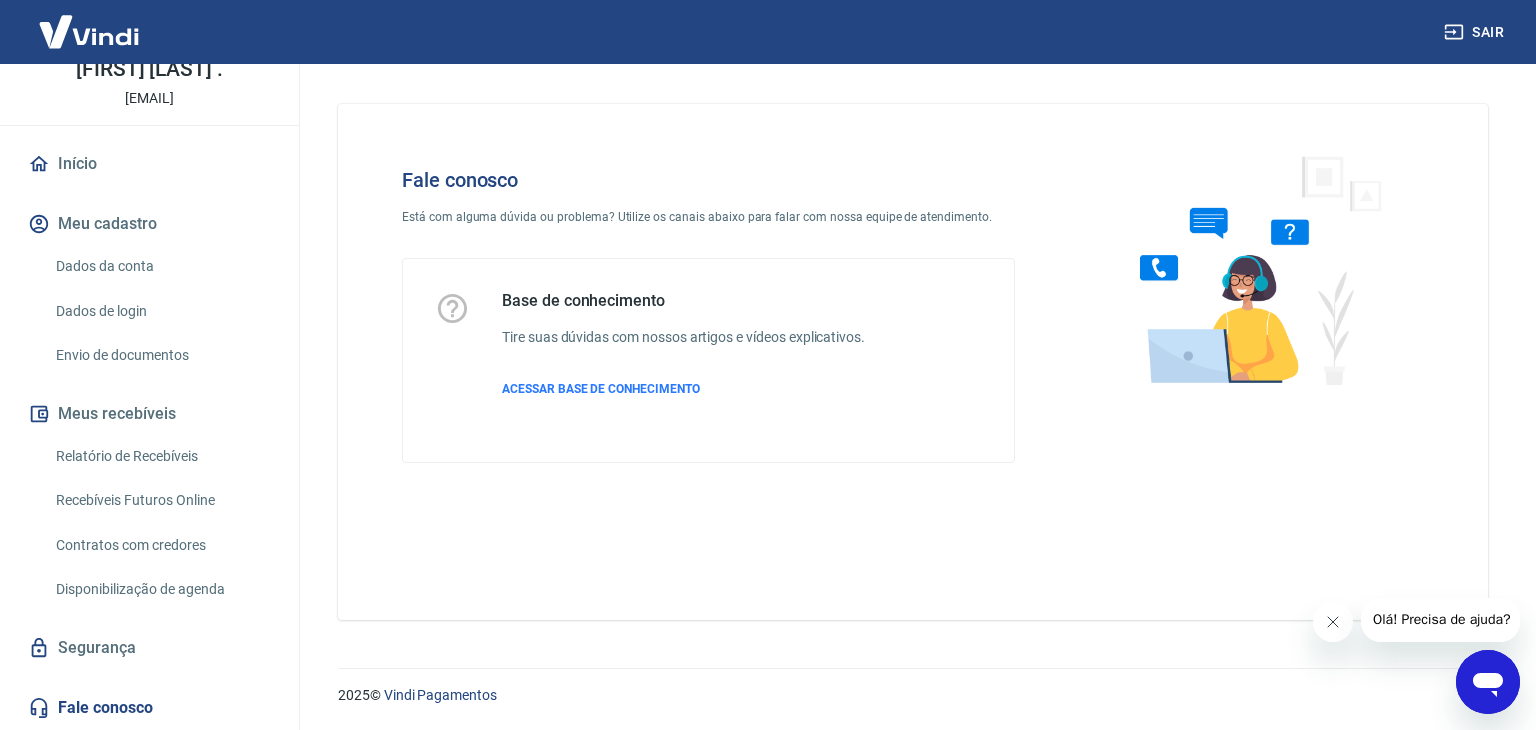click on "Início" at bounding box center (149, 164) 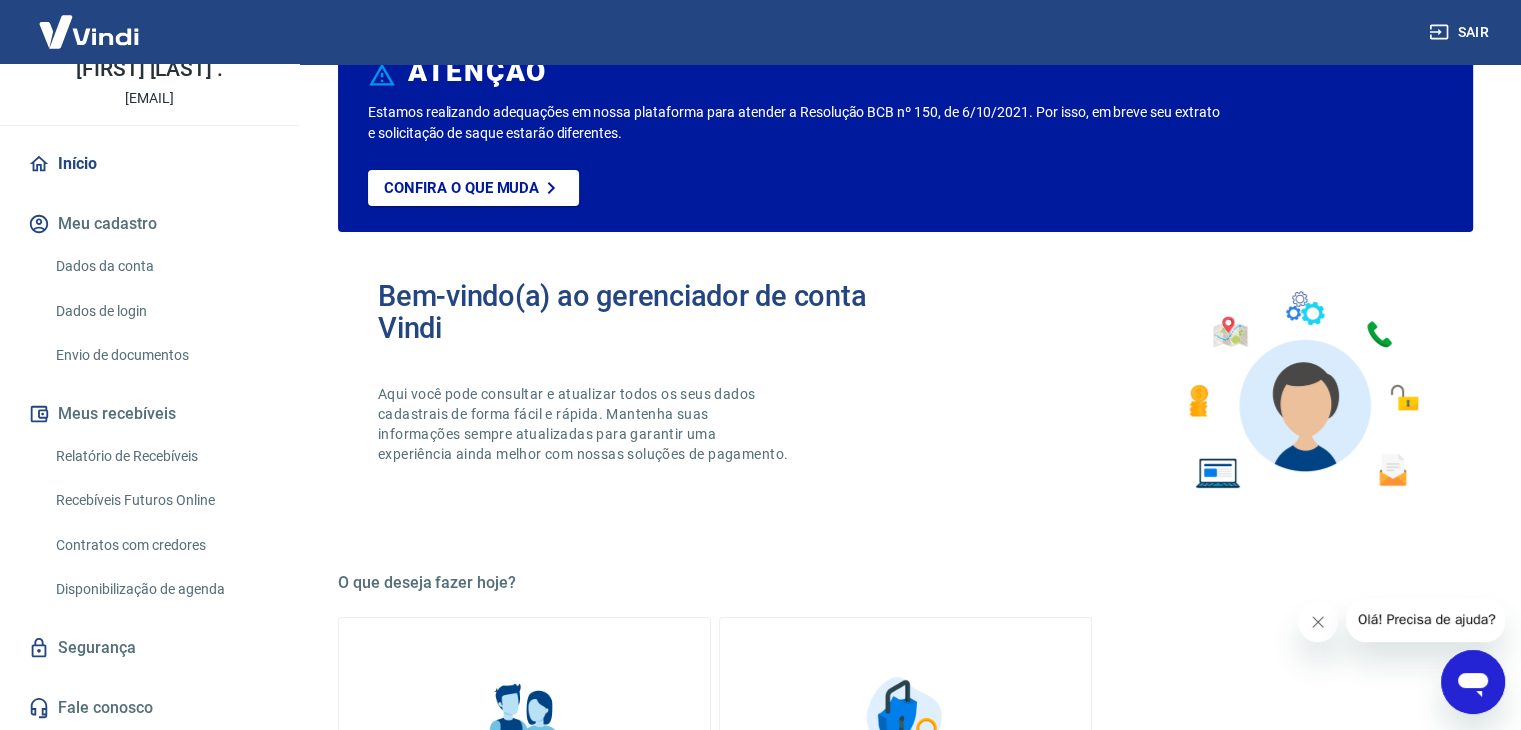 scroll, scrollTop: 0, scrollLeft: 0, axis: both 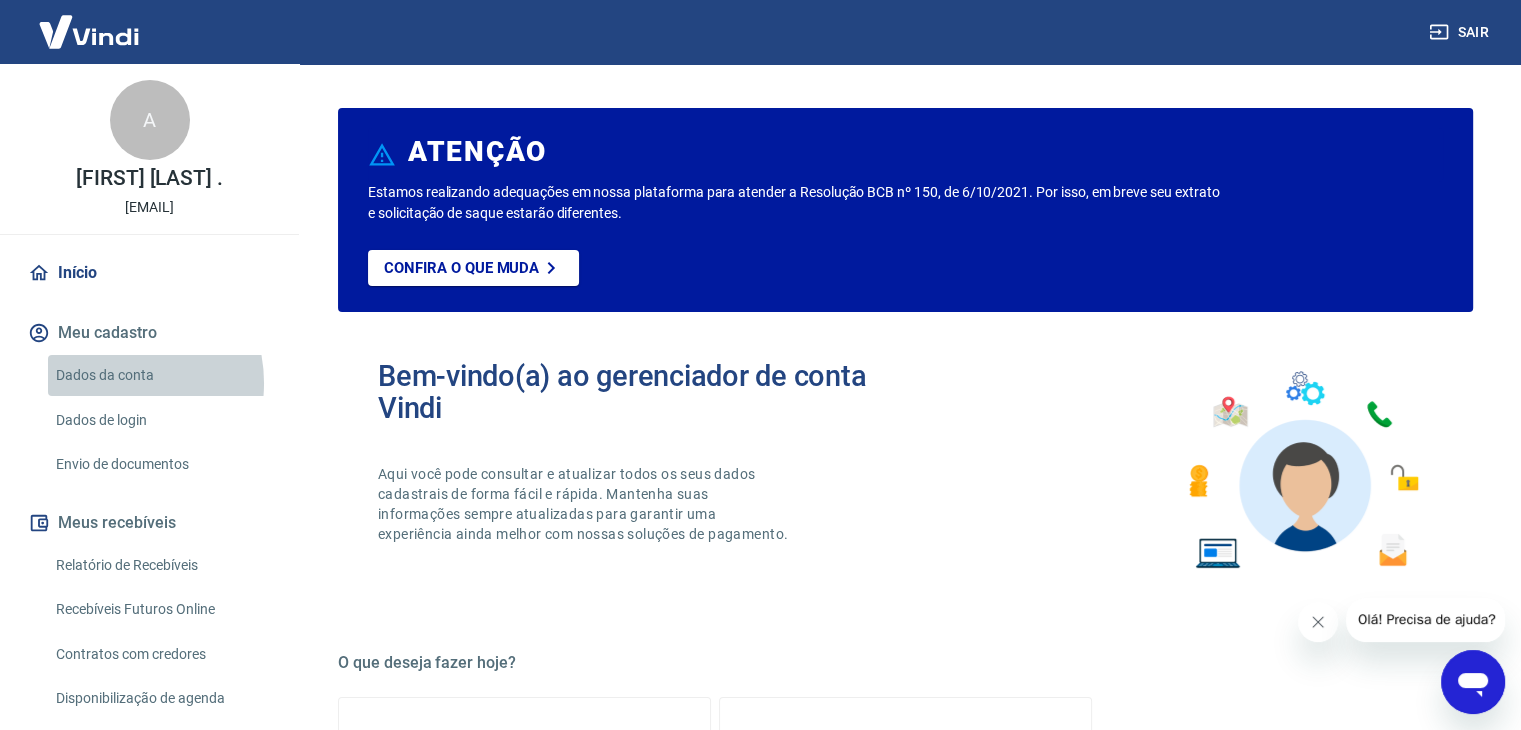 click on "Dados da conta" at bounding box center (161, 375) 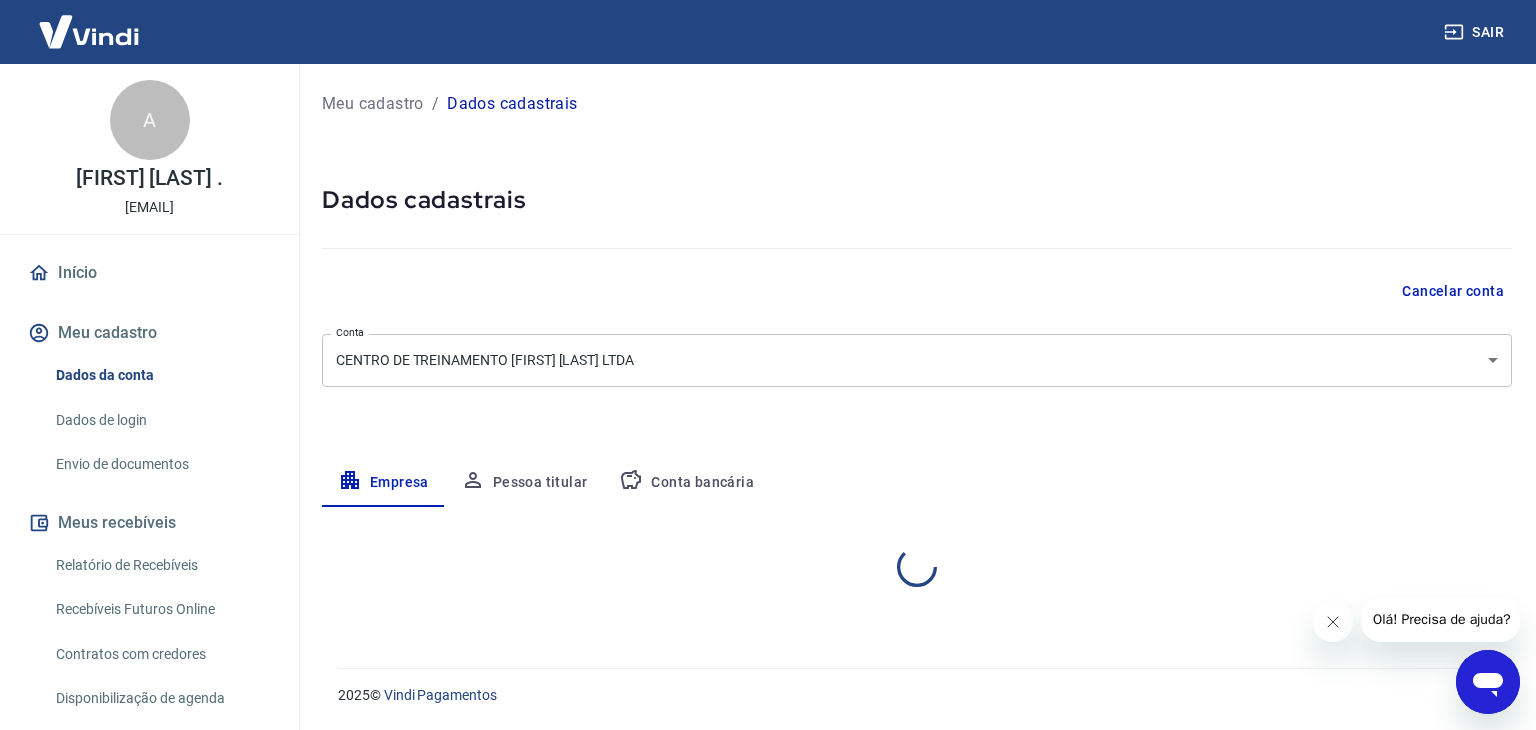 select on "SP" 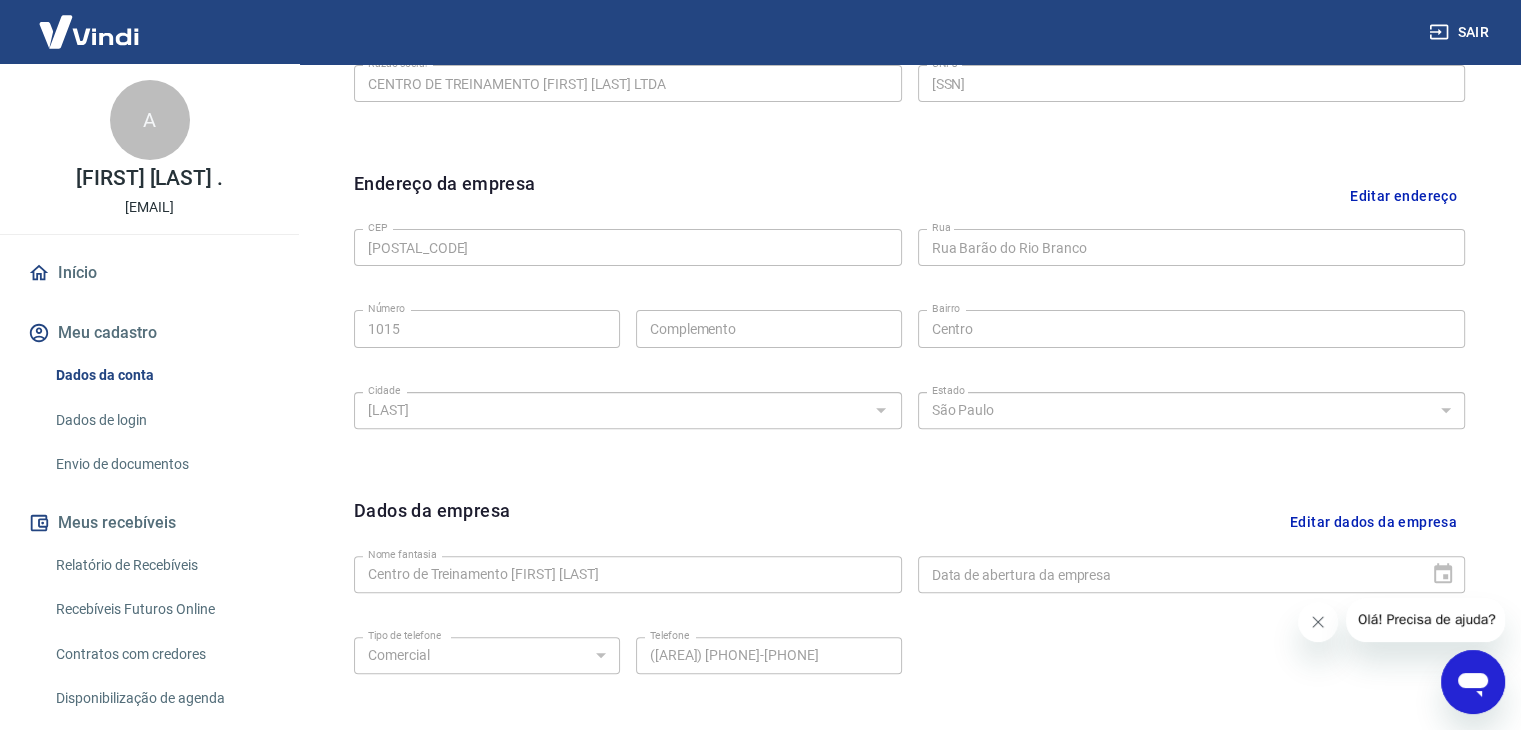 scroll, scrollTop: 712, scrollLeft: 0, axis: vertical 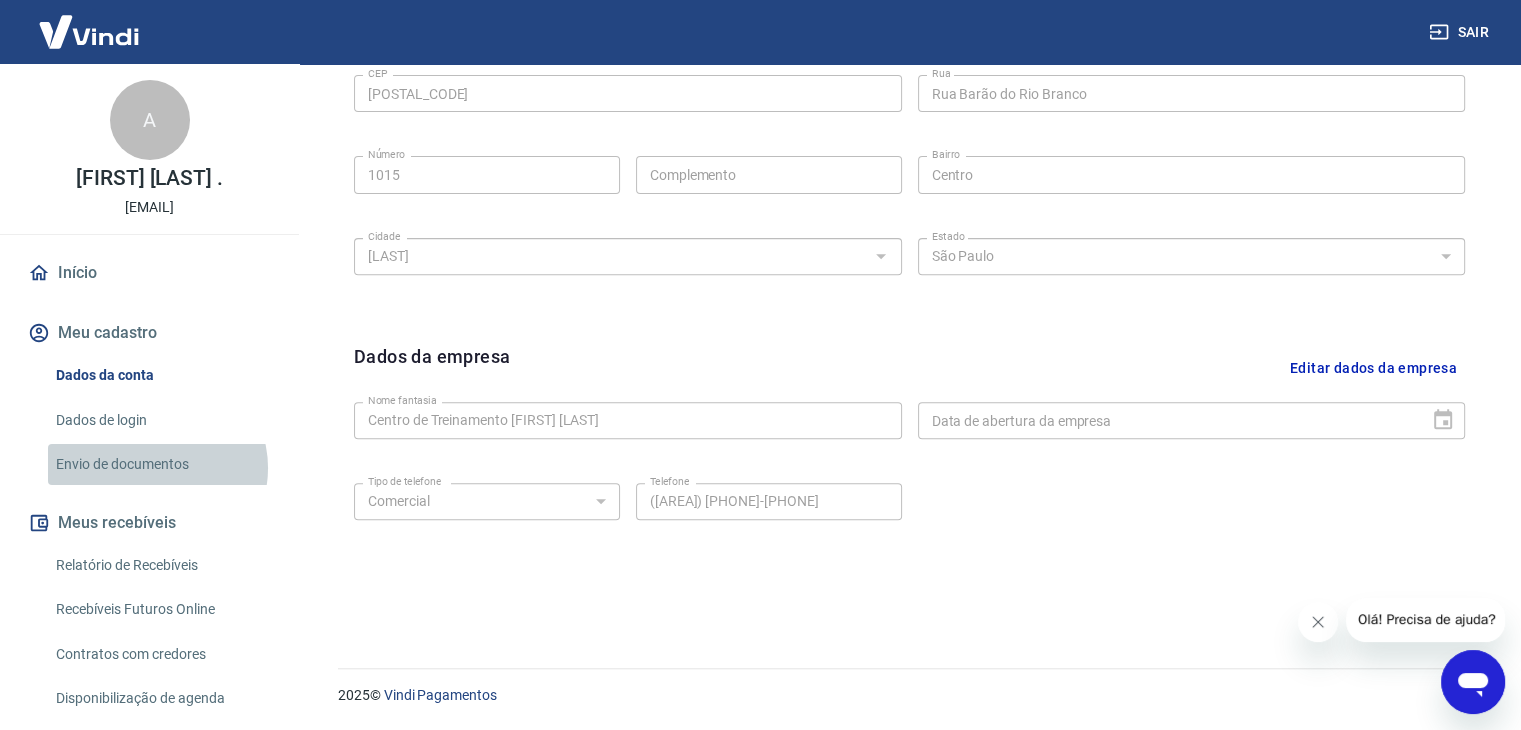 click on "Envio de documentos" at bounding box center (161, 464) 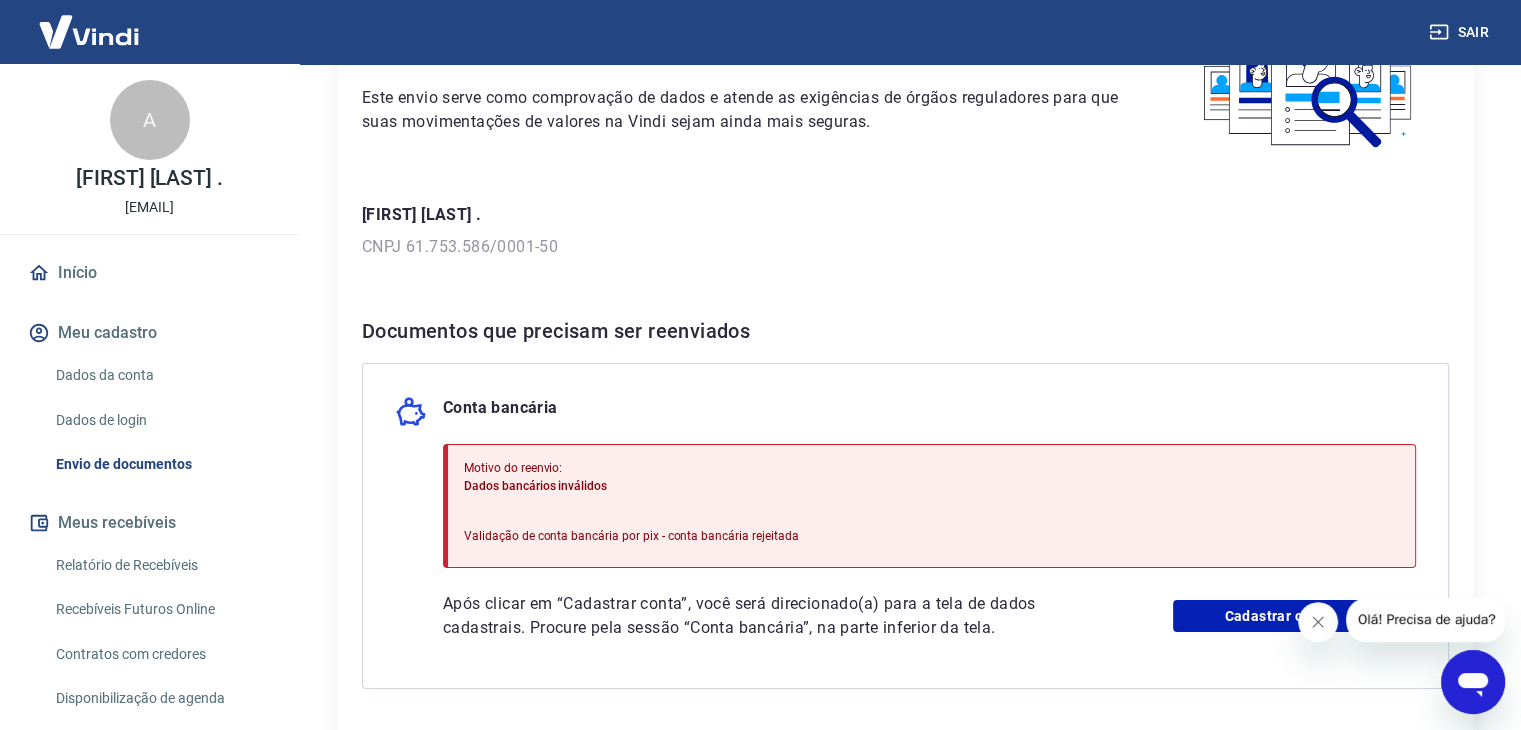 scroll, scrollTop: 161, scrollLeft: 0, axis: vertical 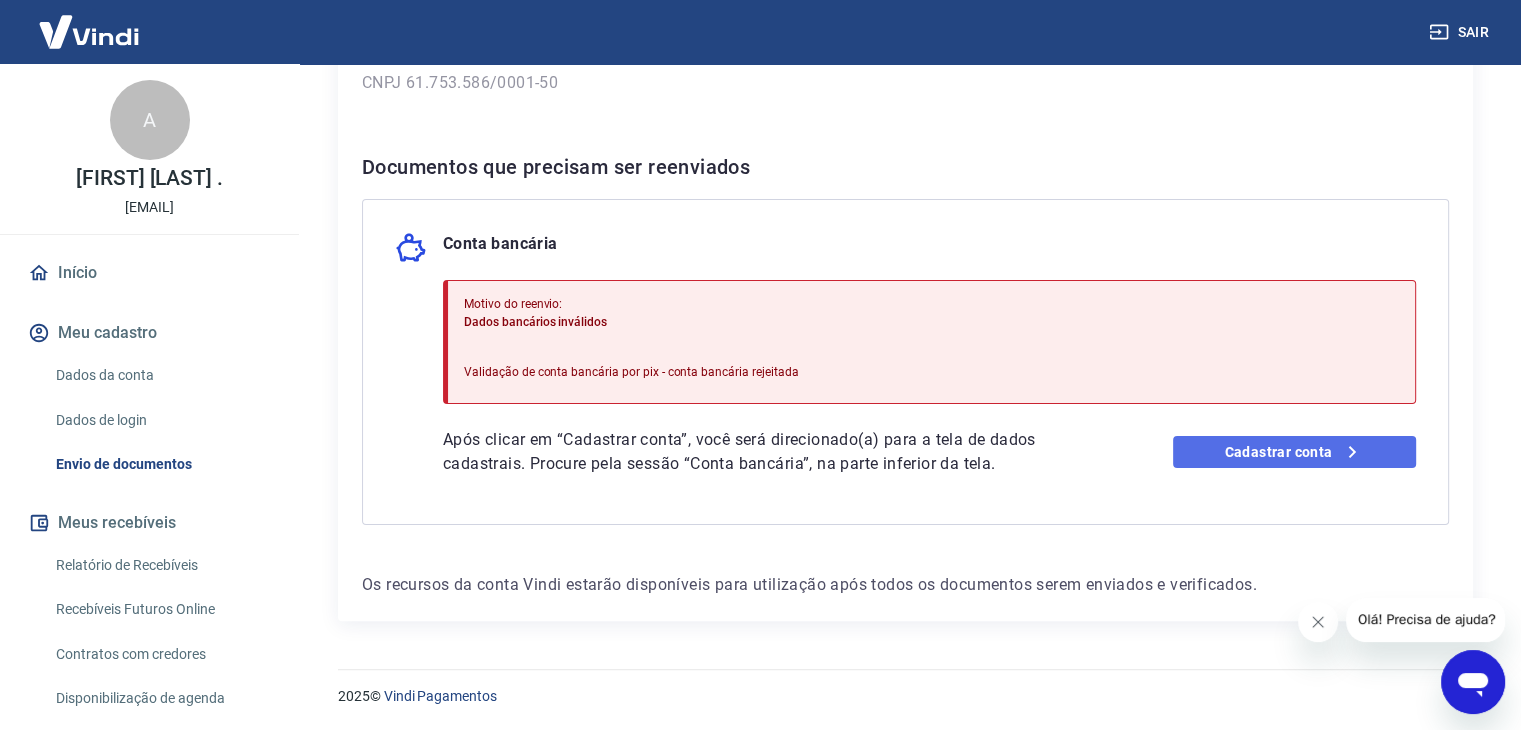 click on "Cadastrar conta" at bounding box center [1294, 452] 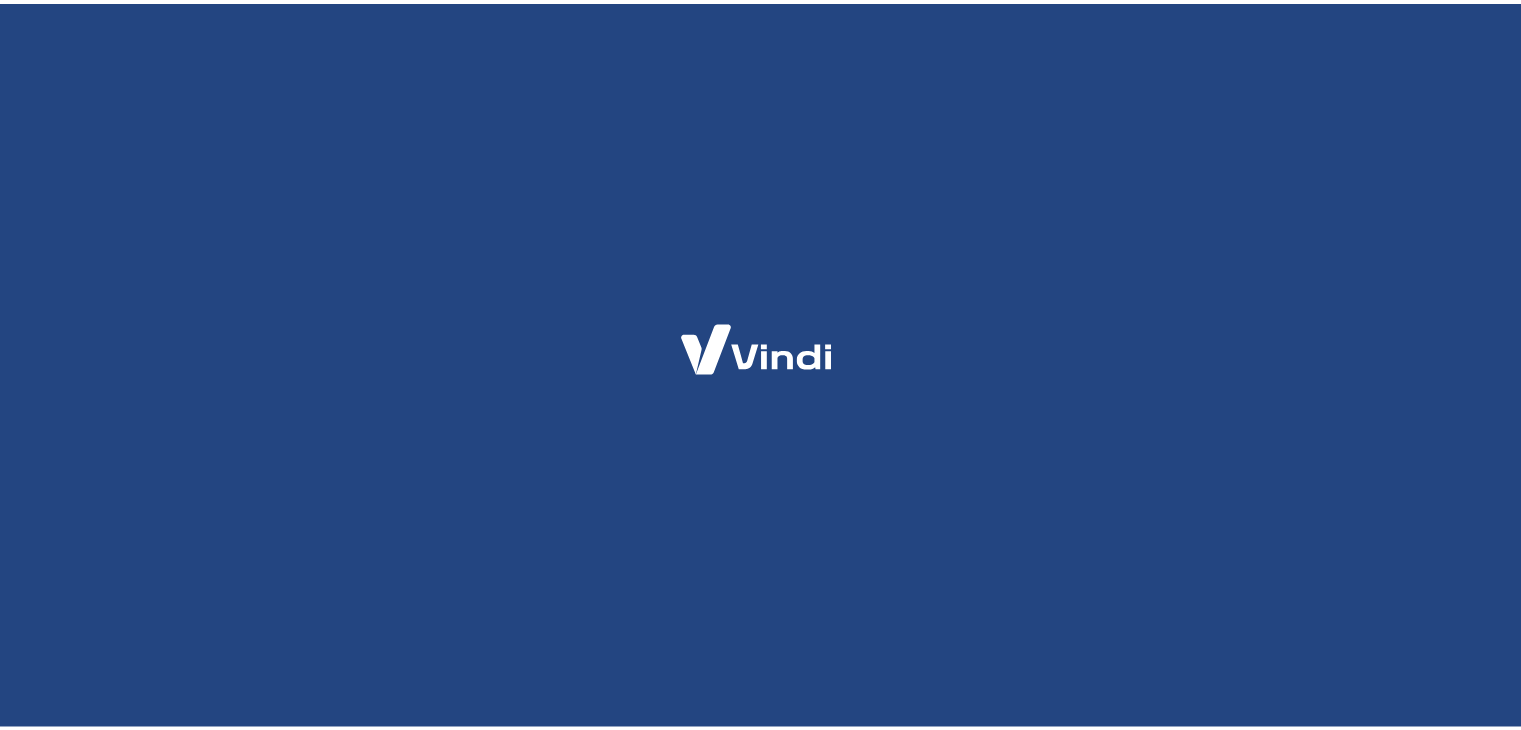 scroll, scrollTop: 0, scrollLeft: 0, axis: both 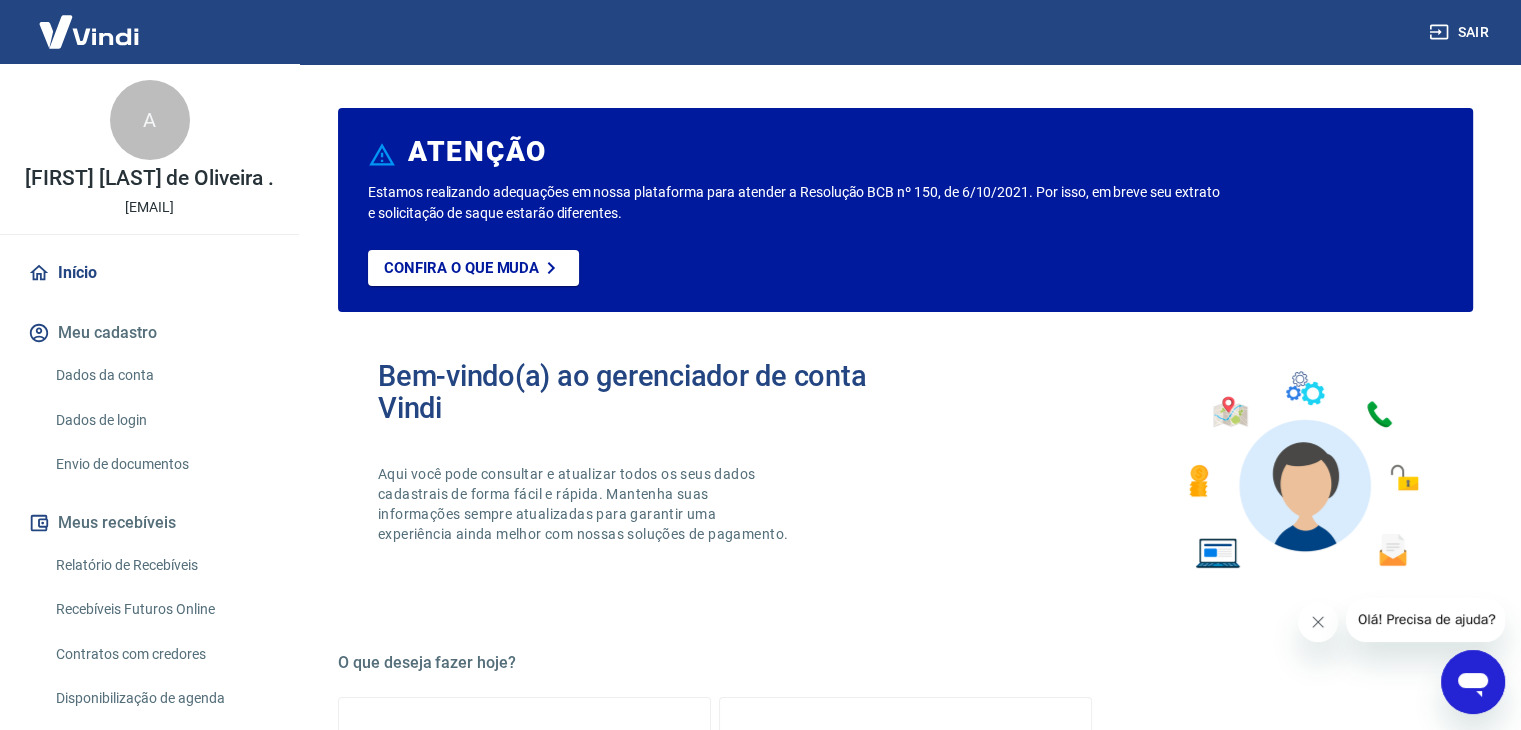 click on "Início" at bounding box center [149, 273] 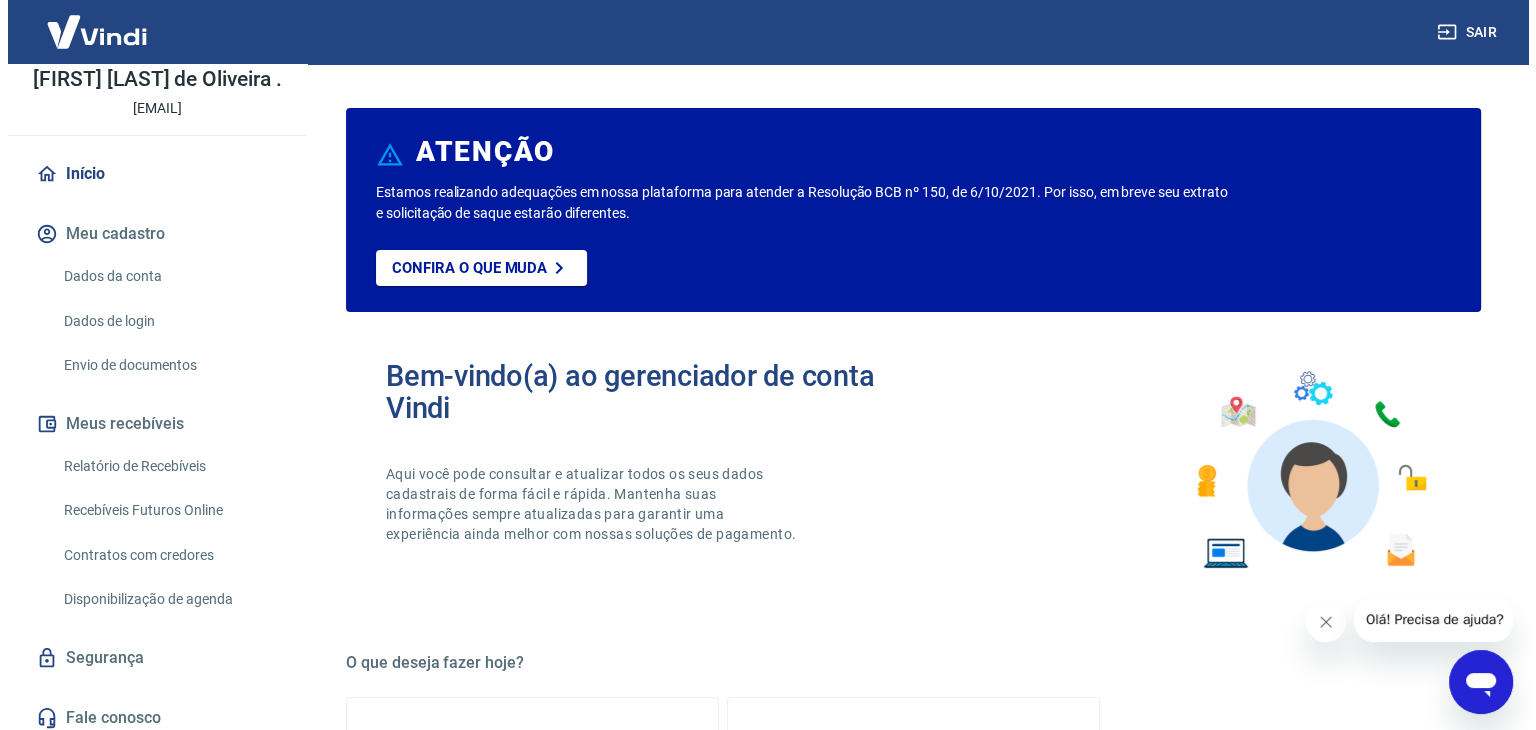 scroll, scrollTop: 129, scrollLeft: 0, axis: vertical 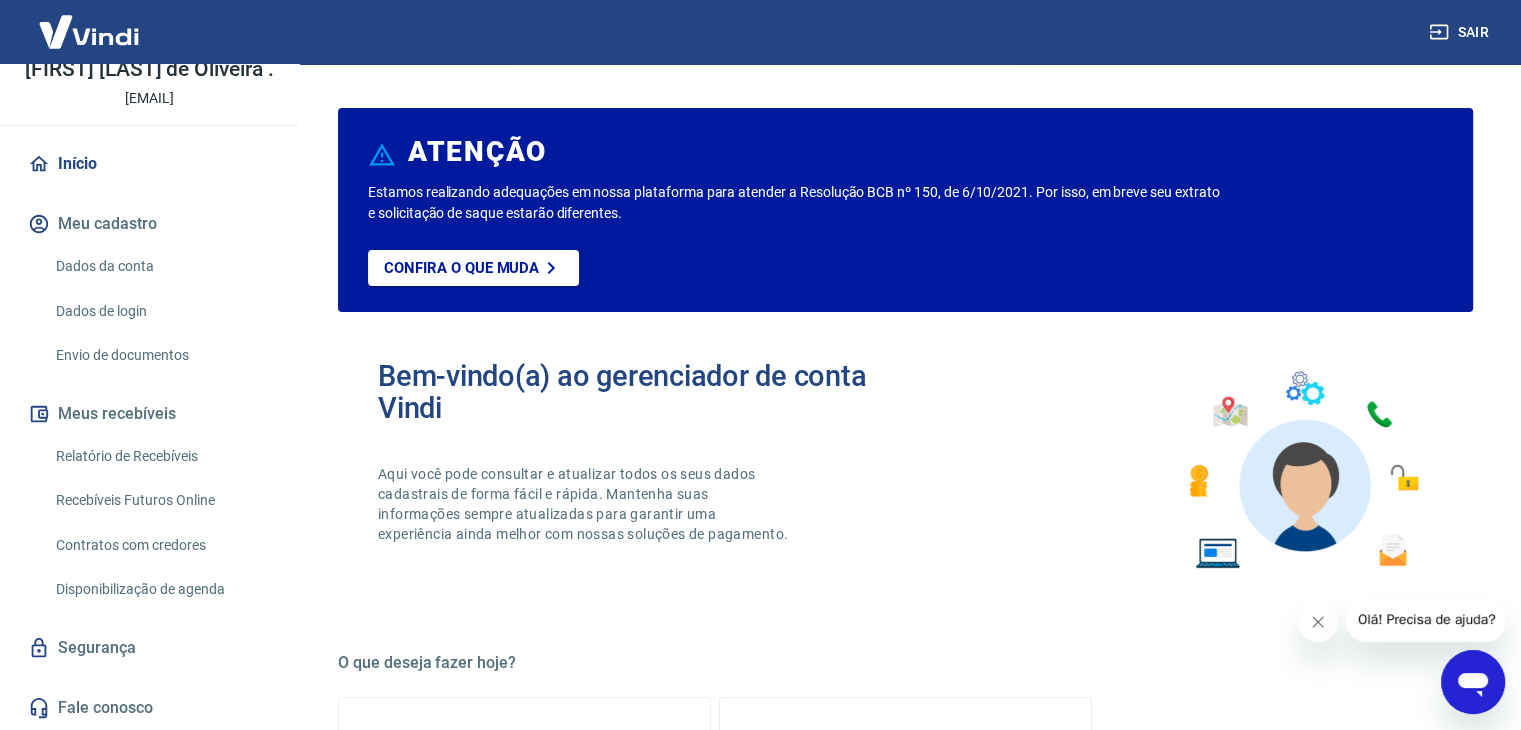 click on "Fale conosco" at bounding box center (149, 708) 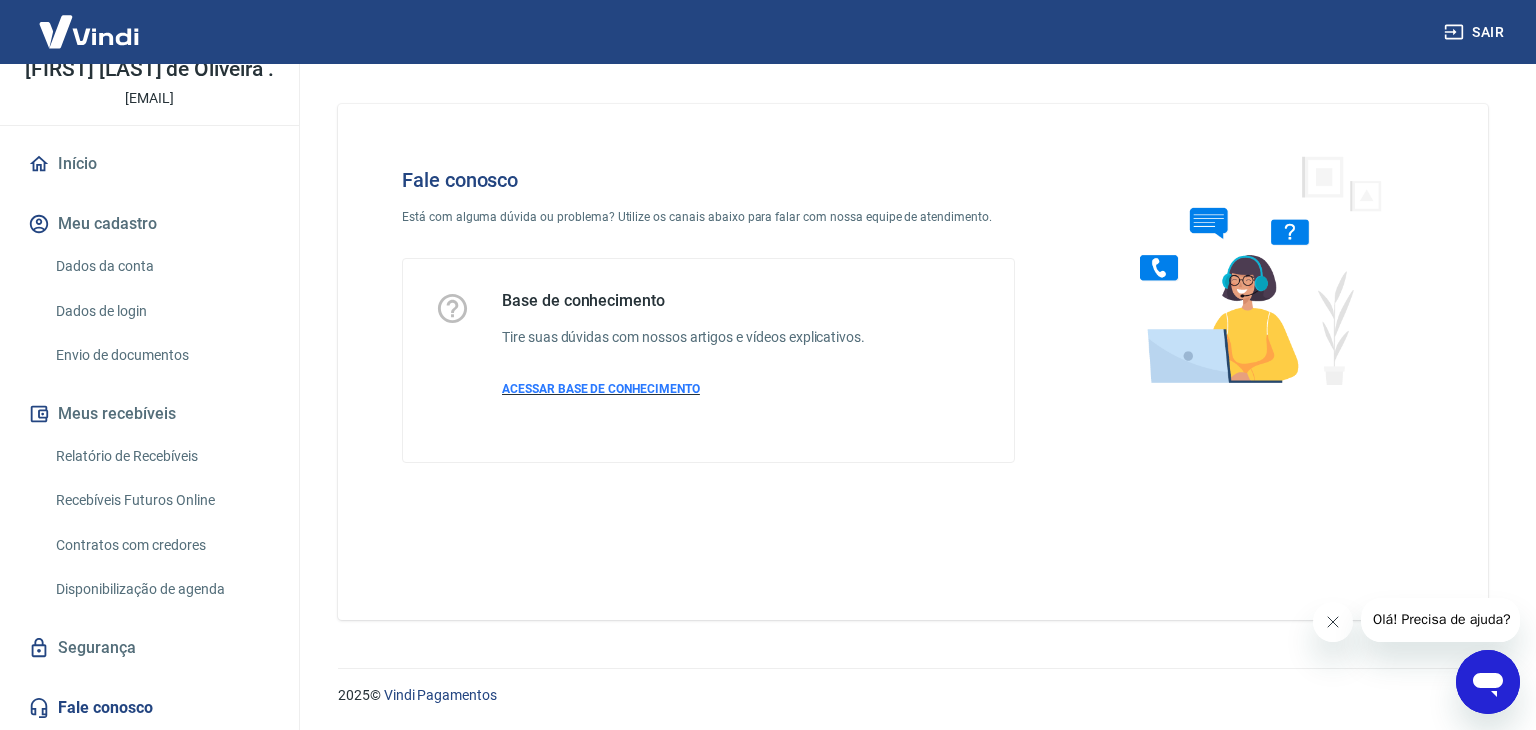 click on "ACESSAR BASE DE CONHECIMENTO" at bounding box center [601, 389] 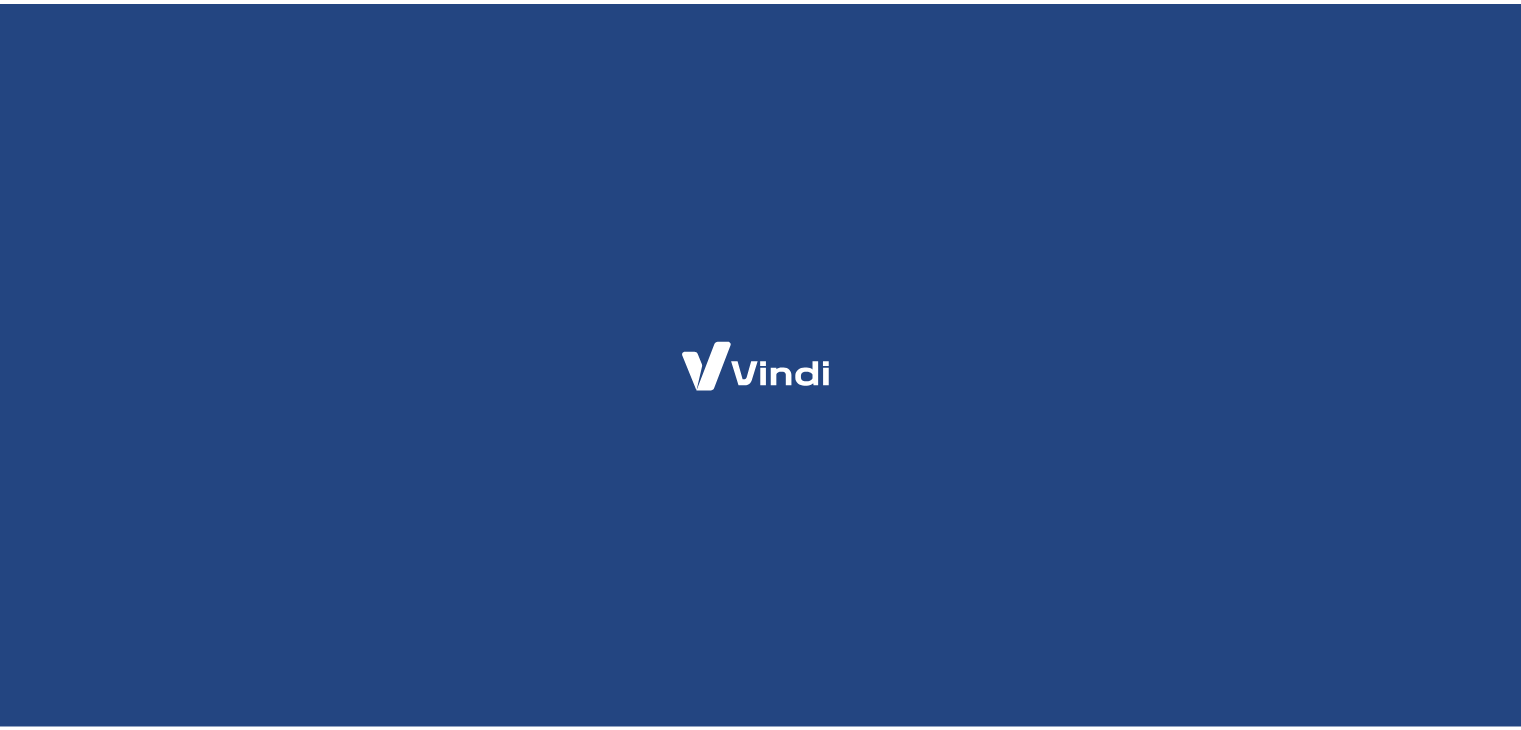 scroll, scrollTop: 0, scrollLeft: 0, axis: both 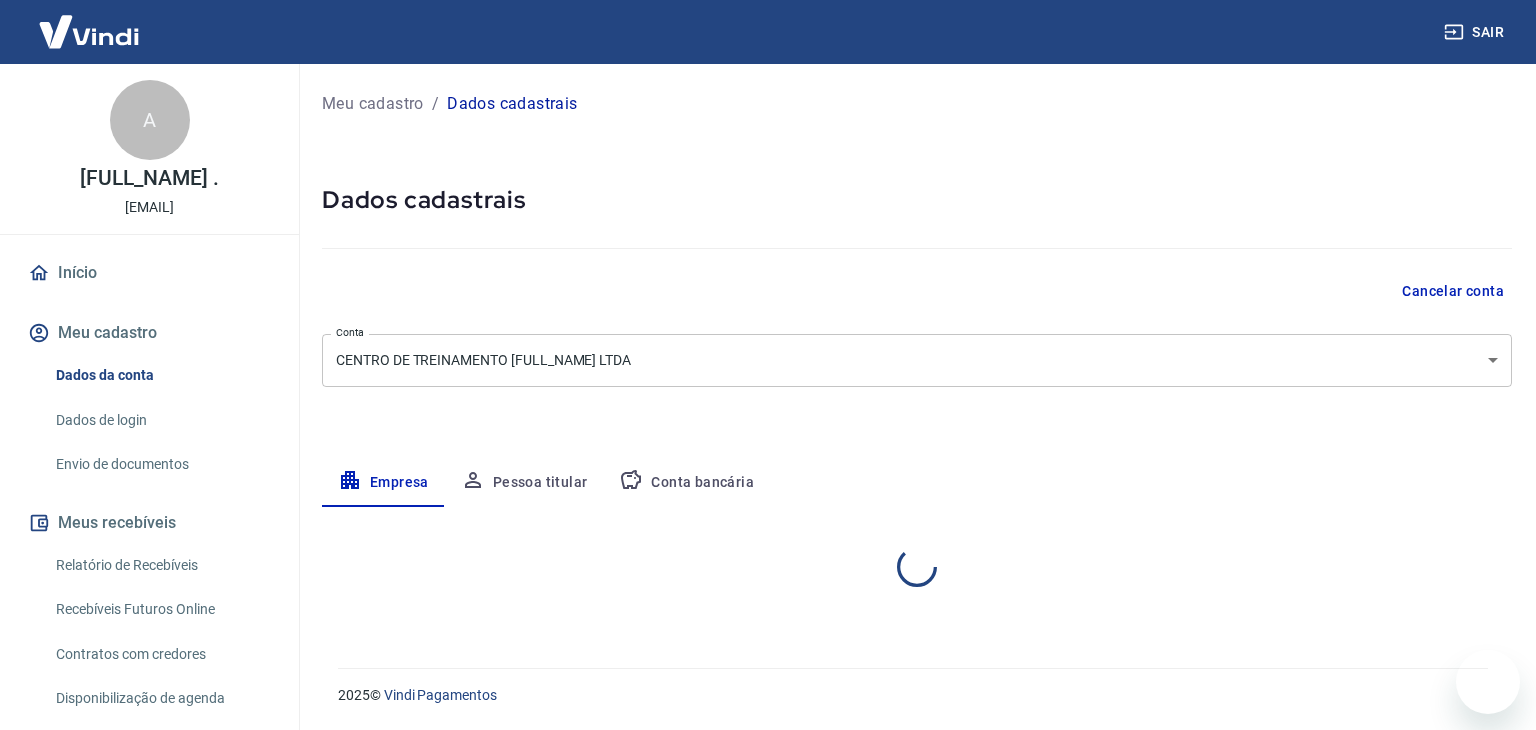select on "SP" 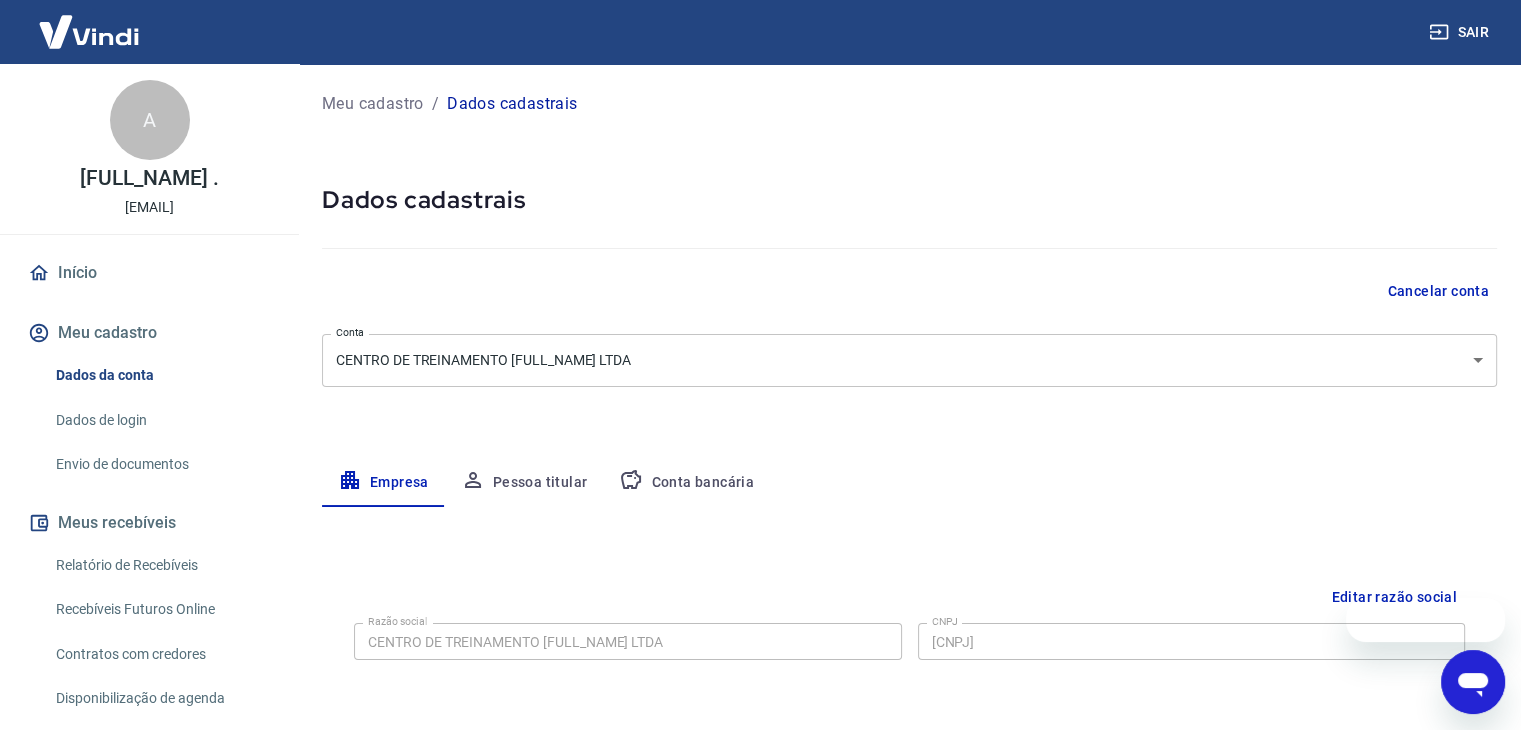 scroll, scrollTop: 0, scrollLeft: 0, axis: both 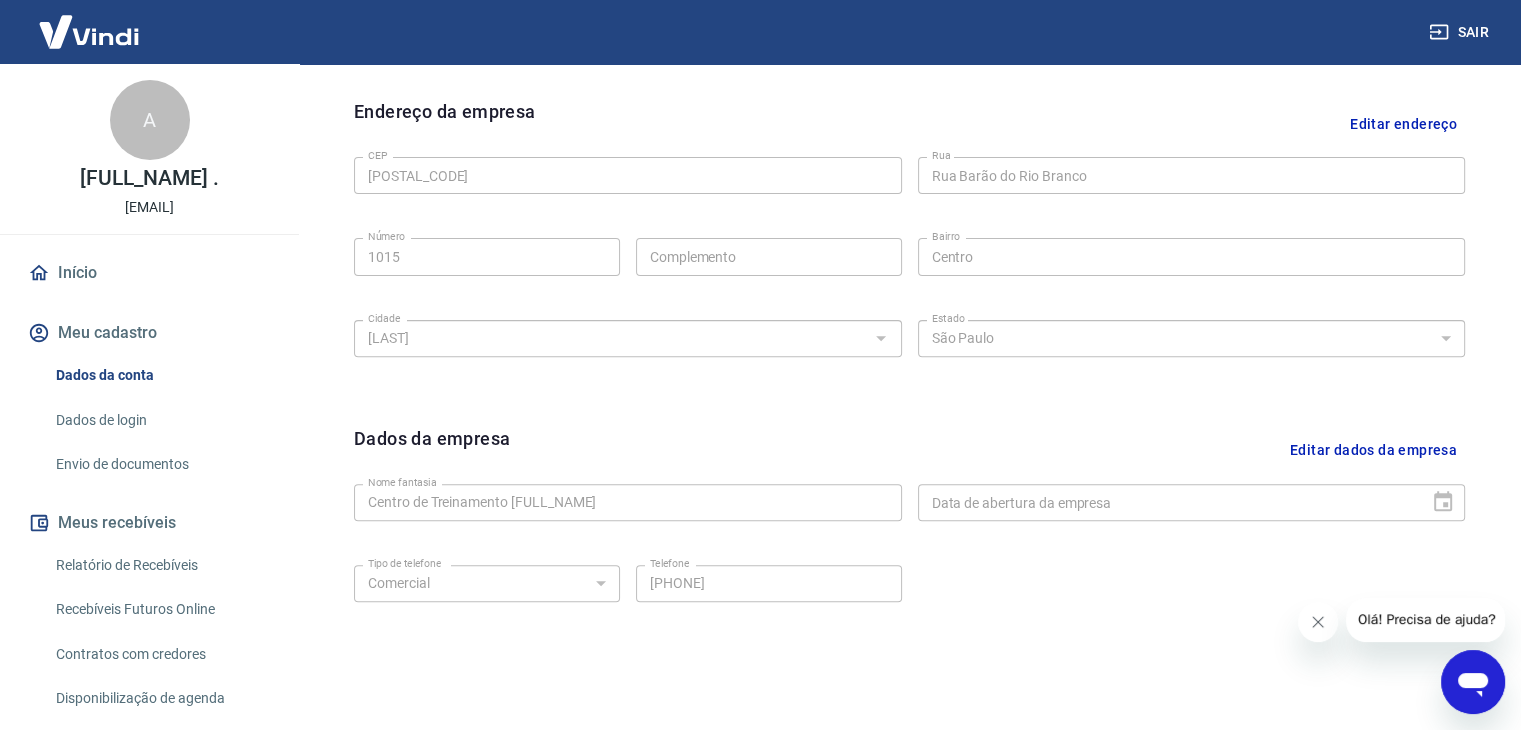 click on "Data de abertura da empresa" at bounding box center [1192, 502] 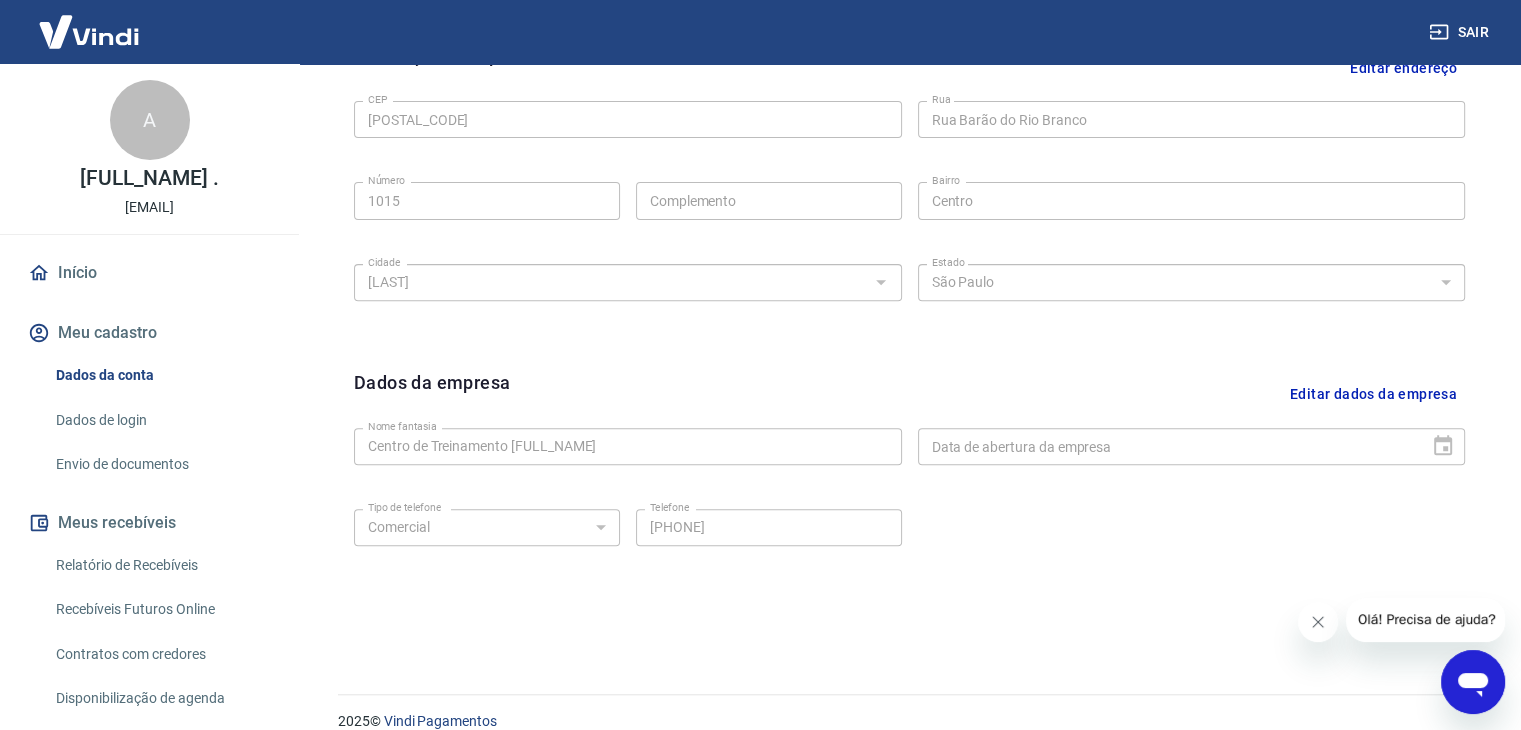 scroll, scrollTop: 712, scrollLeft: 0, axis: vertical 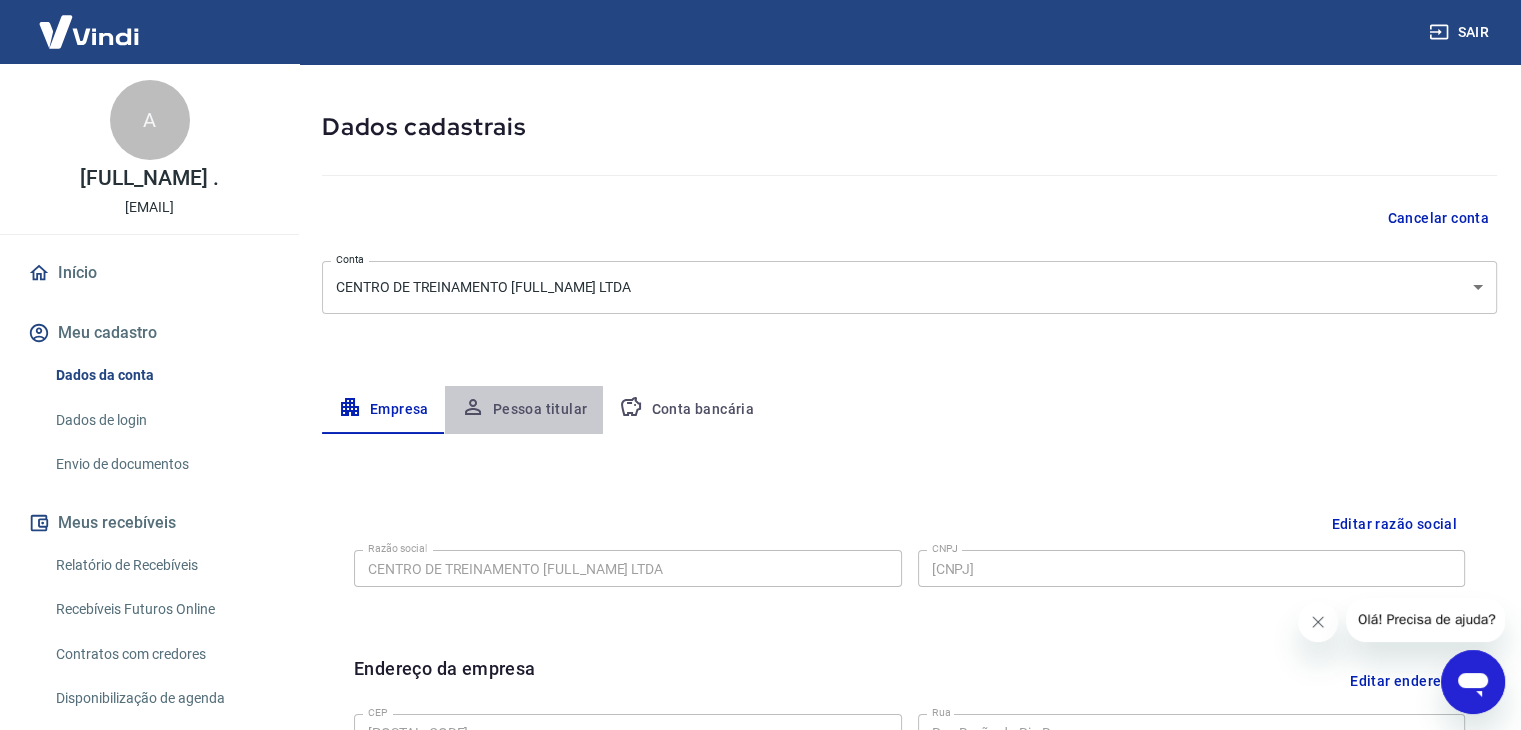 click on "Pessoa titular" at bounding box center (524, 410) 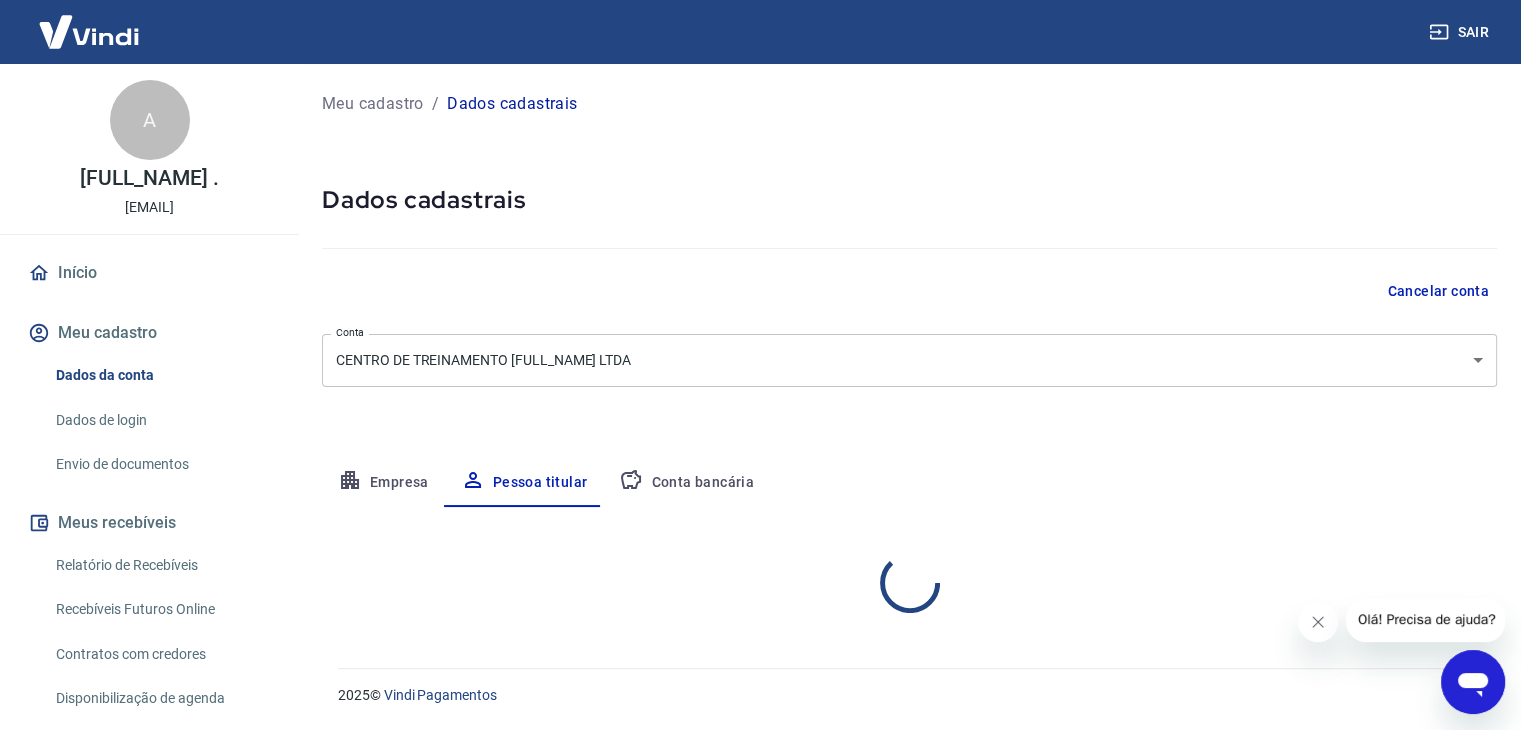 scroll, scrollTop: 0, scrollLeft: 0, axis: both 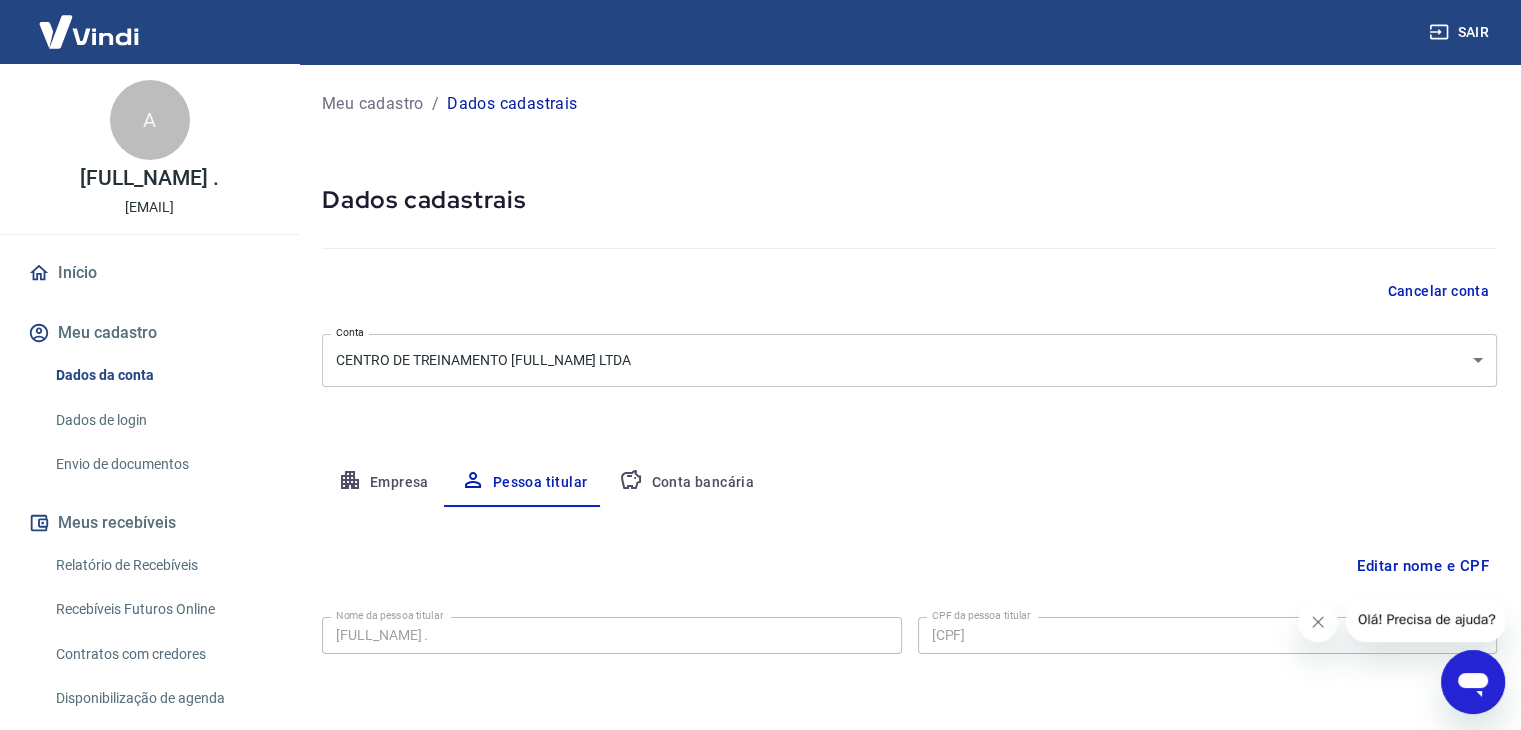 click on "Conta bancária" at bounding box center [686, 483] 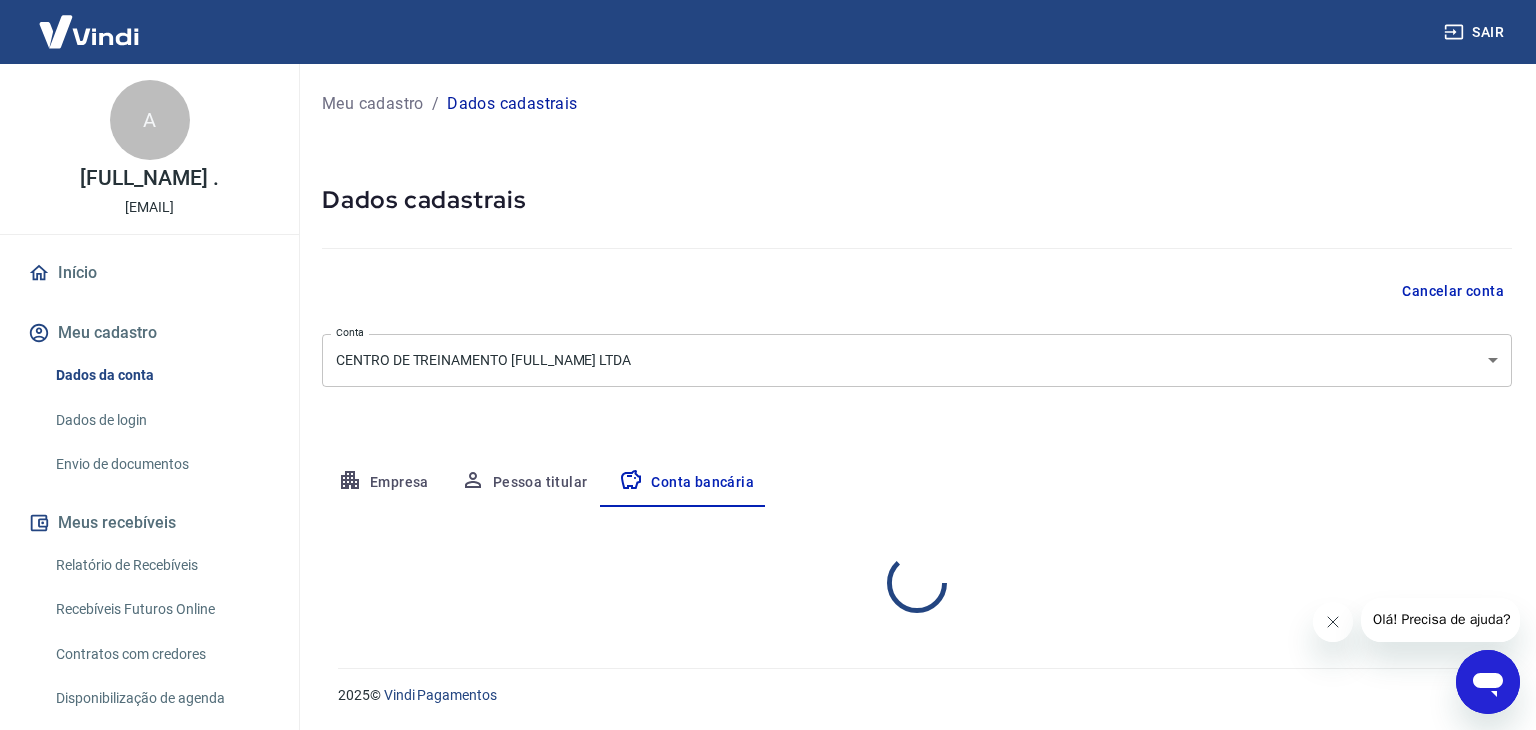 select on "1" 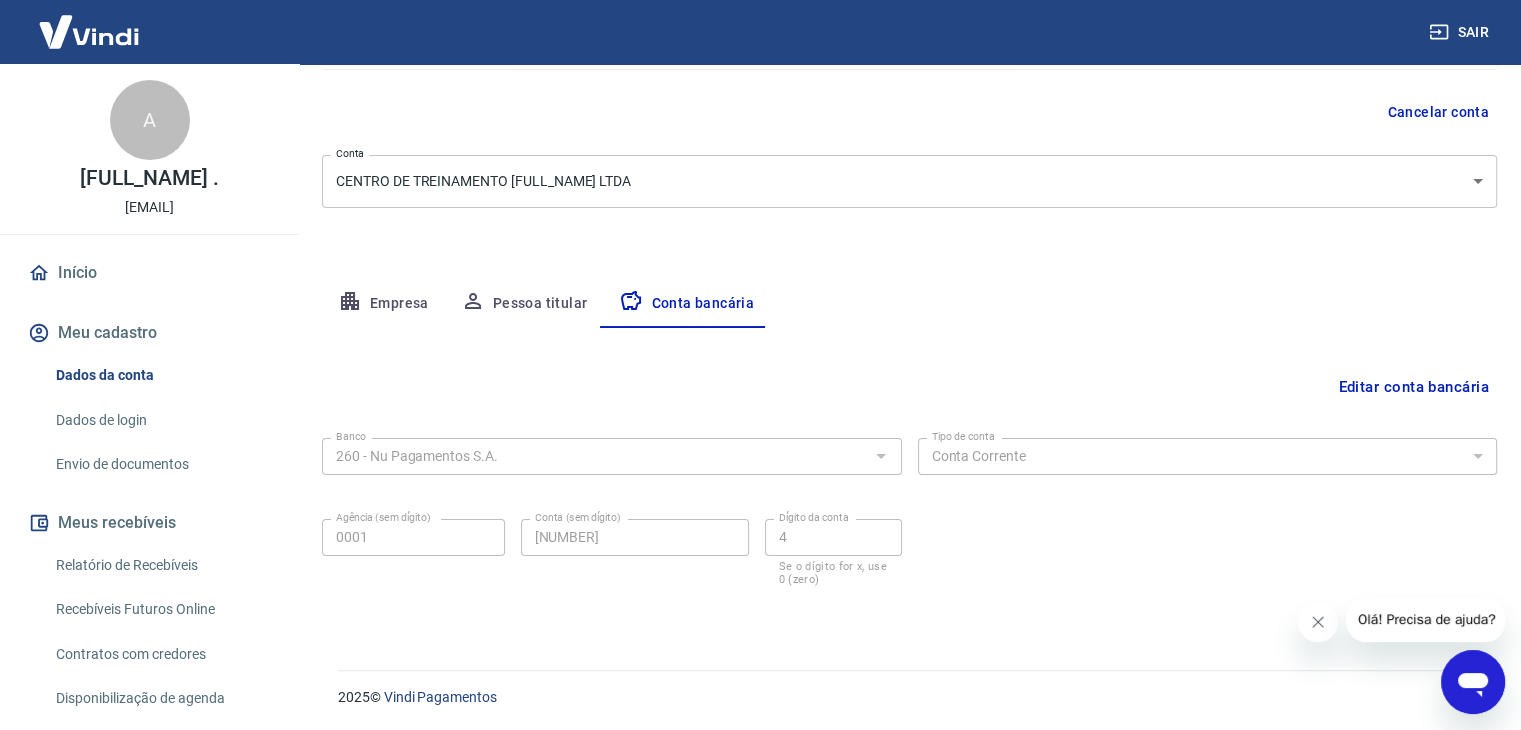 scroll, scrollTop: 180, scrollLeft: 0, axis: vertical 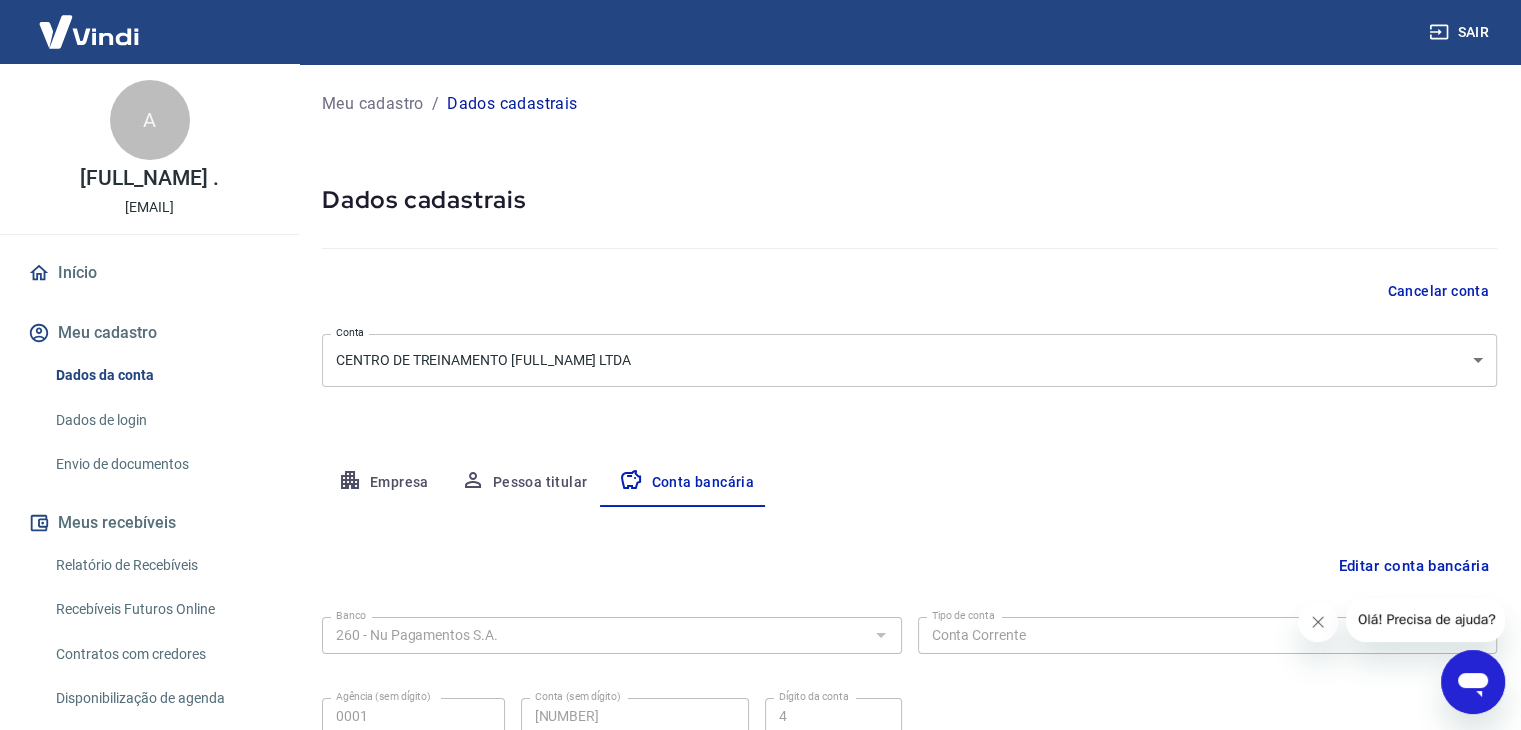 click on "Pessoa titular" at bounding box center (524, 483) 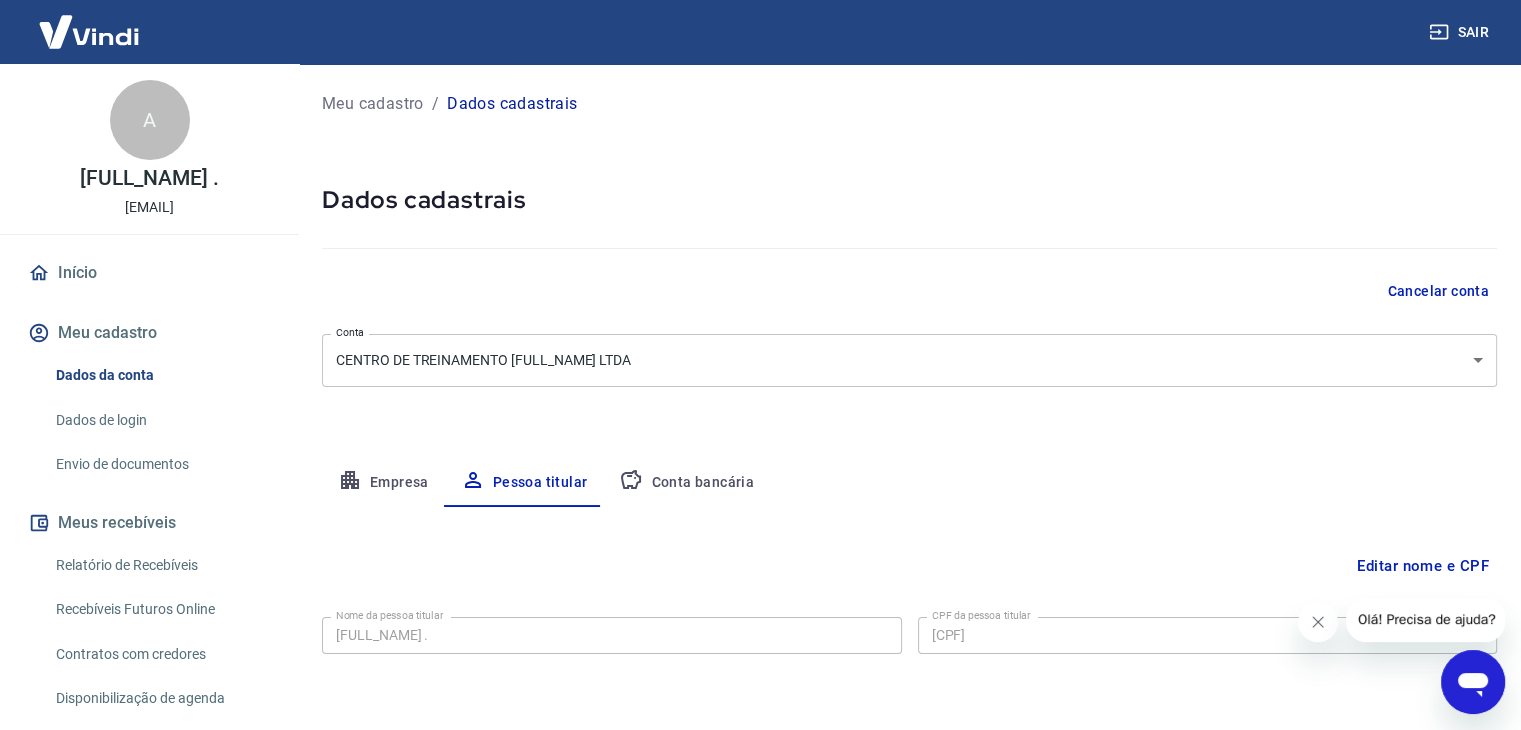 click on "Meu cadastro" at bounding box center (373, 104) 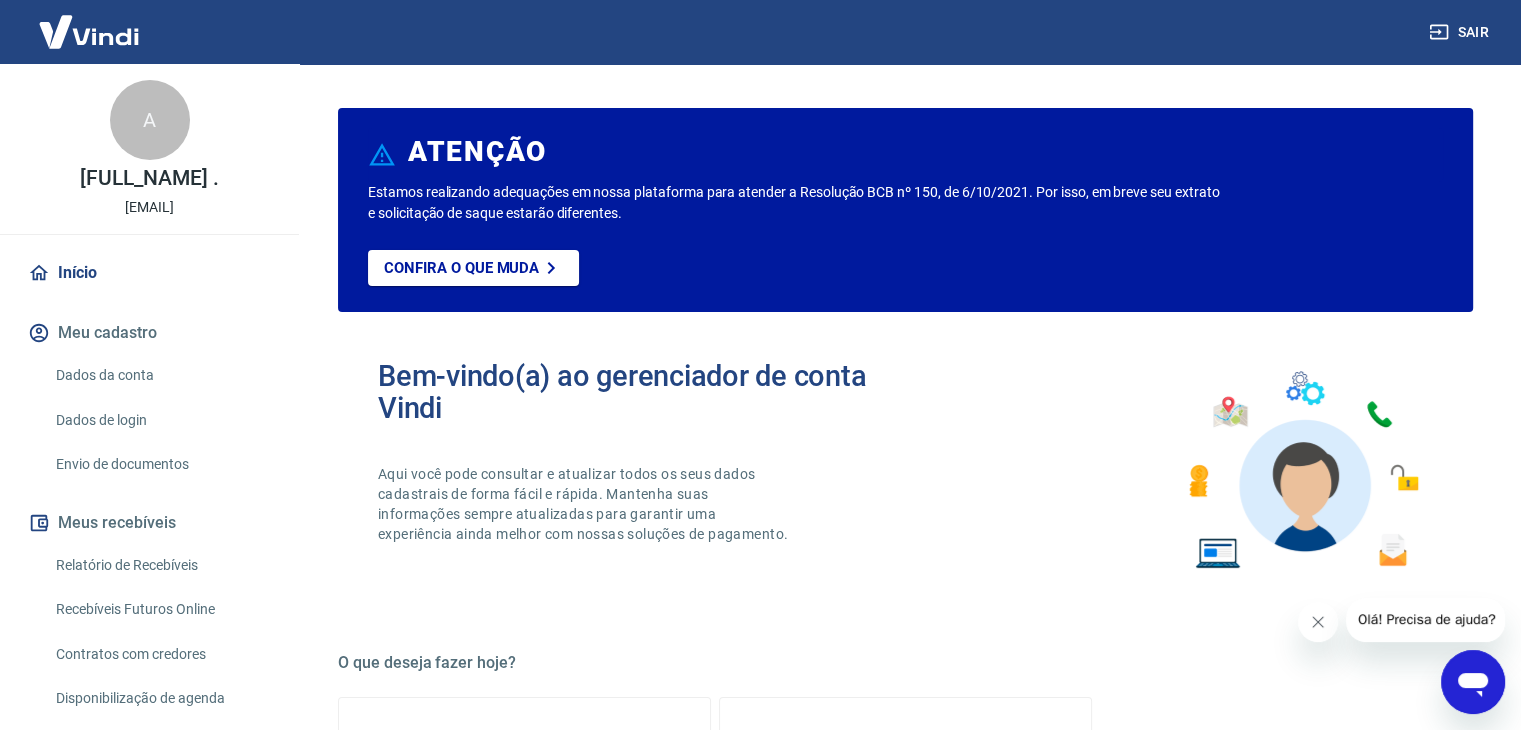 click on "Envio de documentos" at bounding box center [161, 464] 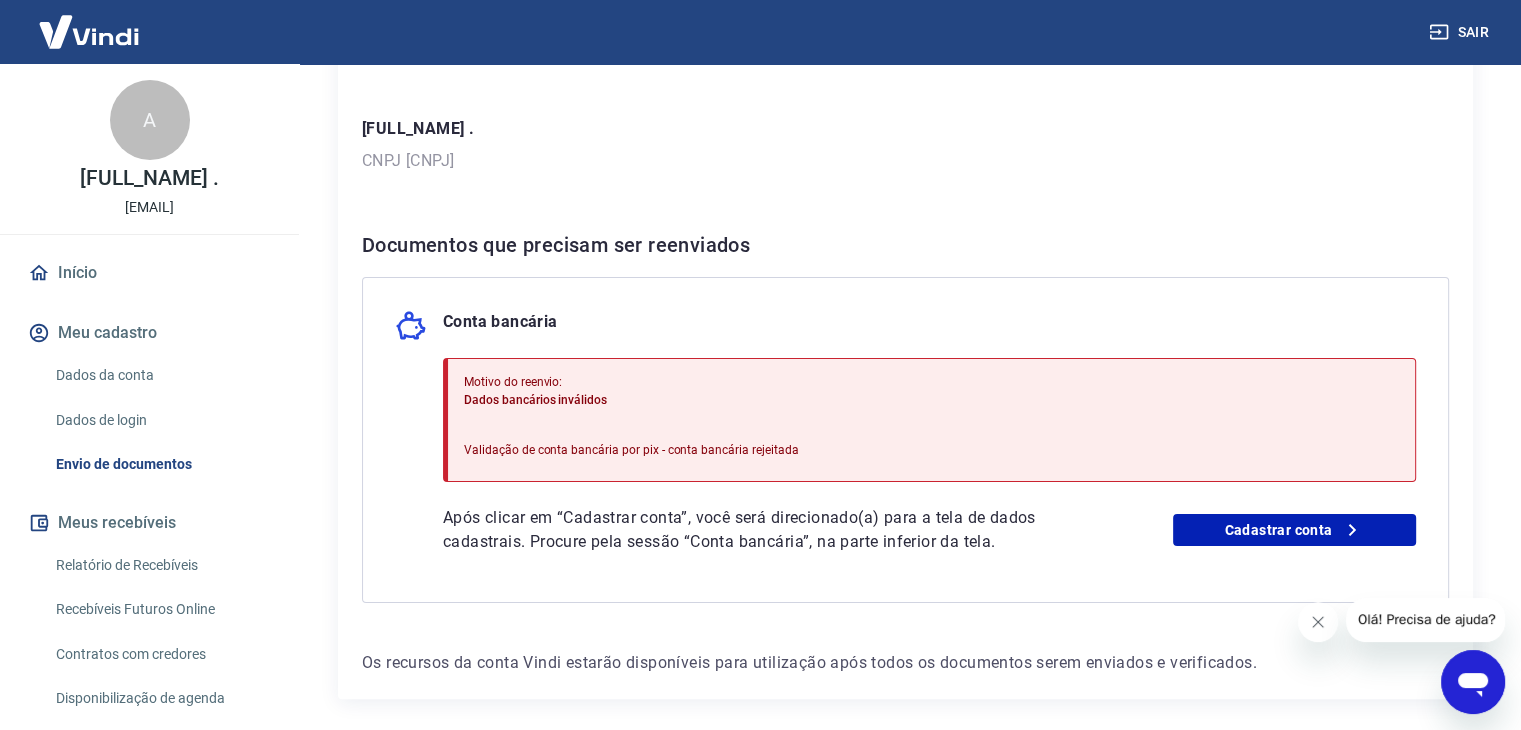 scroll, scrollTop: 334, scrollLeft: 0, axis: vertical 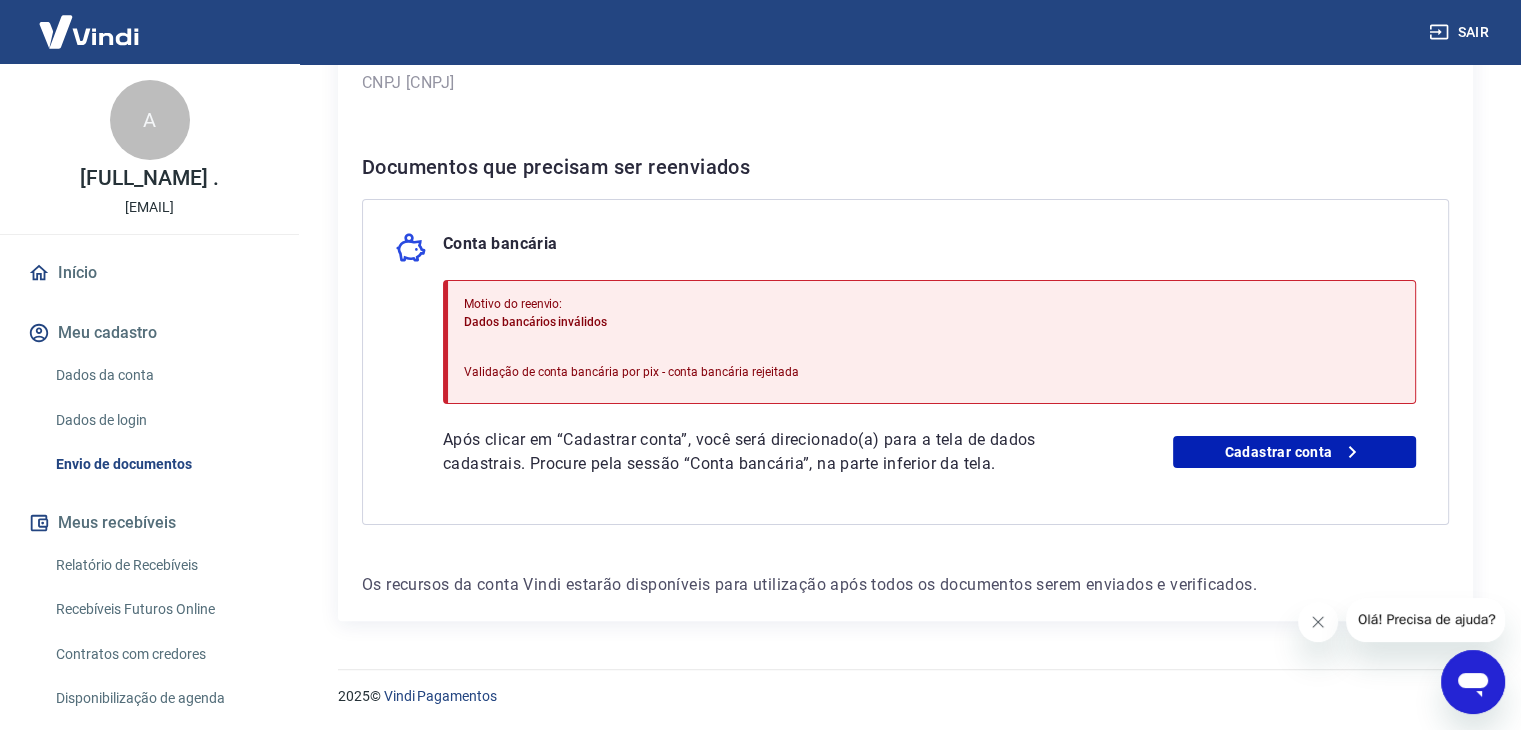 click on "Olá! Precisa de ajuda?" at bounding box center [1427, 619] 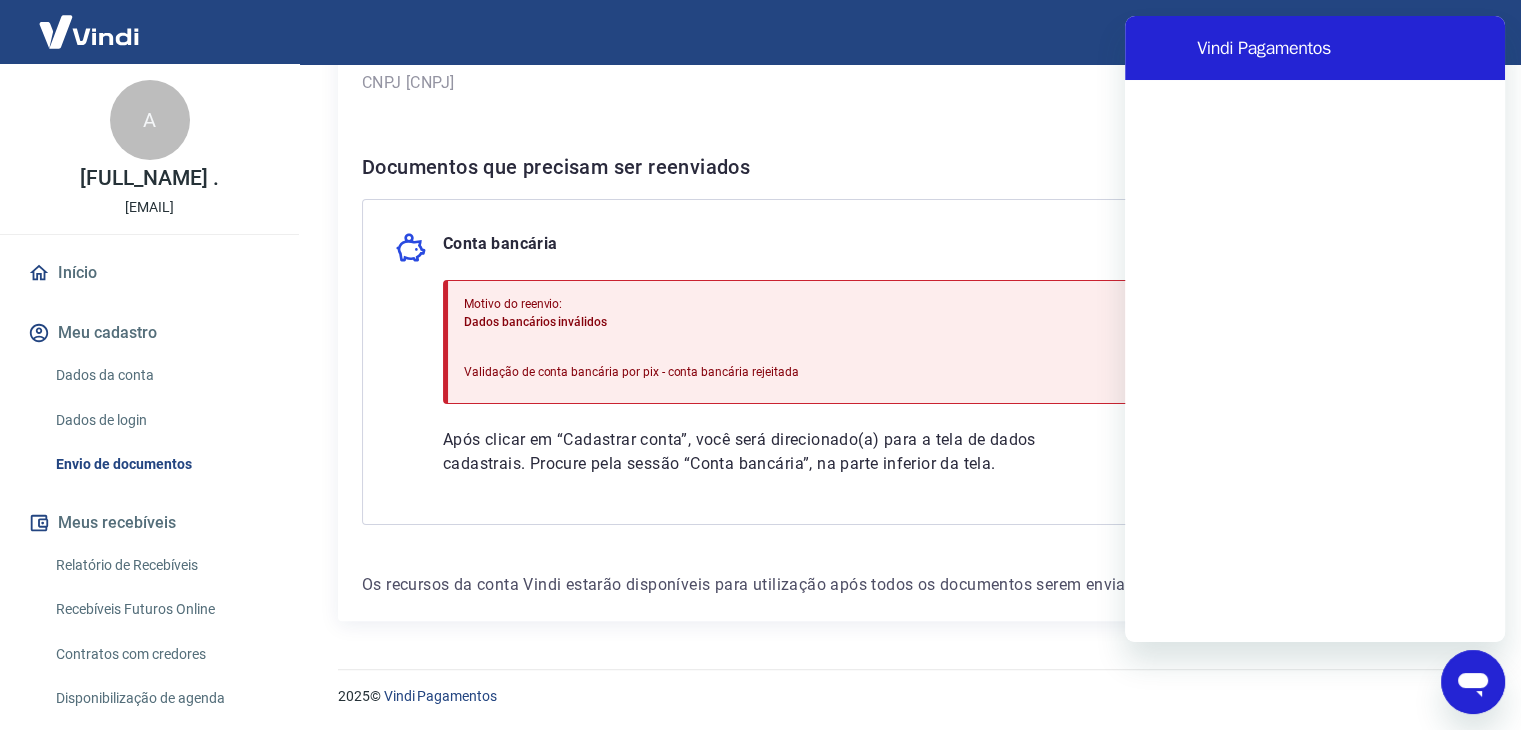 scroll, scrollTop: 0, scrollLeft: 0, axis: both 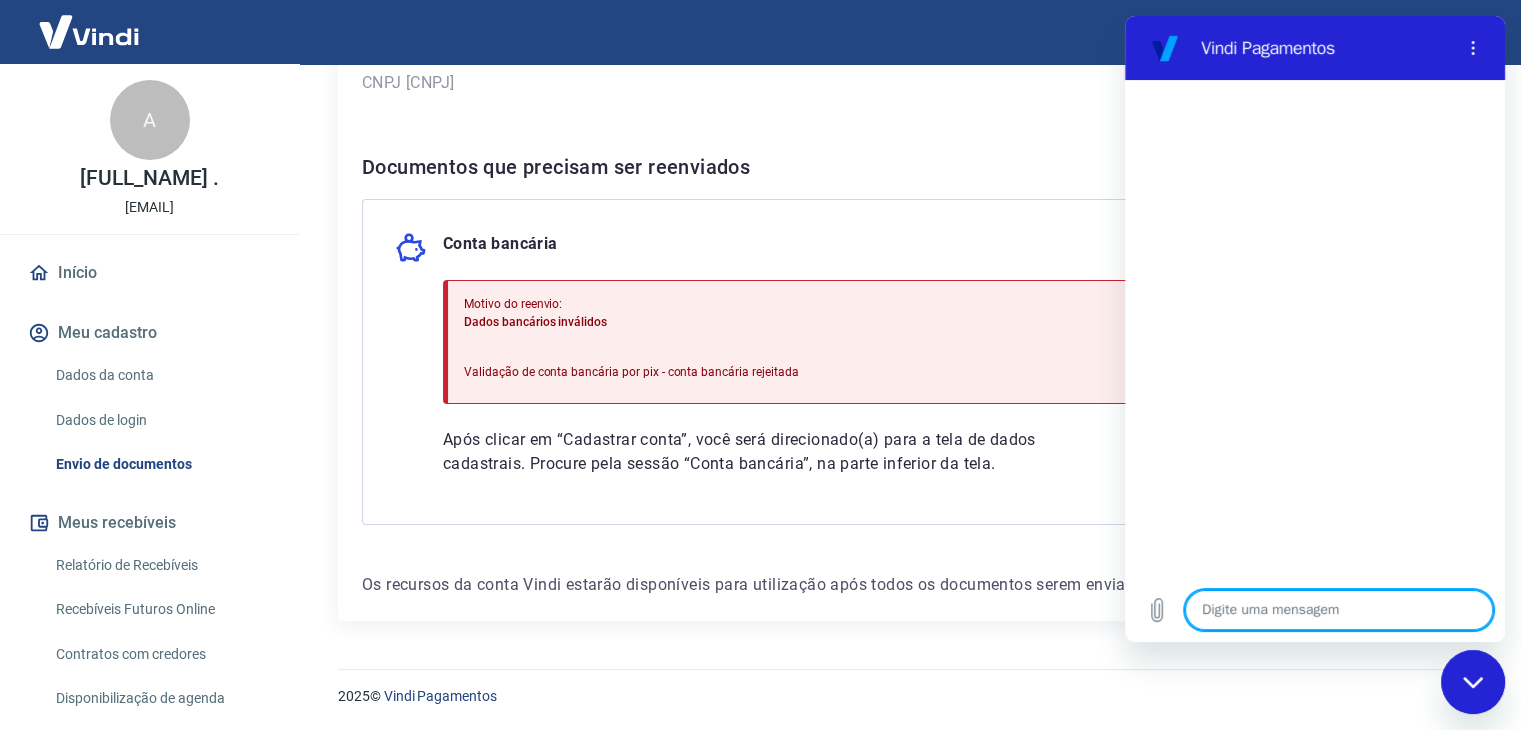 type on "v" 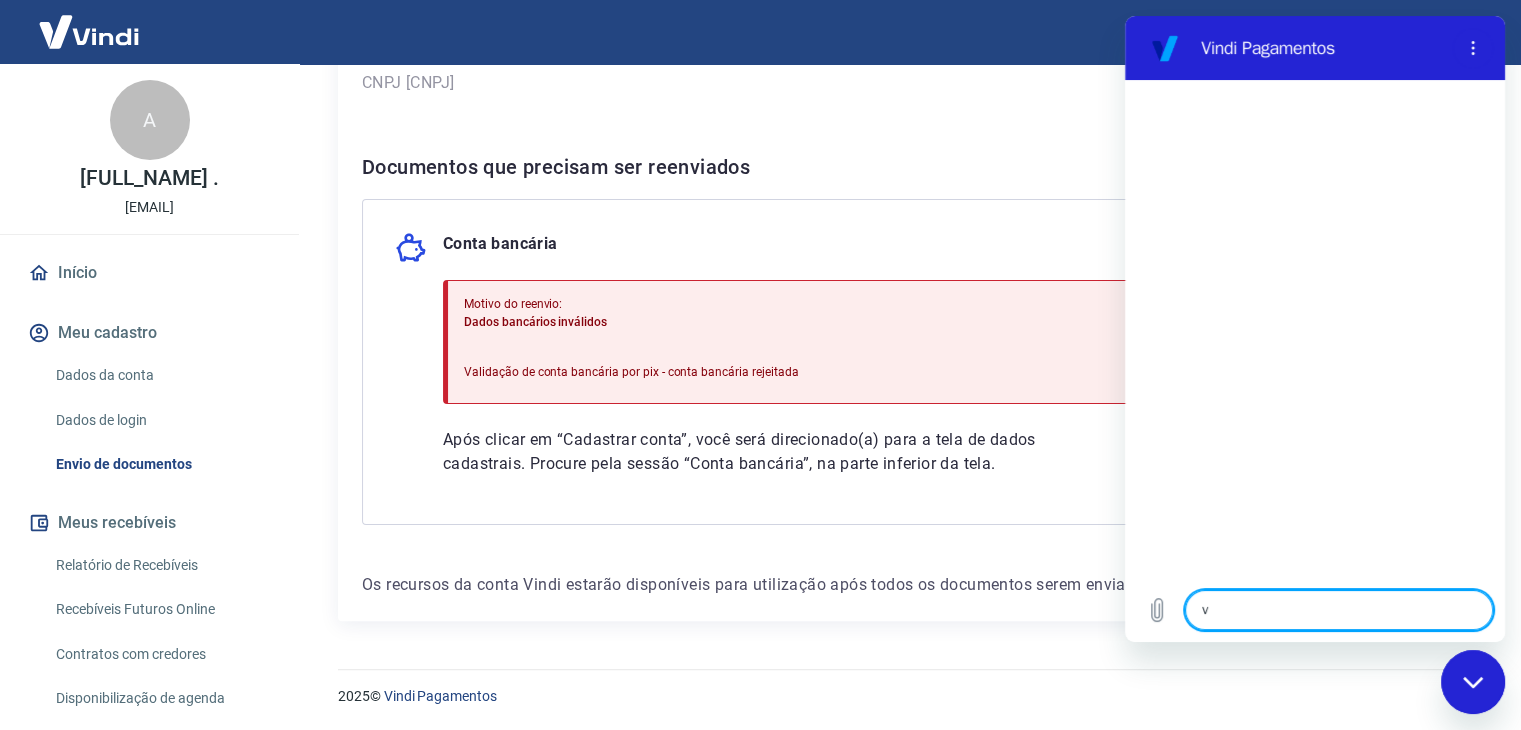 type on "va" 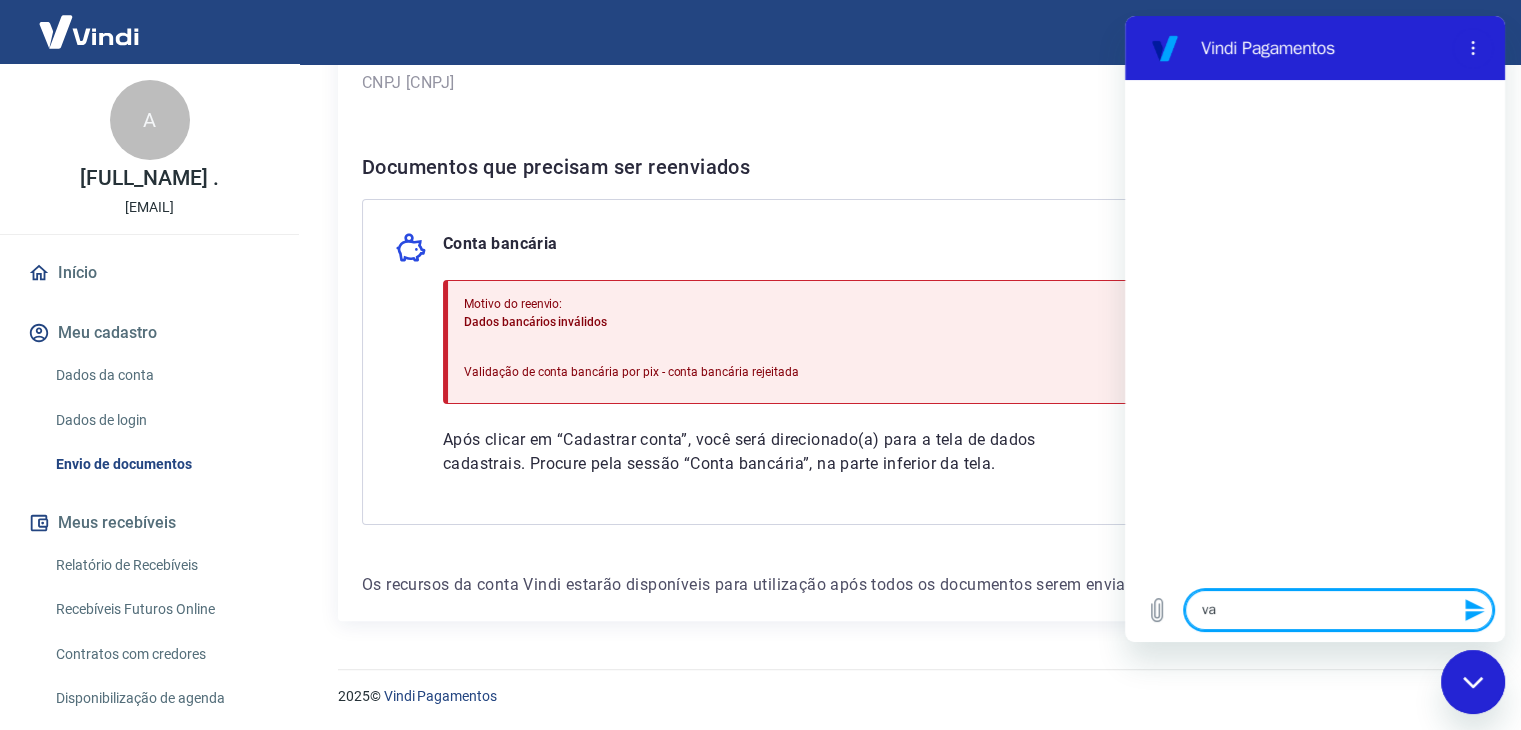 type on "val" 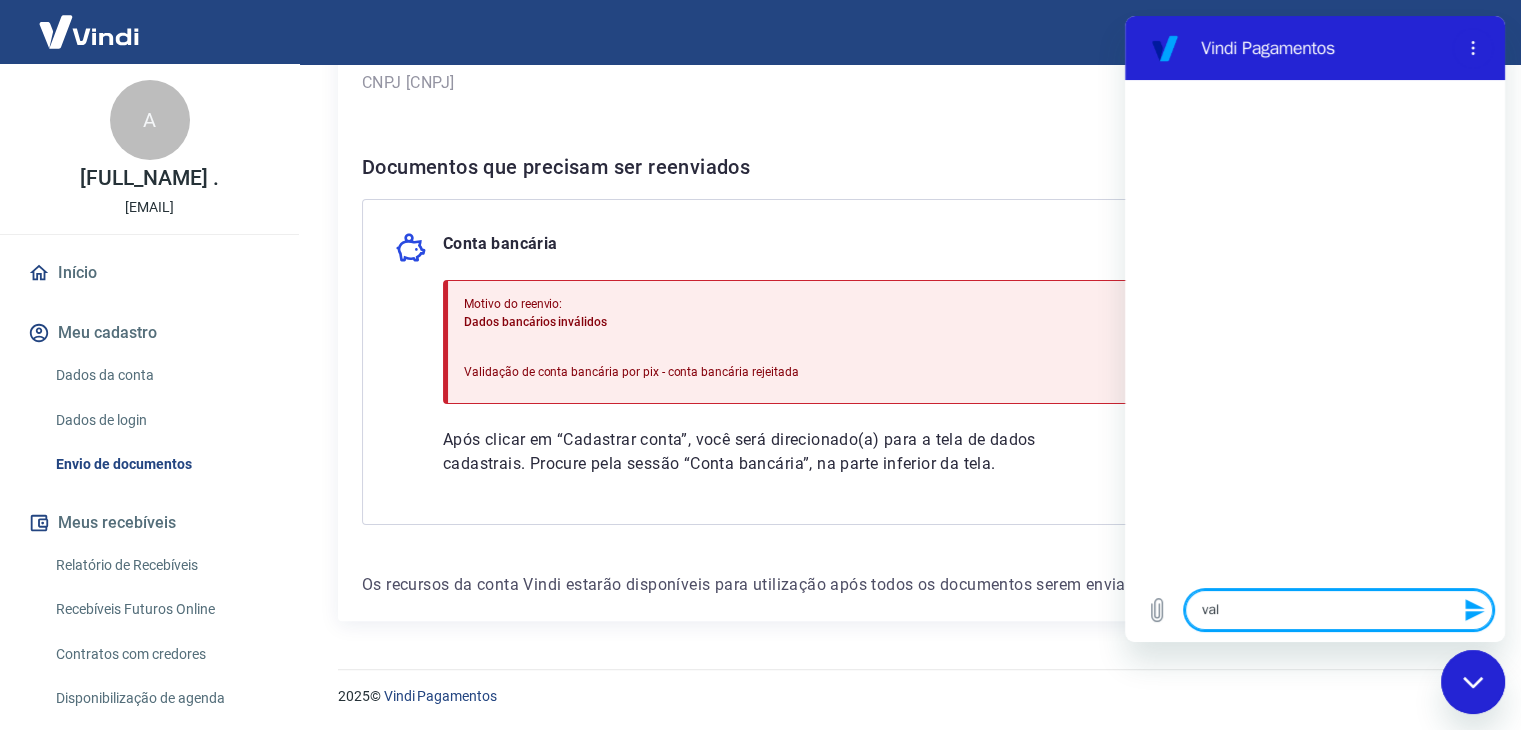 type on "vali" 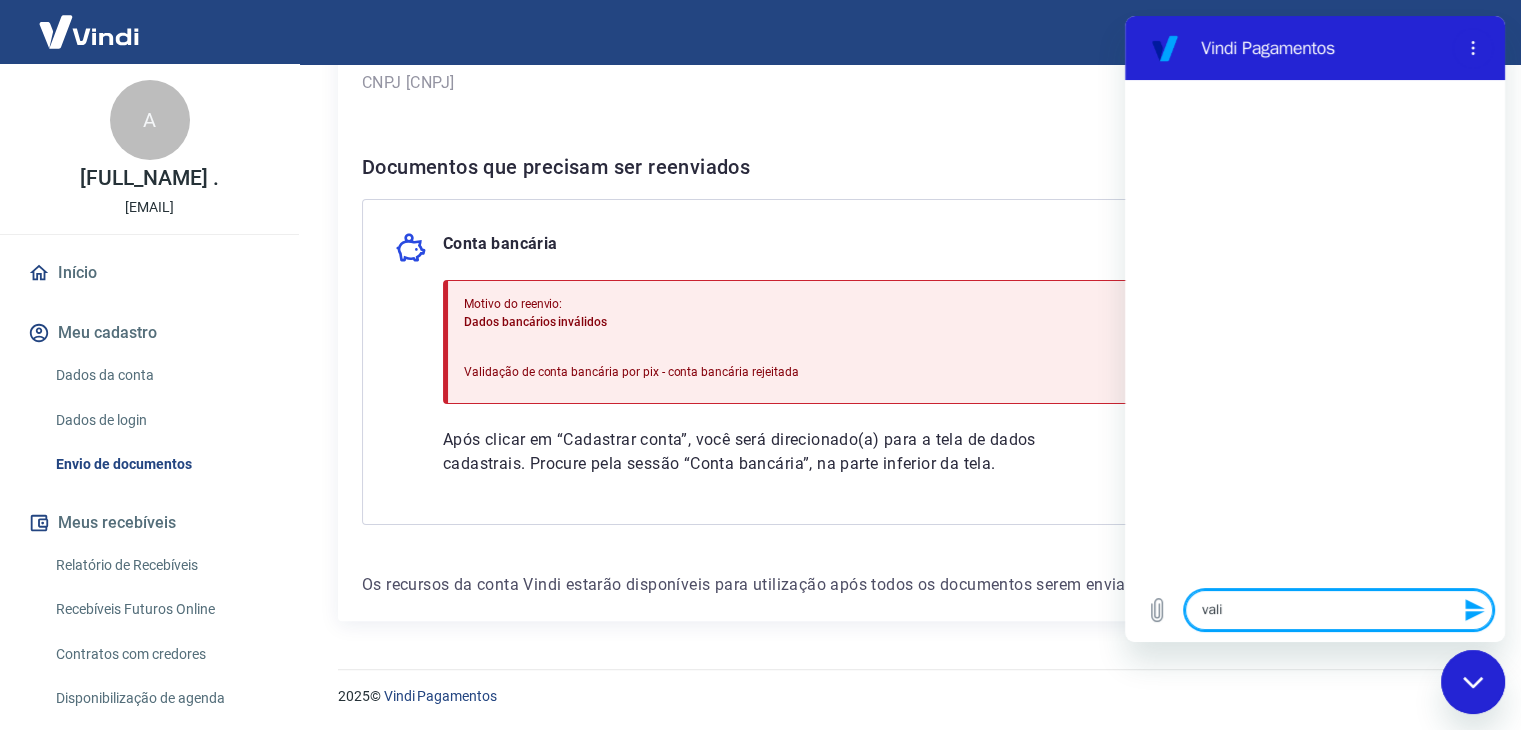 type on "valid" 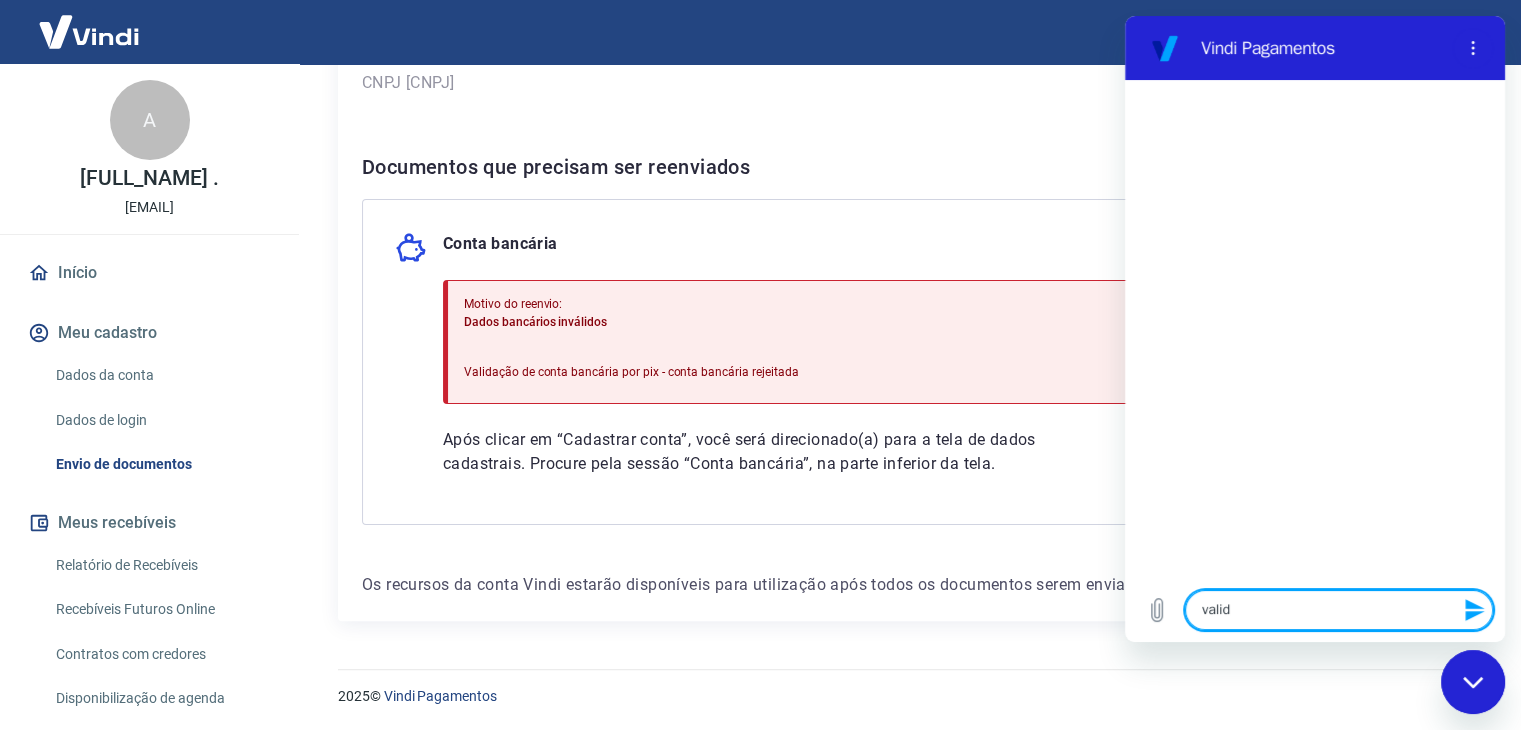 type on "valida" 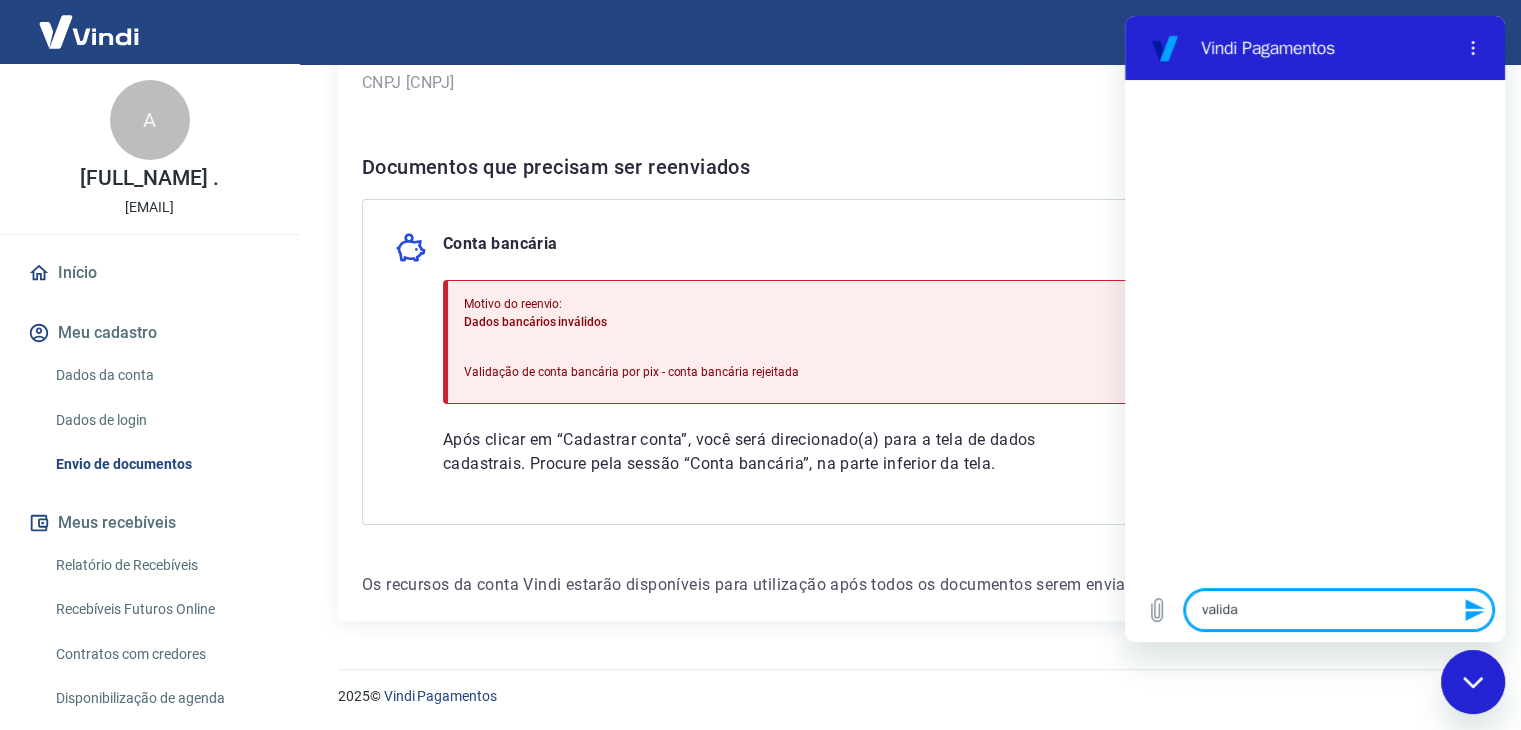 type on "valid" 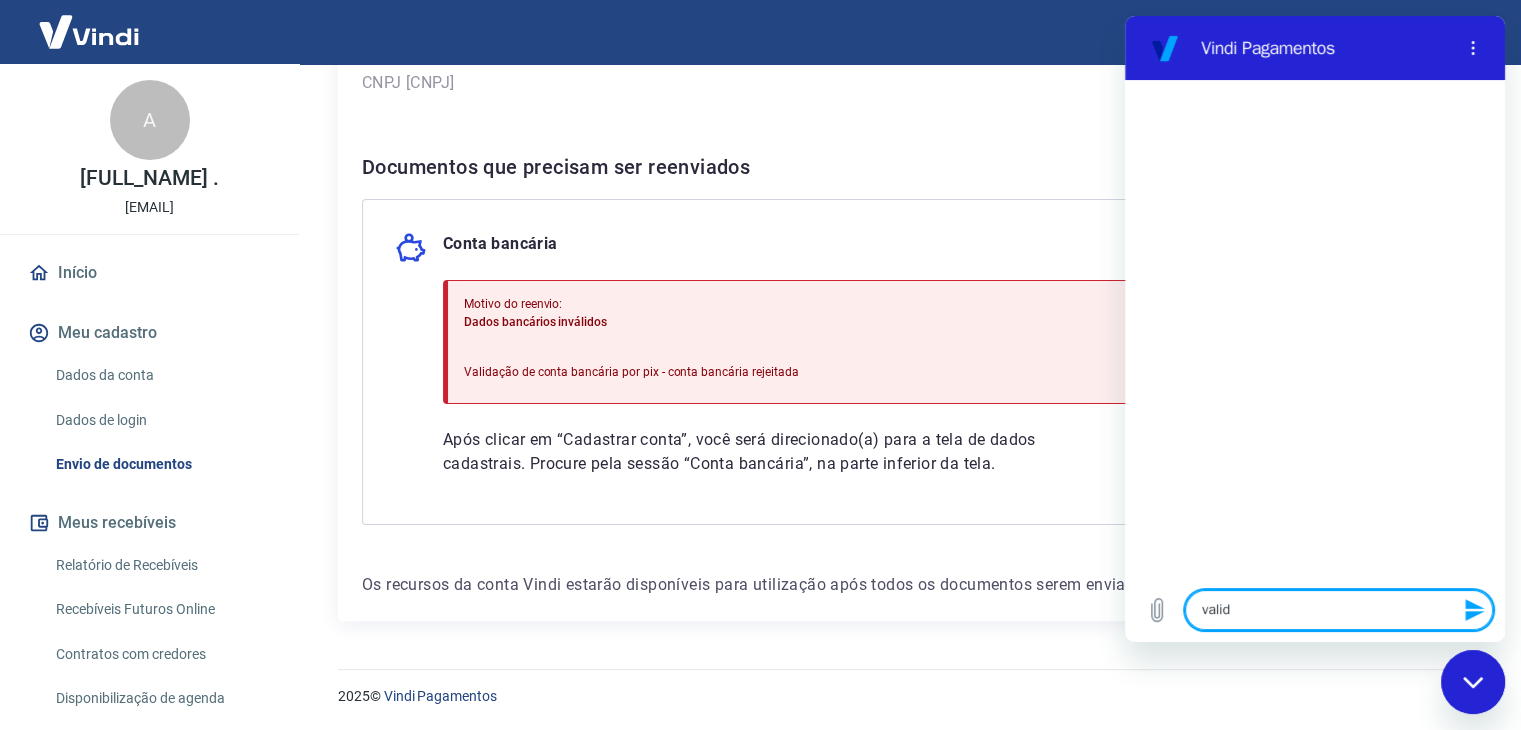 type on "validç" 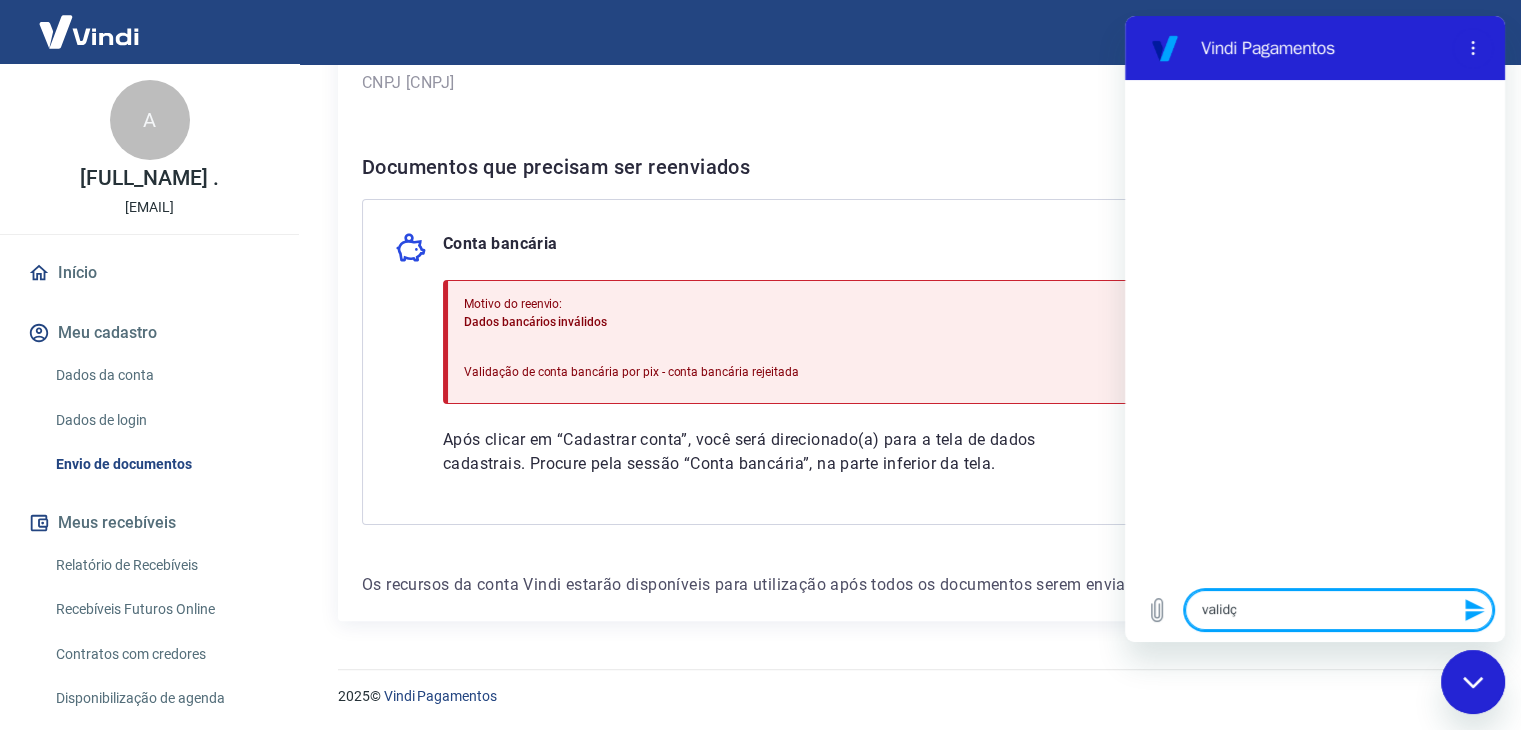 type on "validçã" 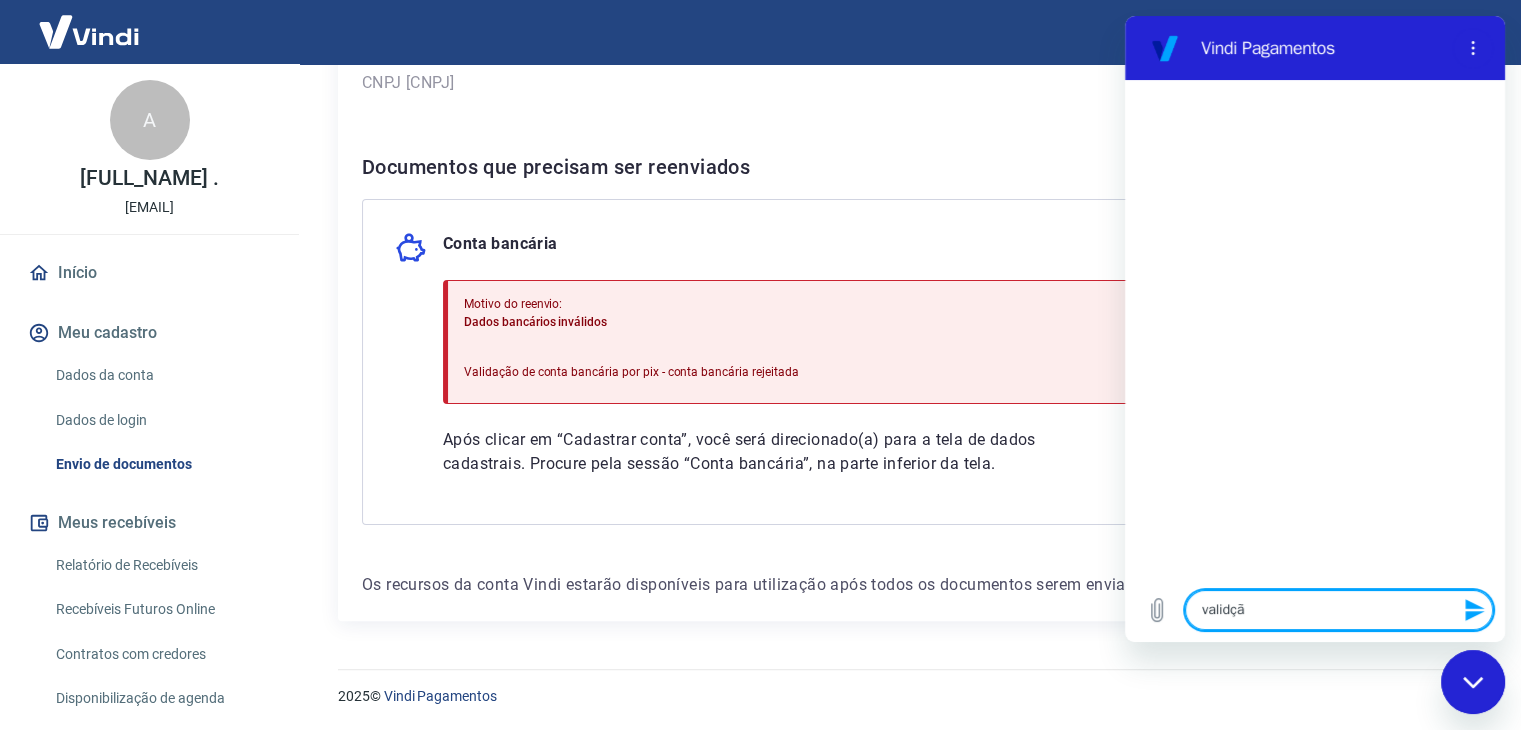 type on "validç" 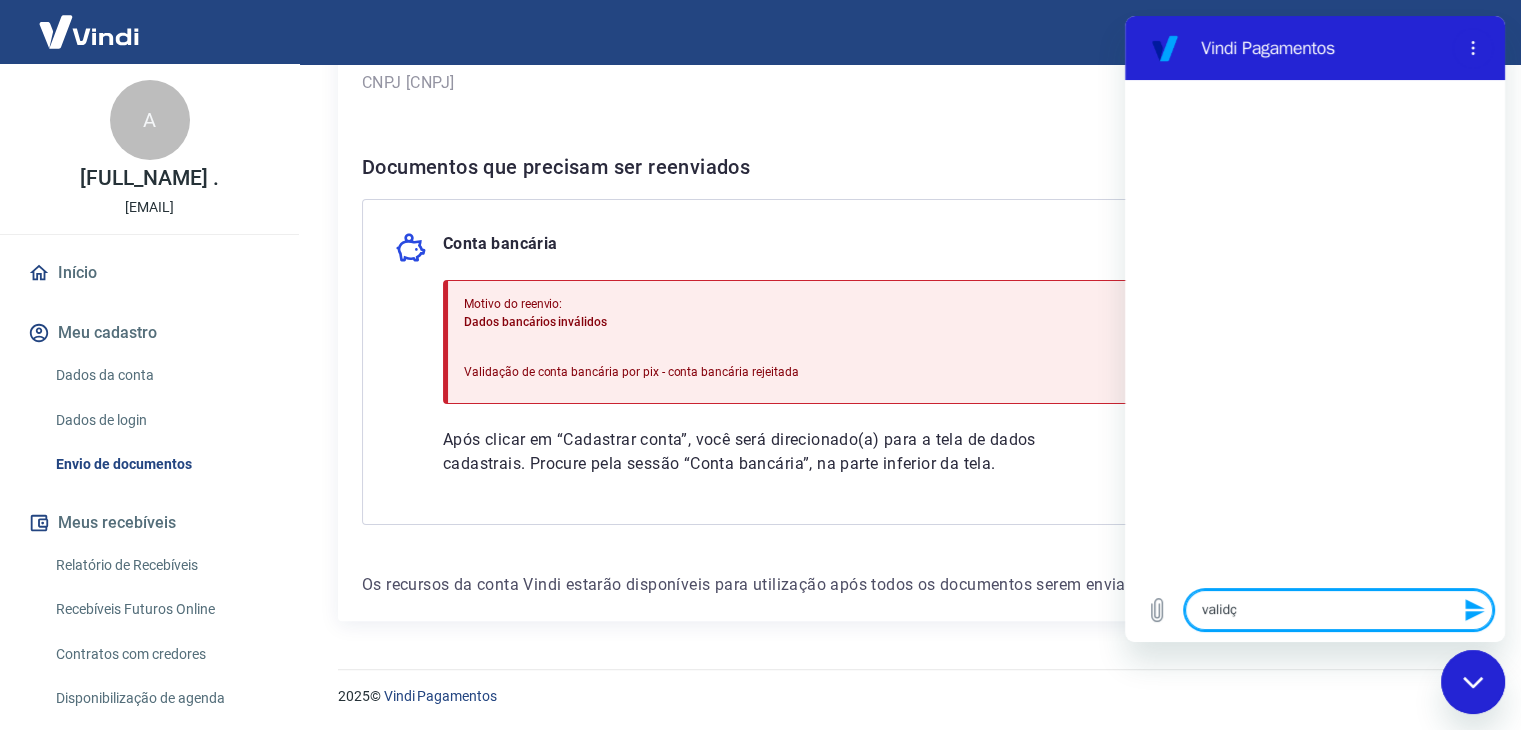 type on "valid" 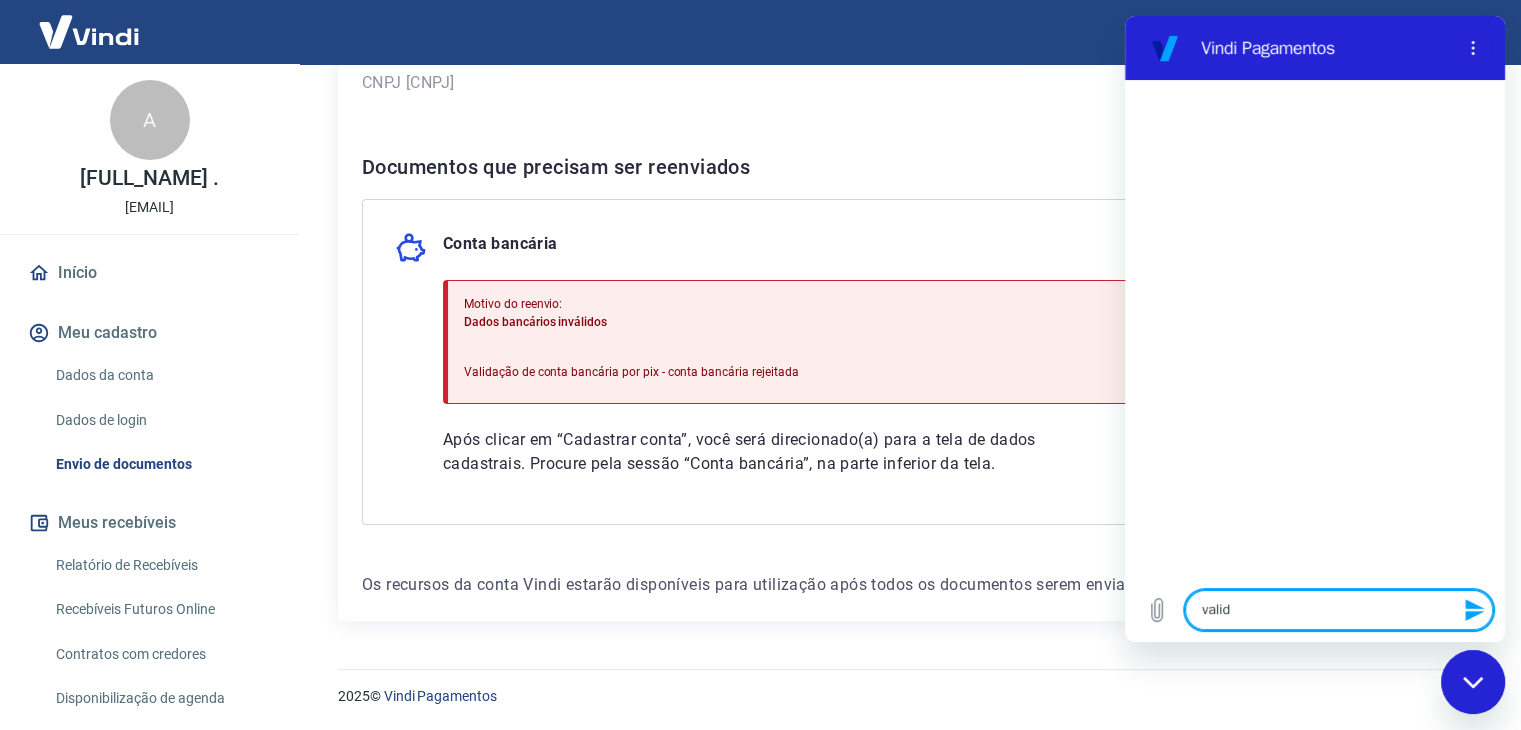 type on "valida" 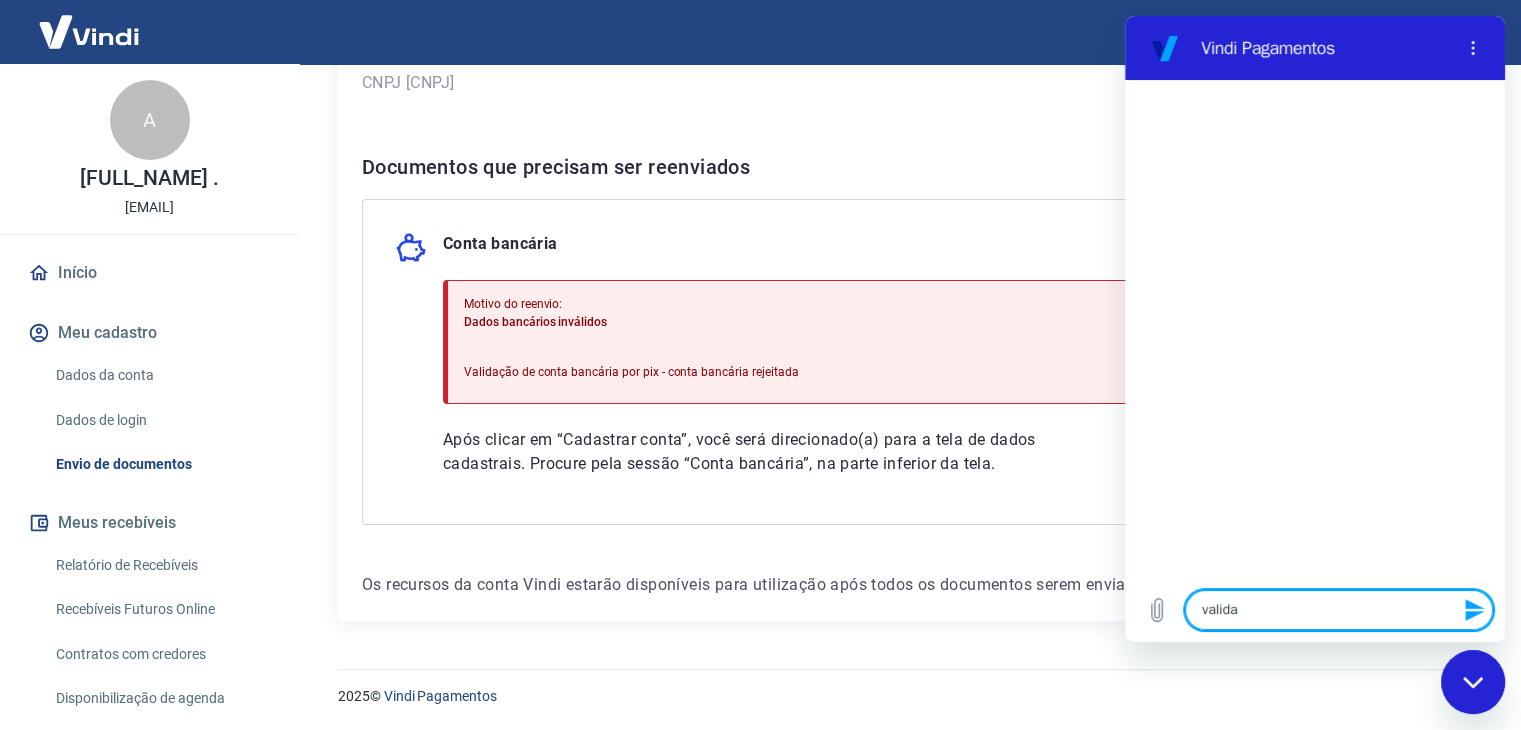 type on "validaç" 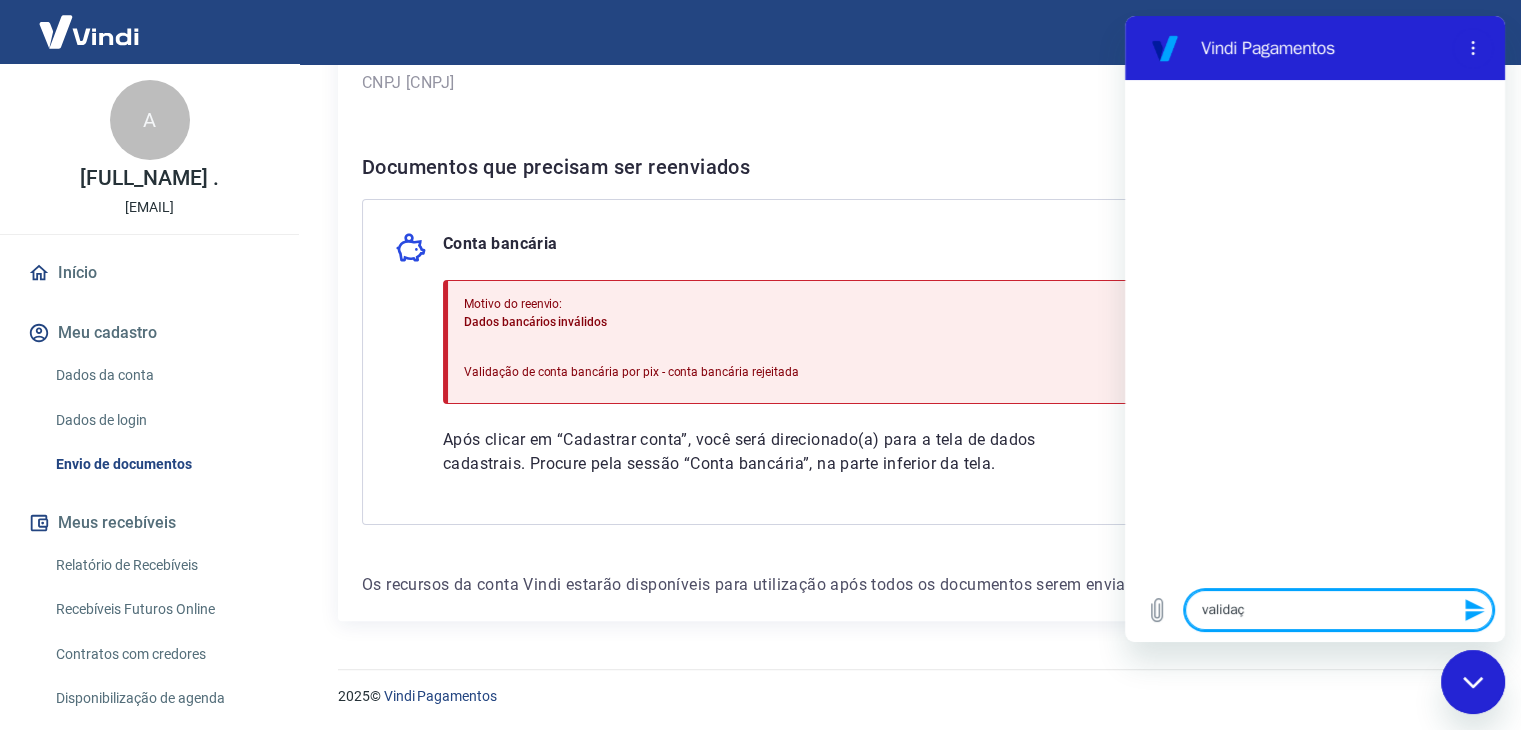 type on "validaçã" 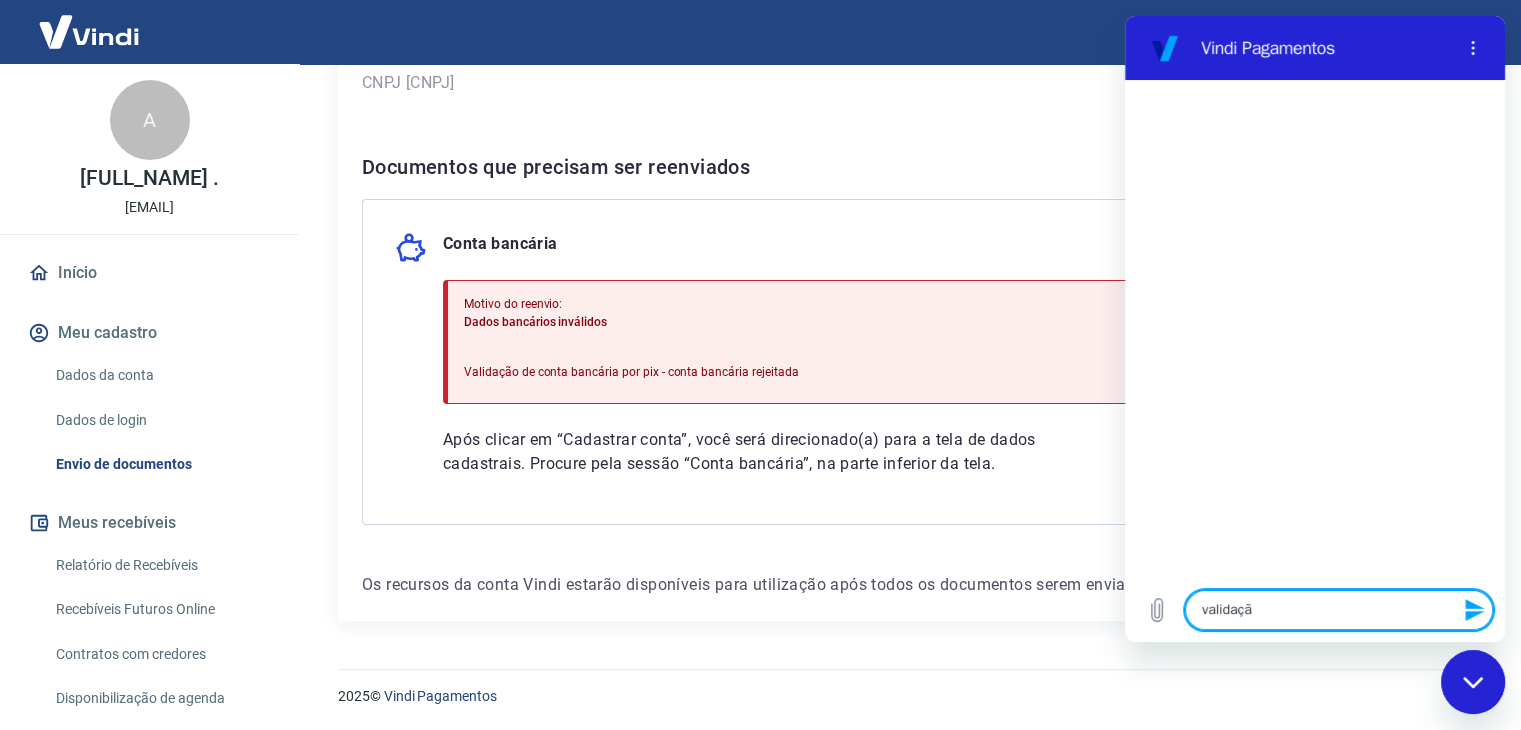 type on "x" 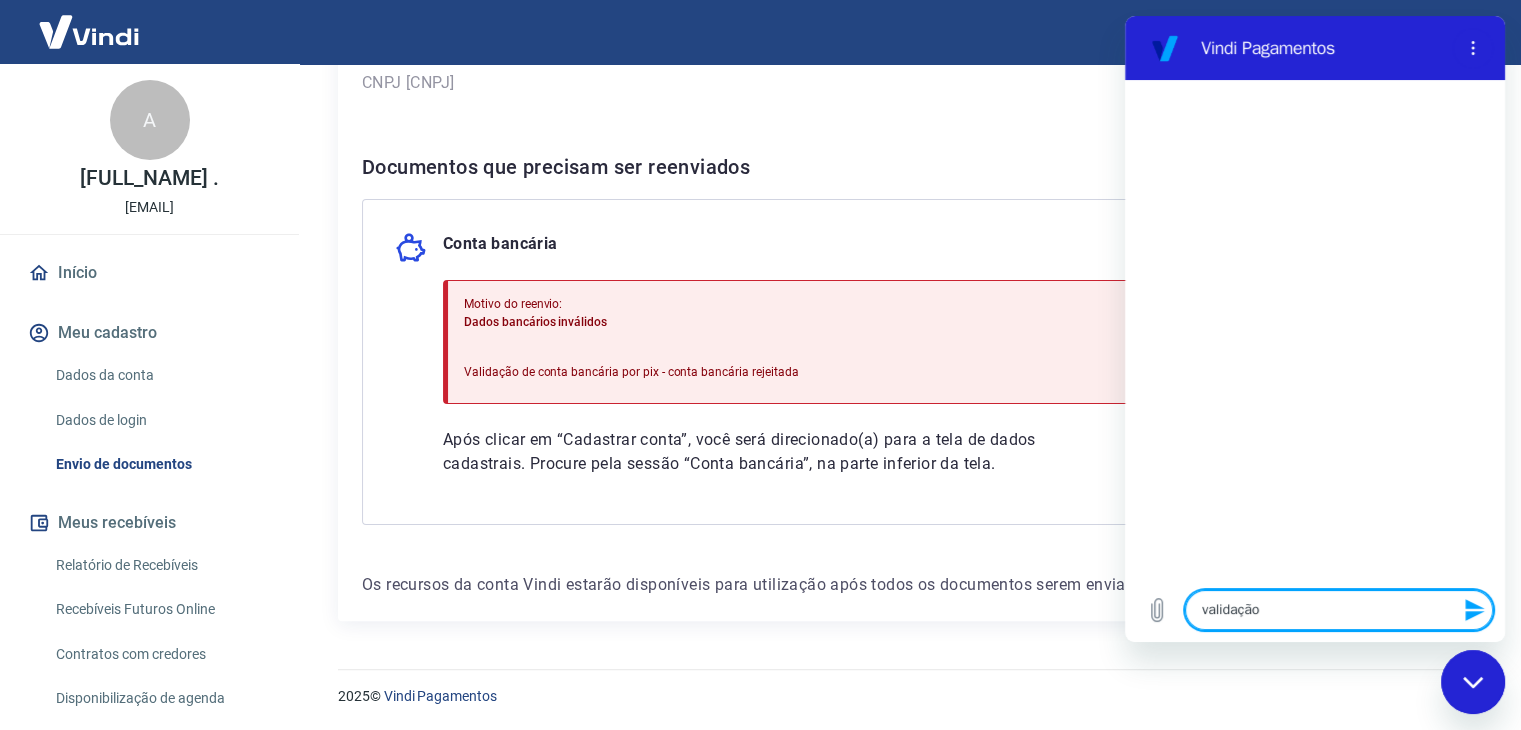 type on "validação" 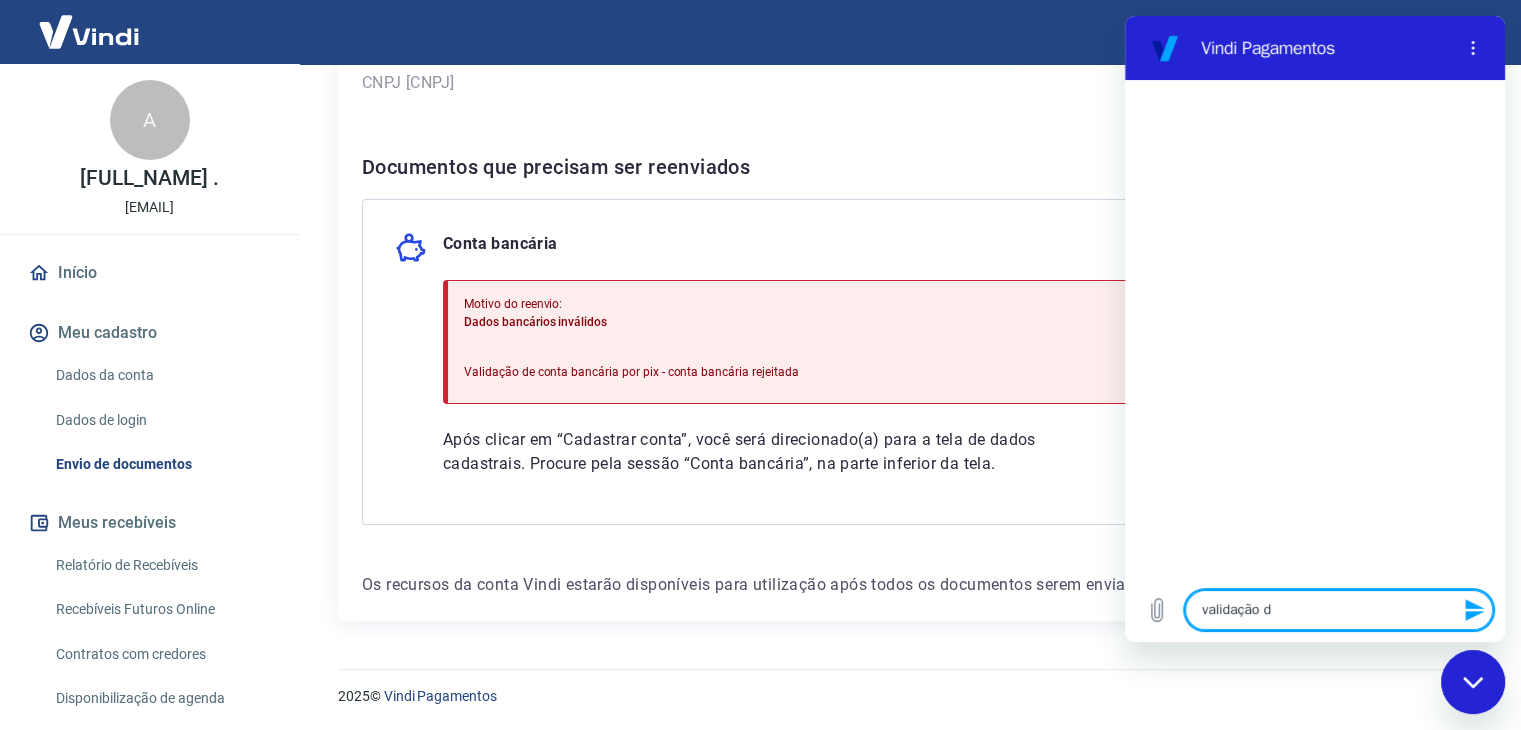 type on "validação de" 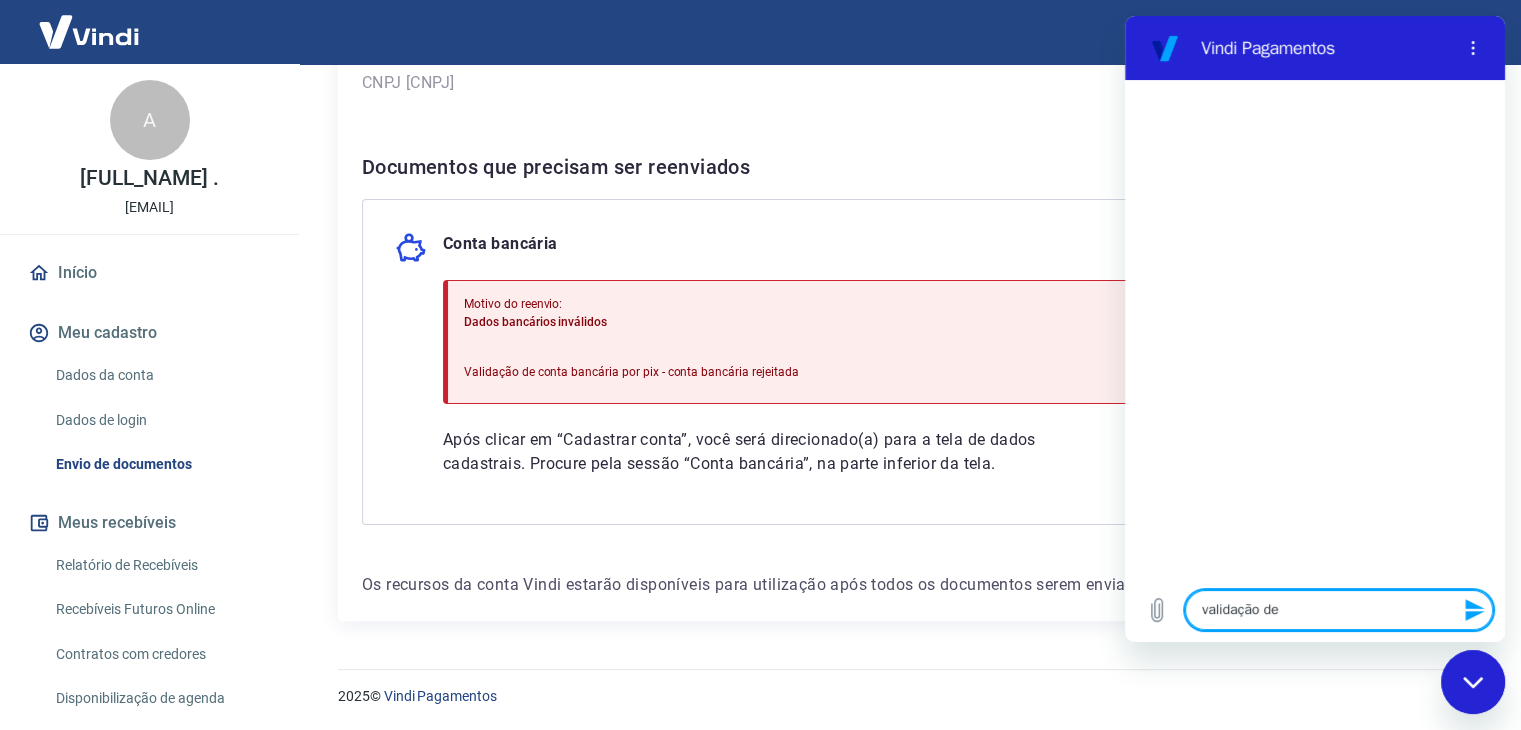 type on "validação de" 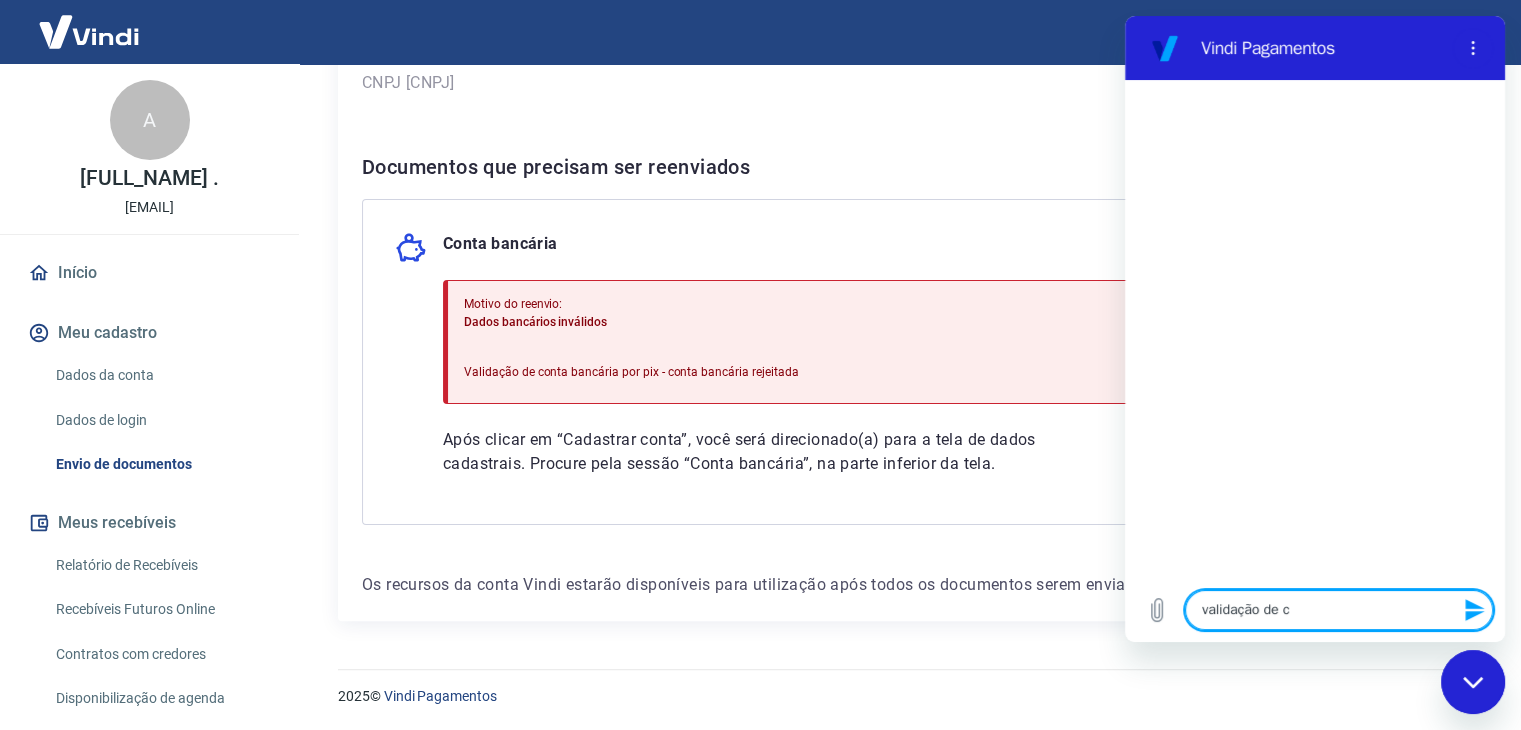 type on "validação de co" 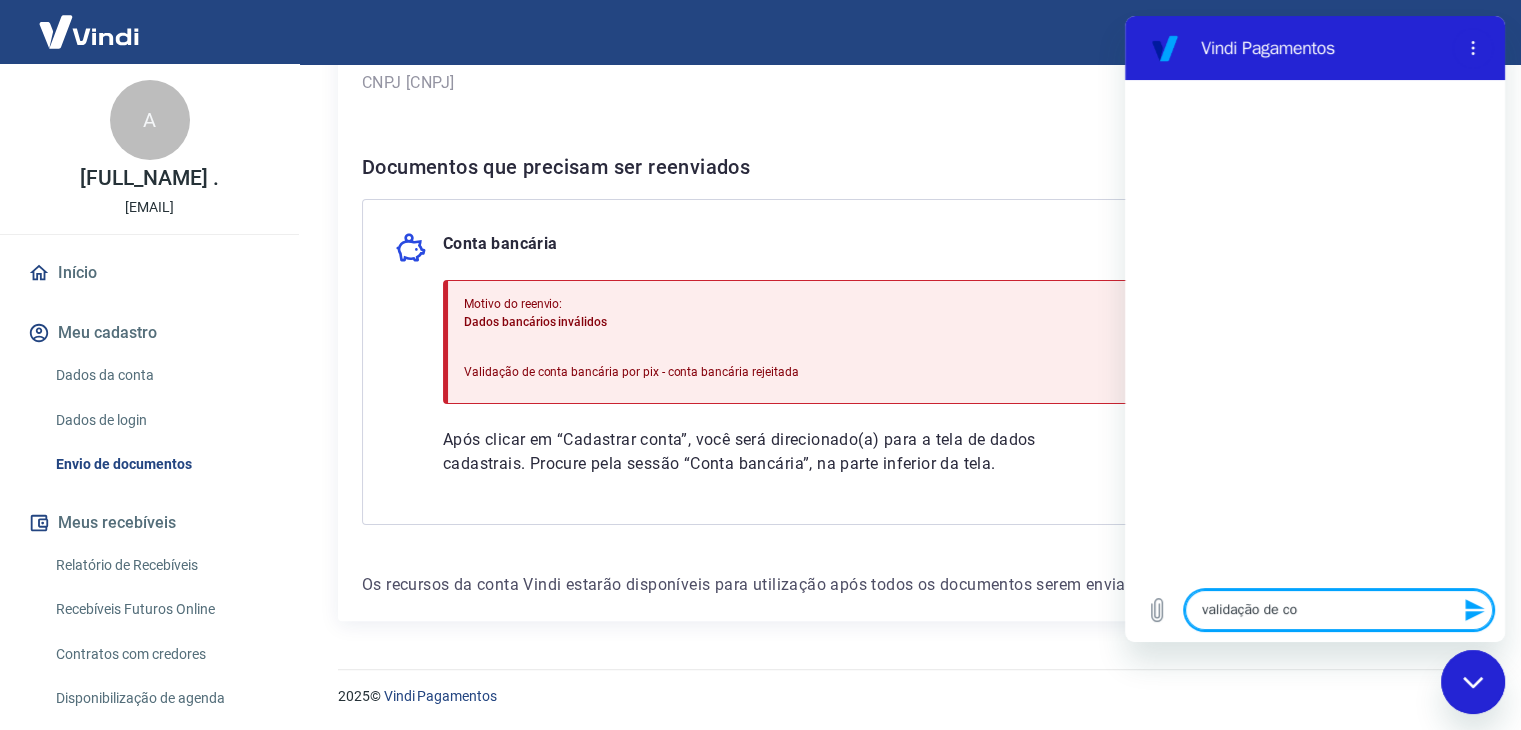 type on "validação de con" 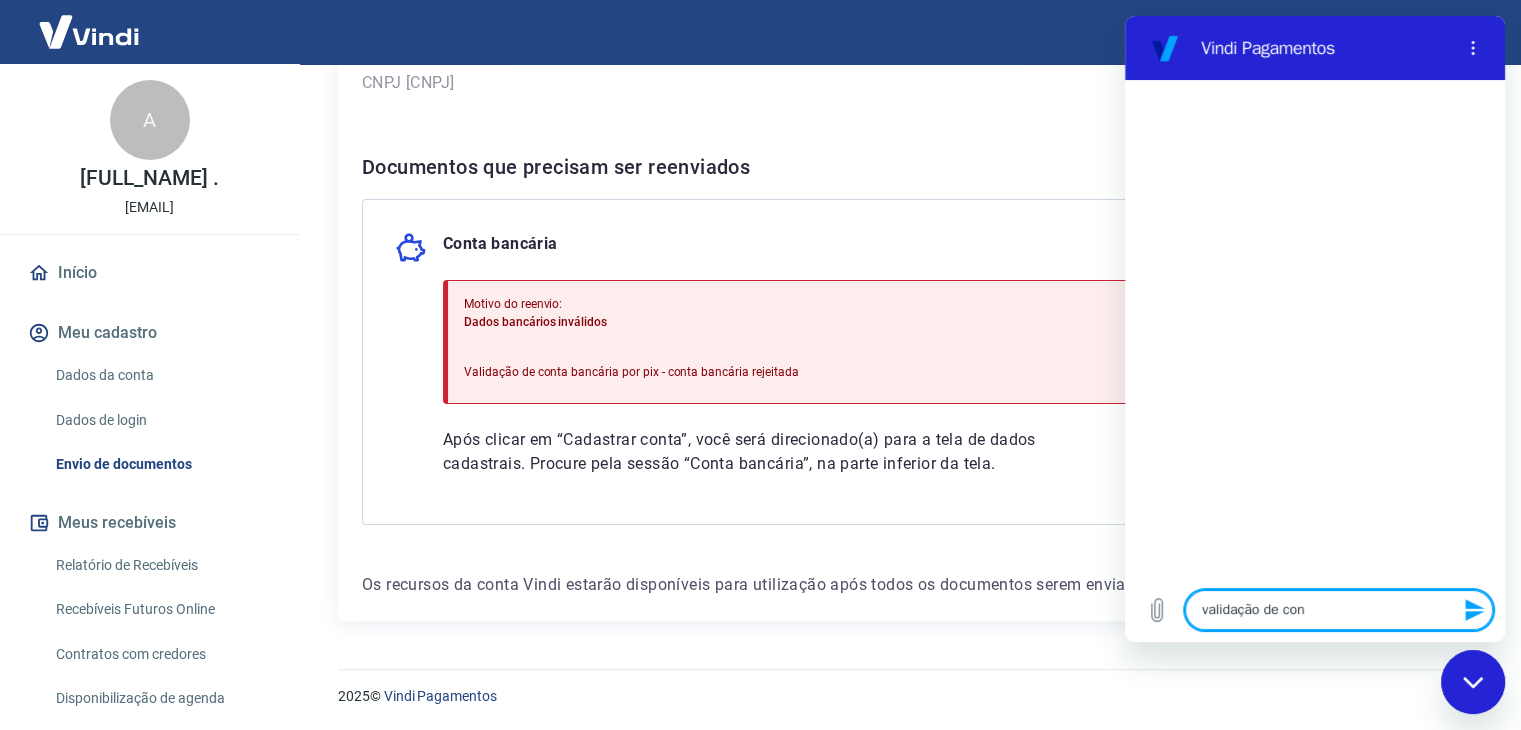 type on "validação de cont" 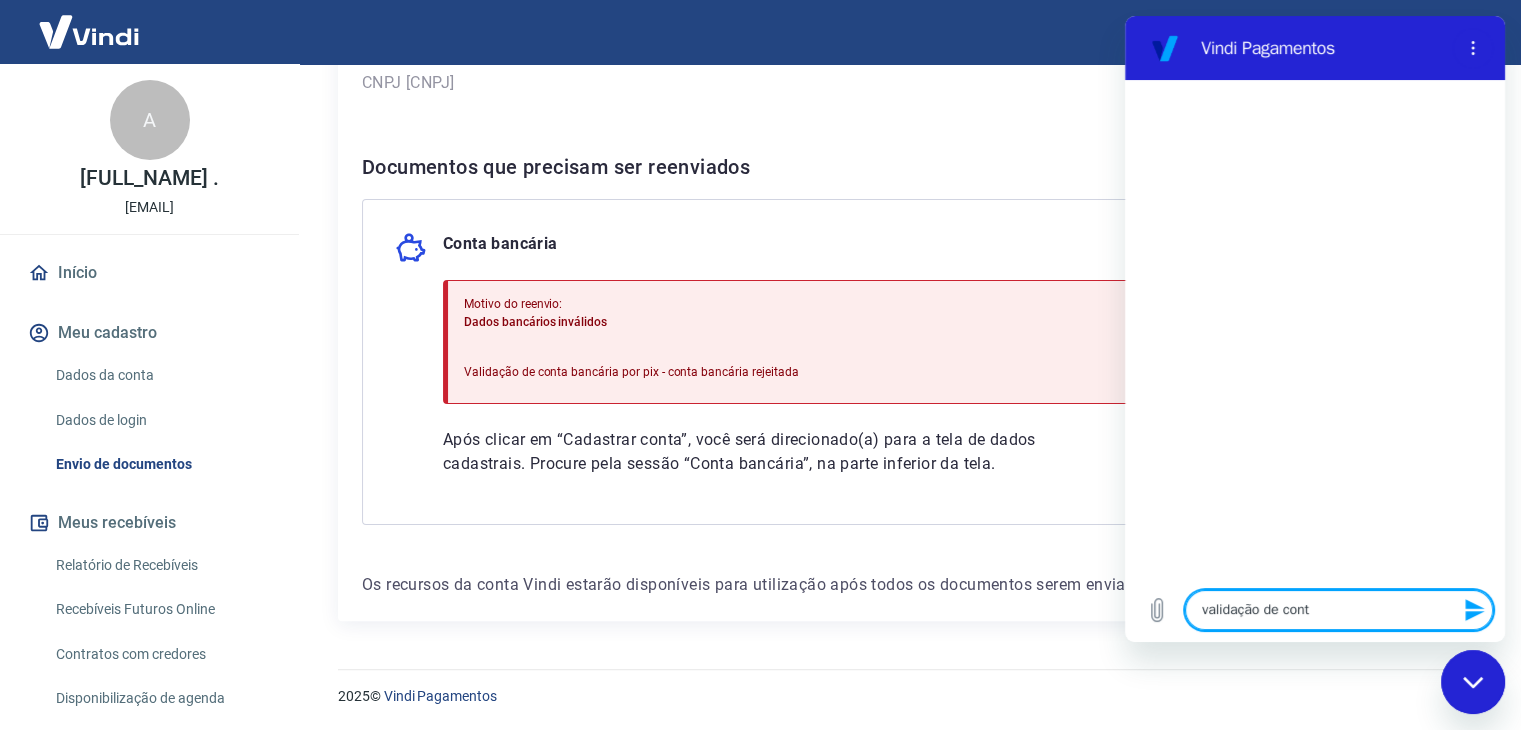 type on "validação de conta" 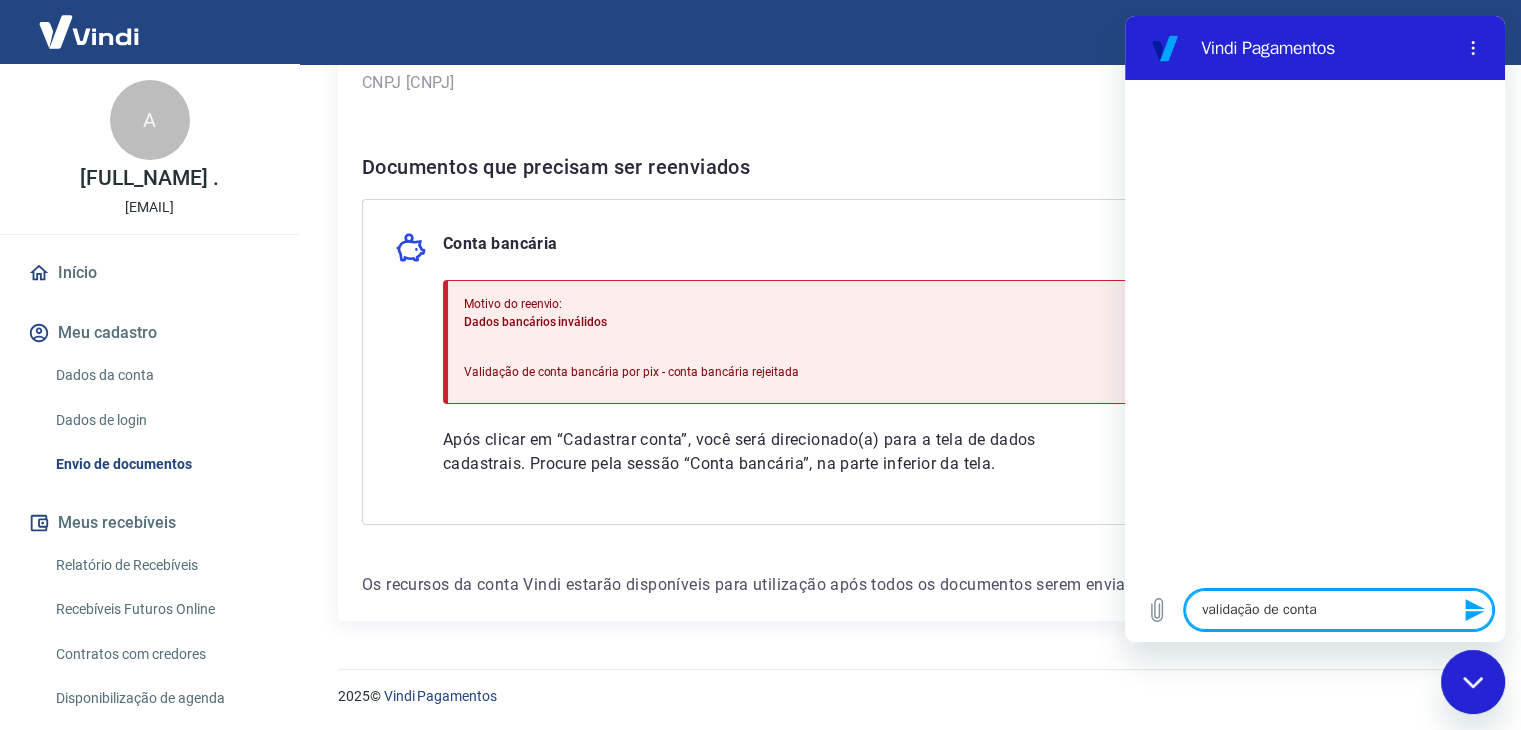 type 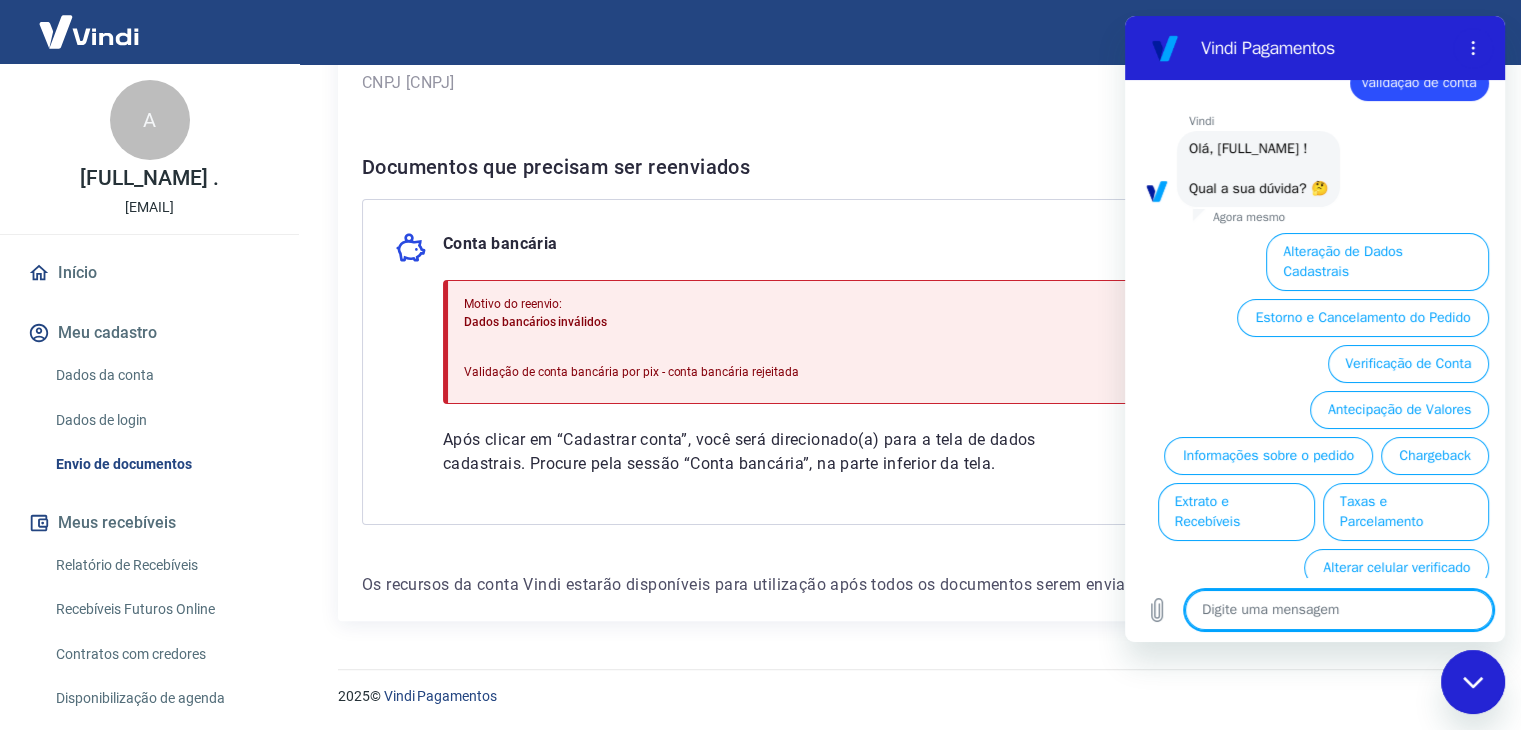 scroll, scrollTop: 92, scrollLeft: 0, axis: vertical 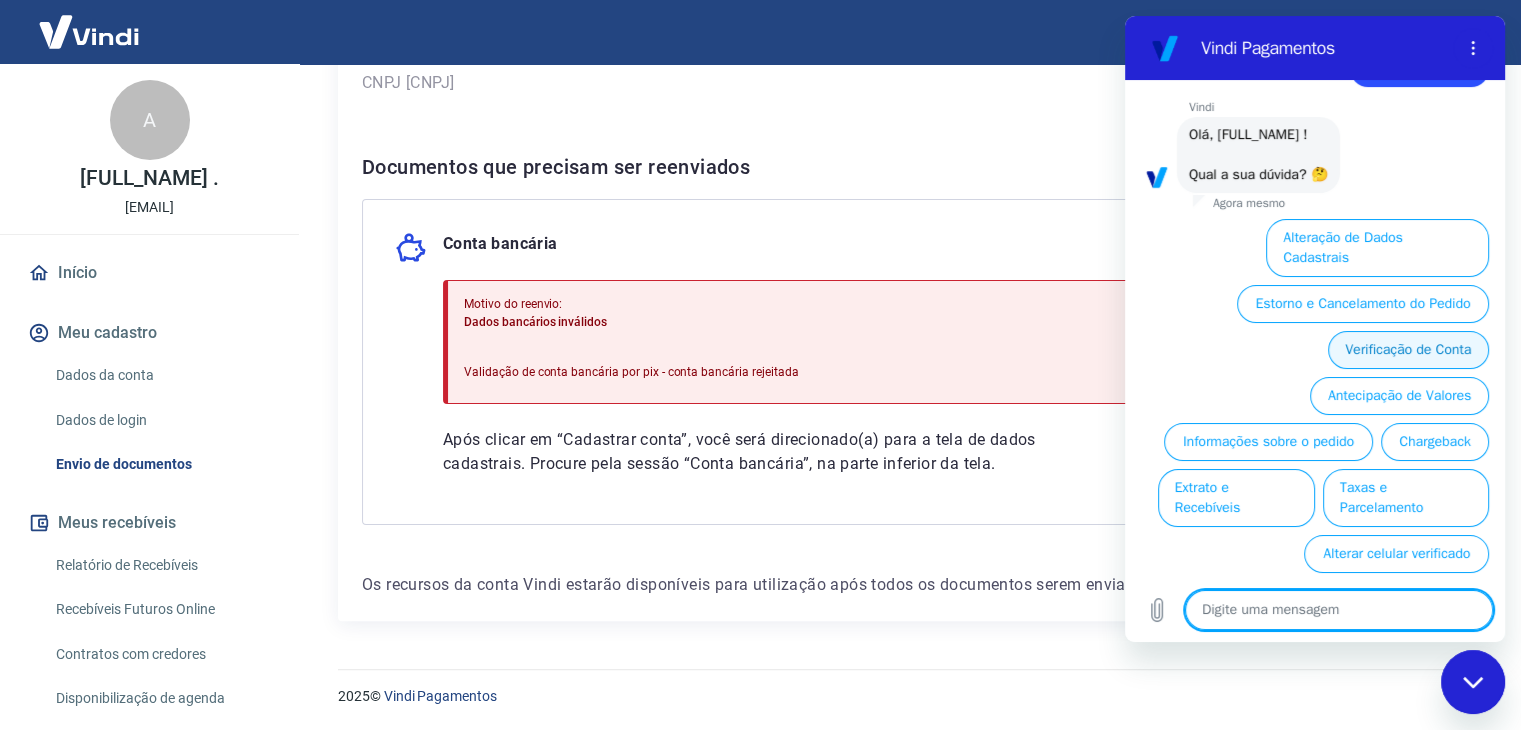 click on "Verificação de Conta" at bounding box center [1408, 350] 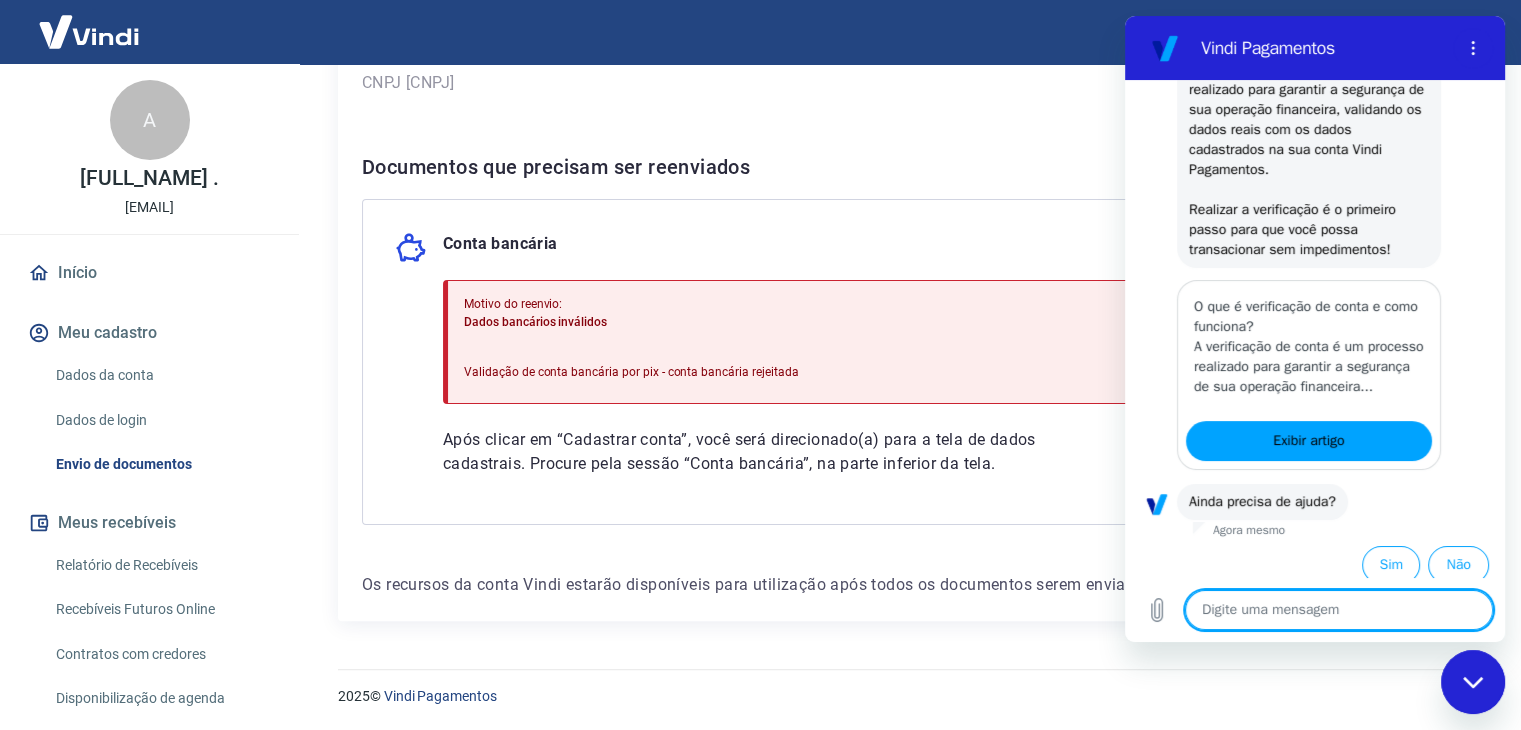 scroll, scrollTop: 338, scrollLeft: 0, axis: vertical 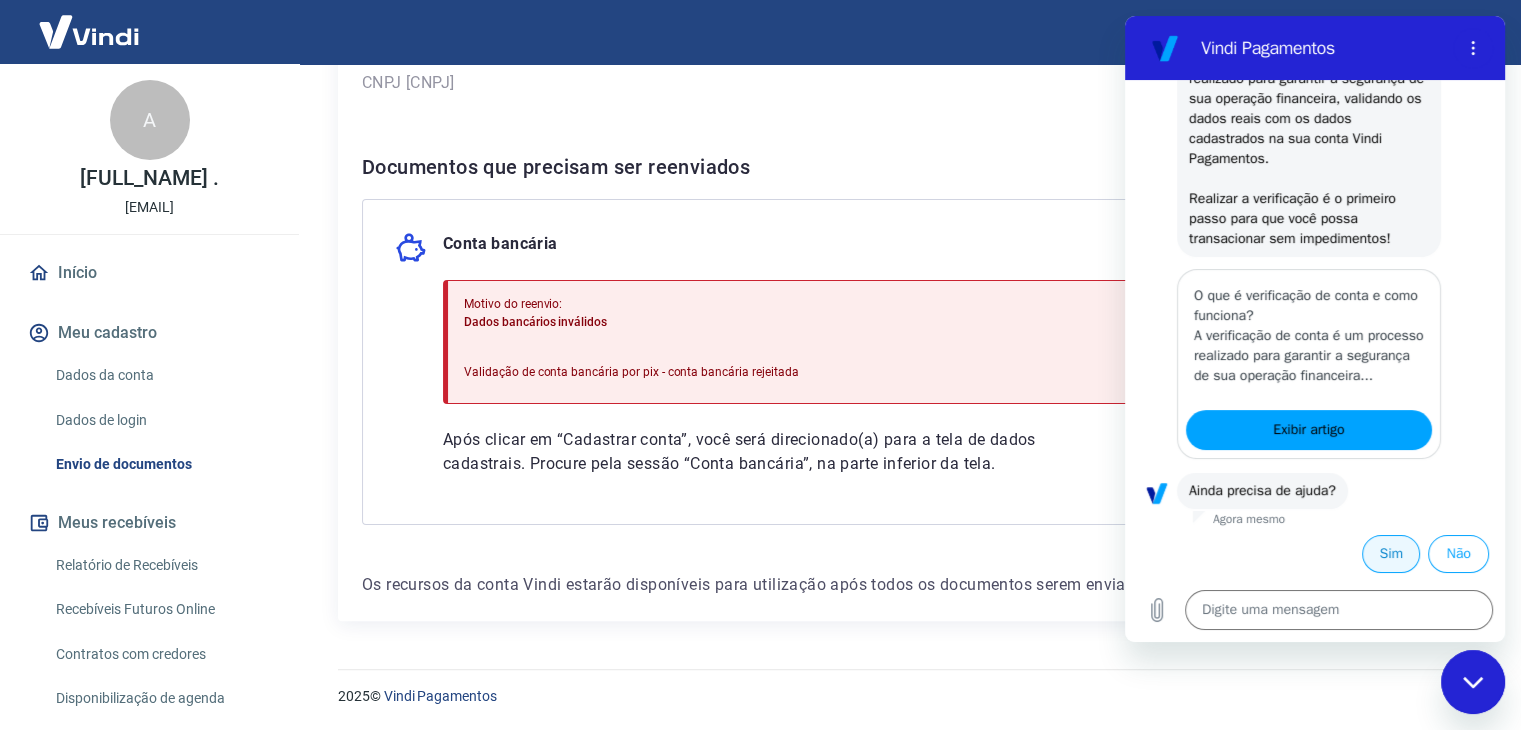 click on "Sim" at bounding box center [1391, 554] 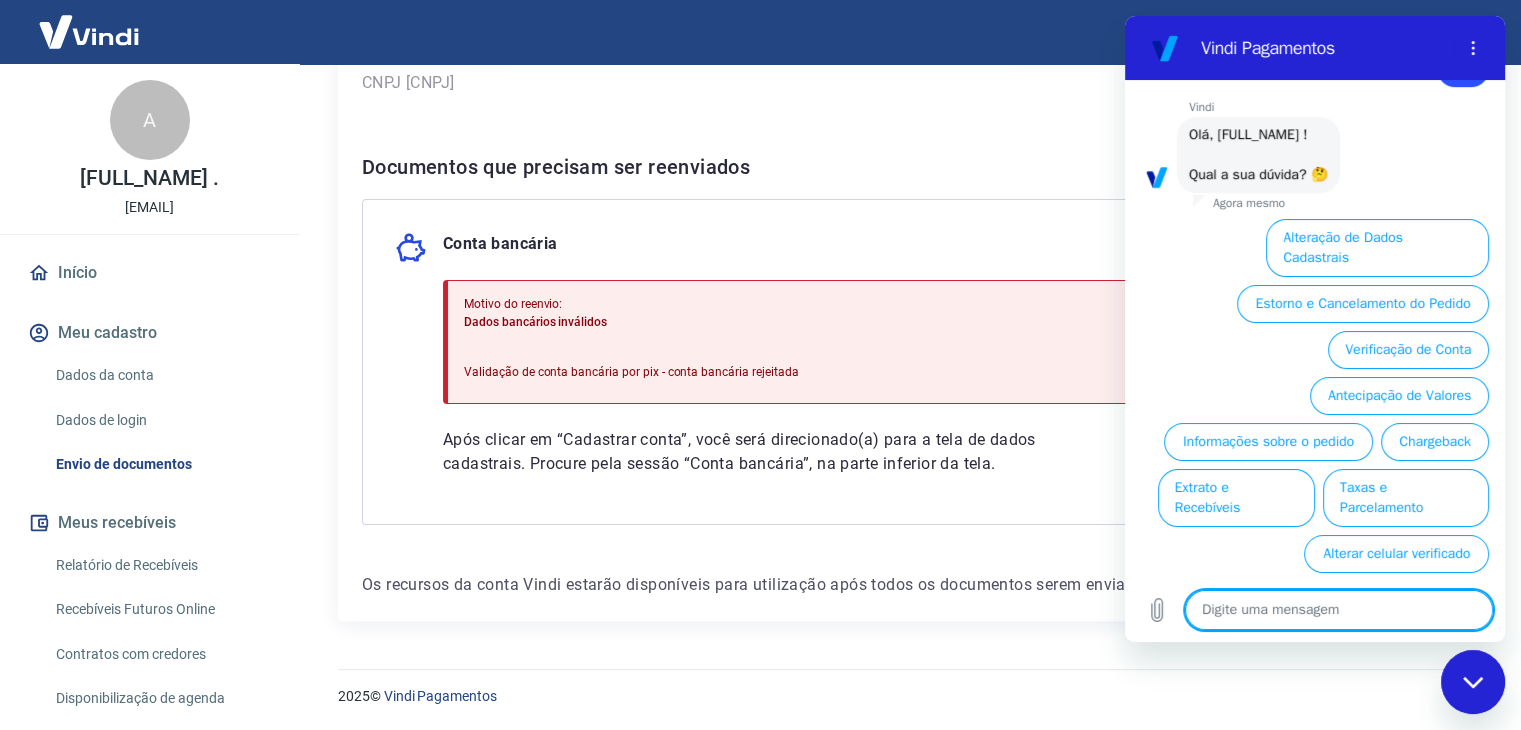 scroll, scrollTop: 832, scrollLeft: 0, axis: vertical 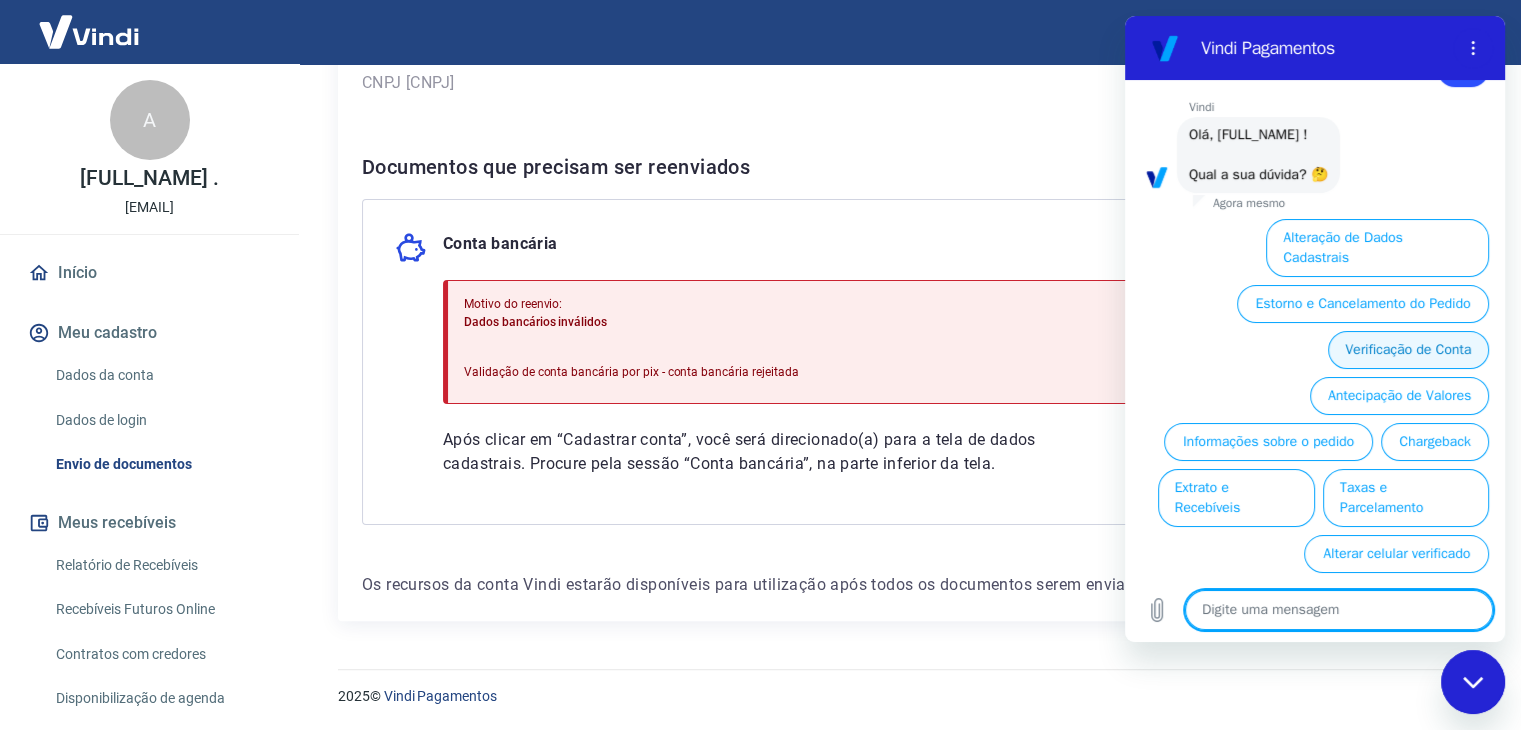 click on "Verificação de Conta" at bounding box center [1408, 350] 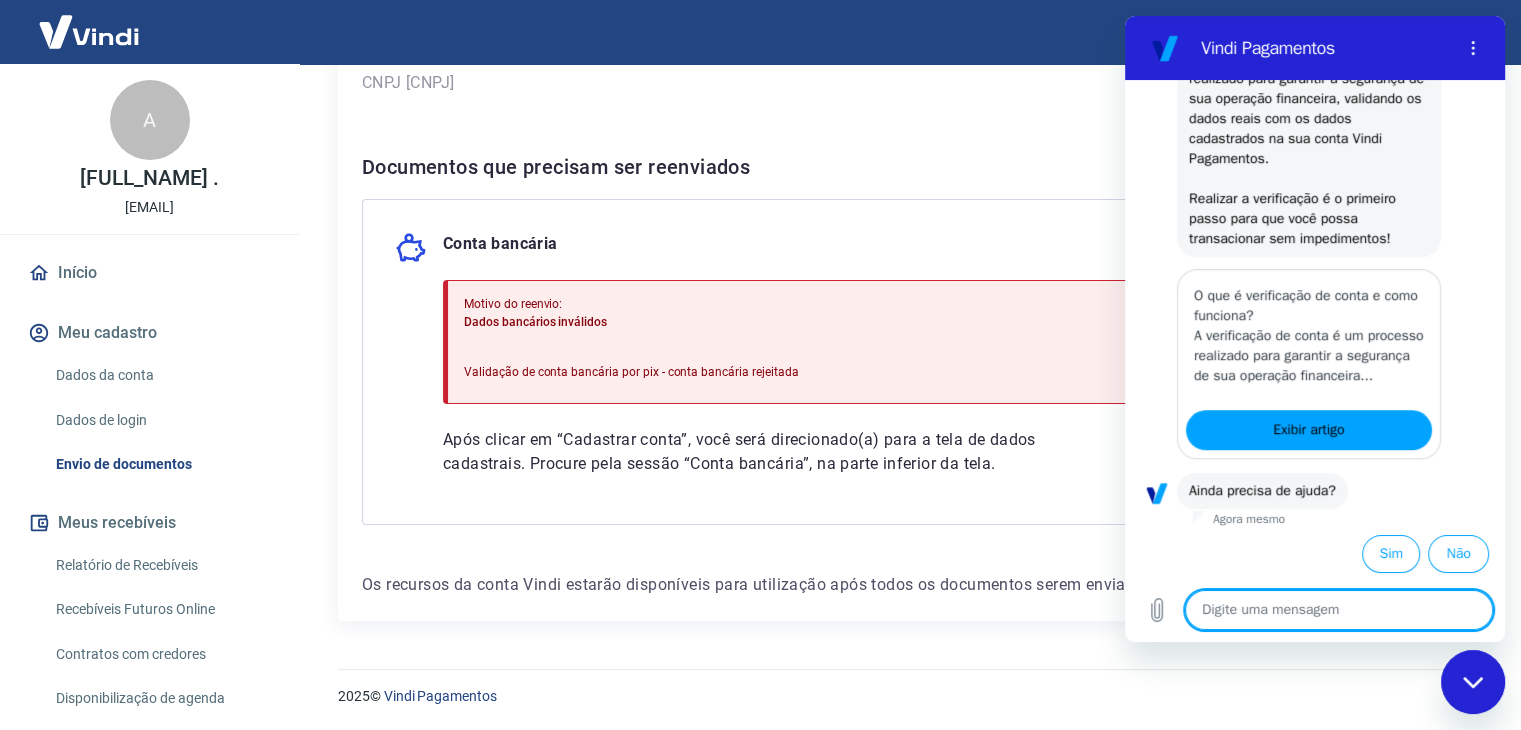 scroll, scrollTop: 1078, scrollLeft: 0, axis: vertical 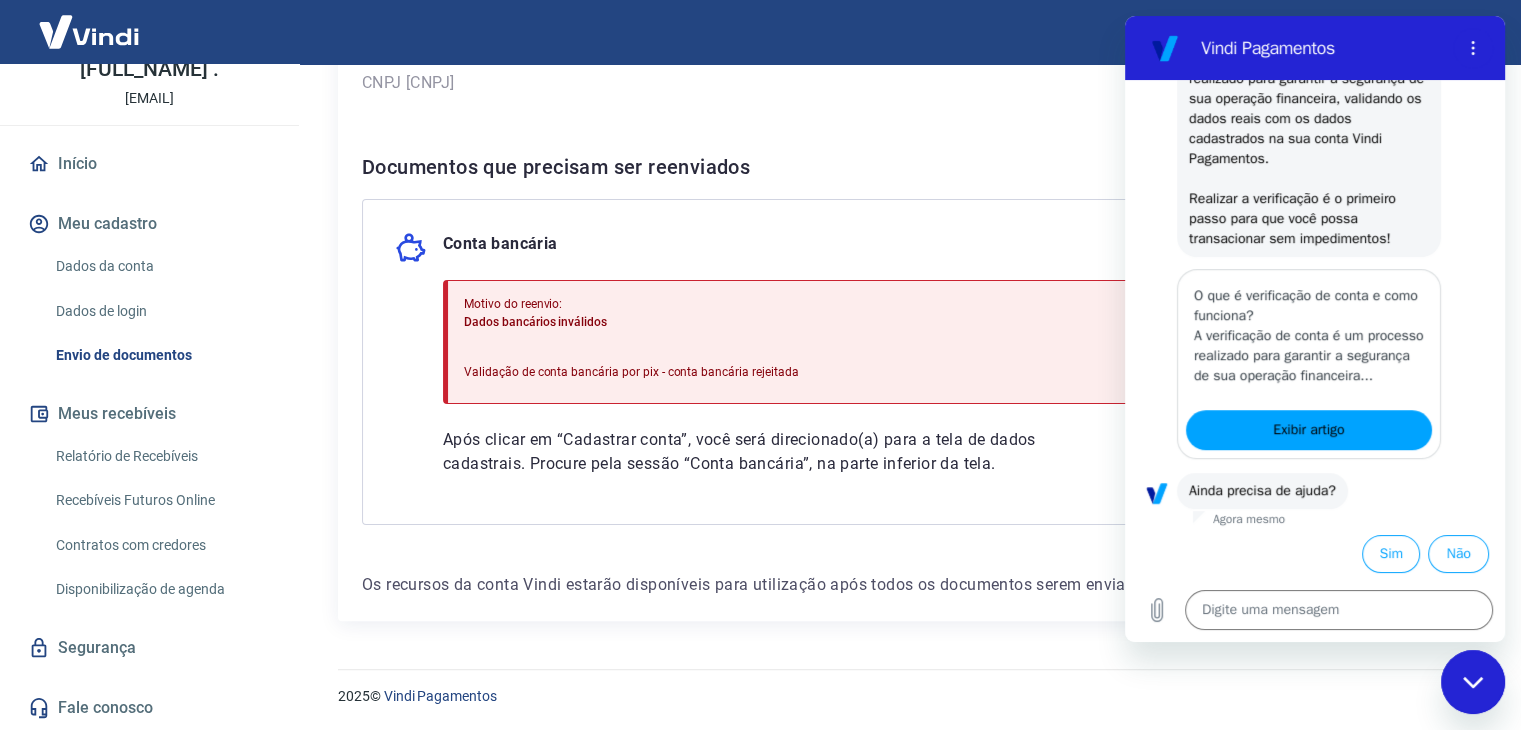 click at bounding box center (1473, 682) 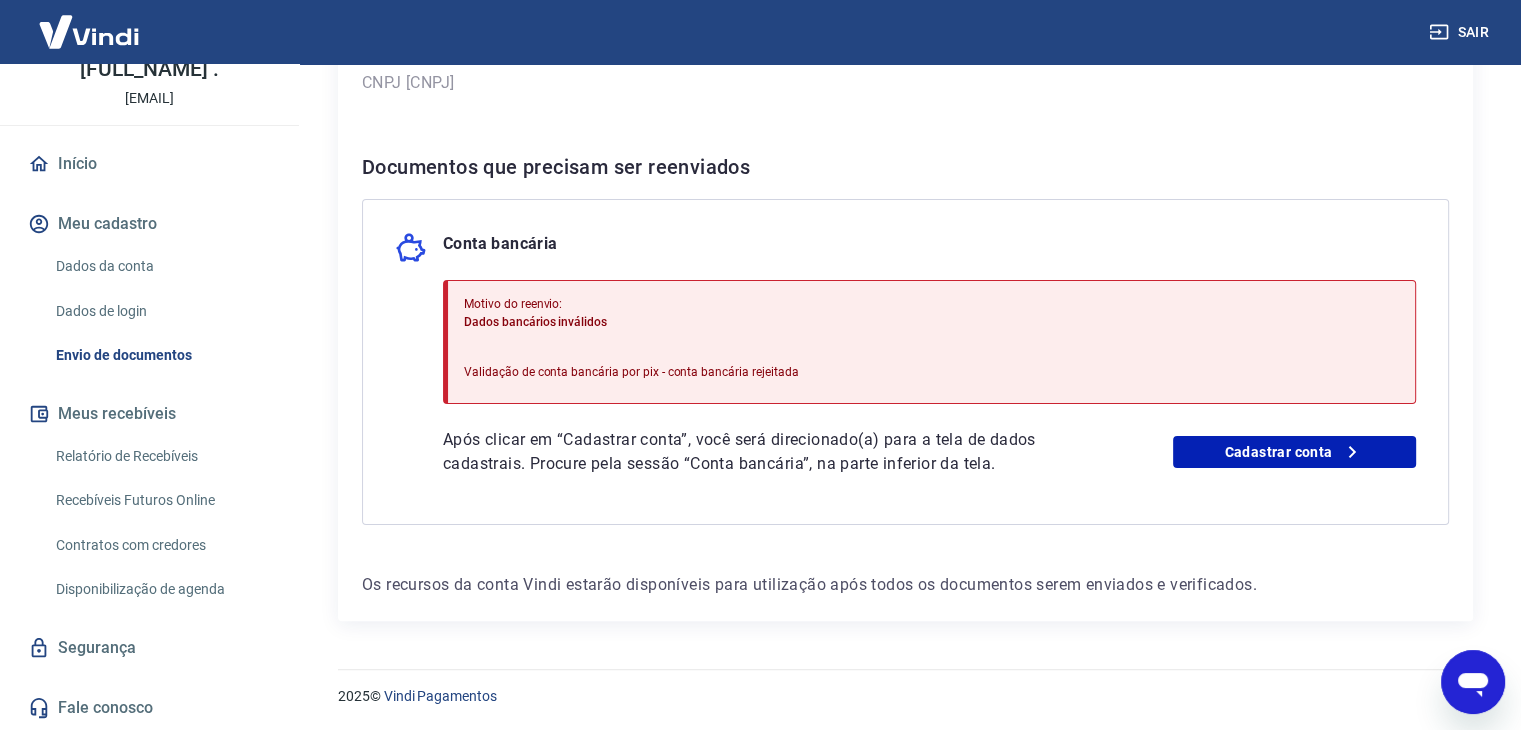 scroll, scrollTop: 316, scrollLeft: 0, axis: vertical 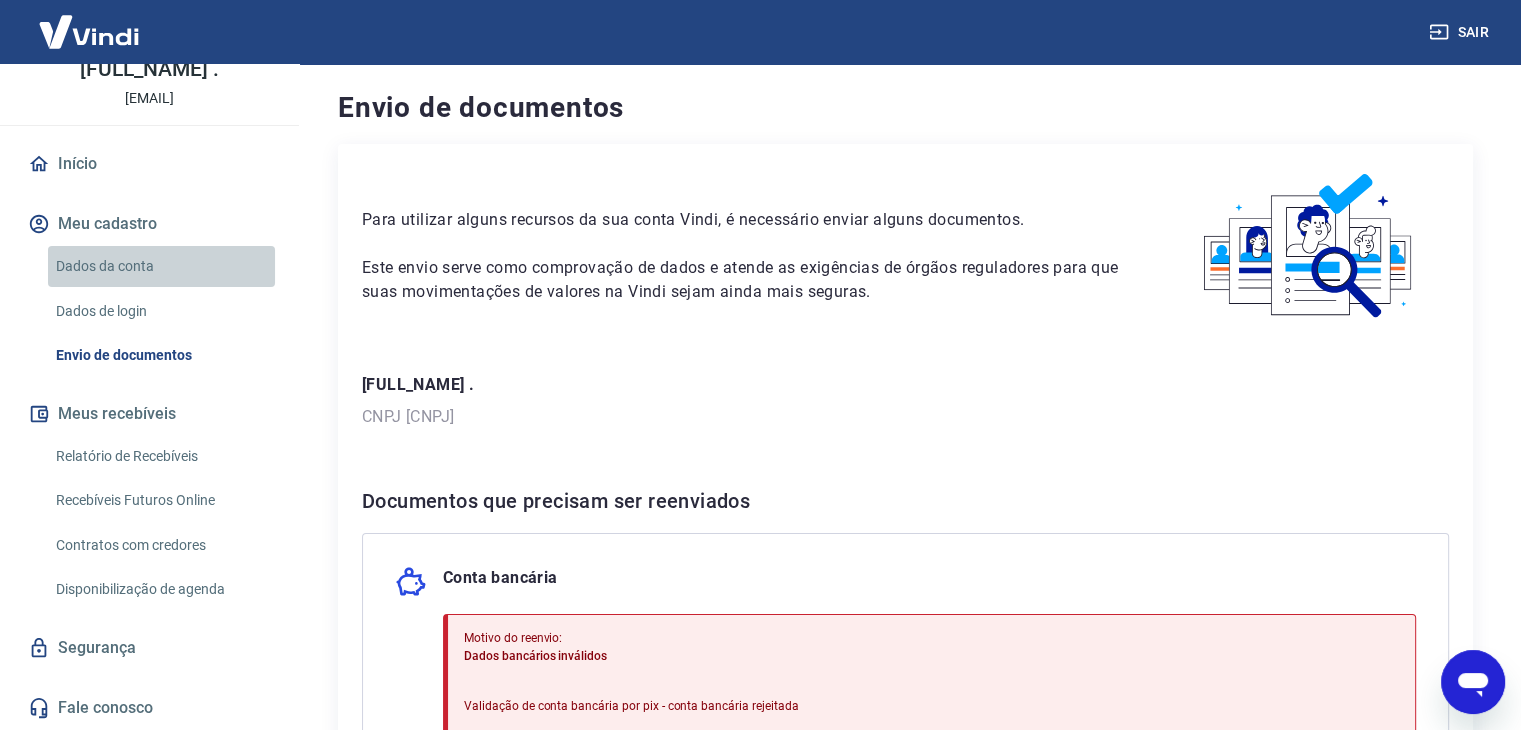 click on "Dados da conta" at bounding box center (161, 266) 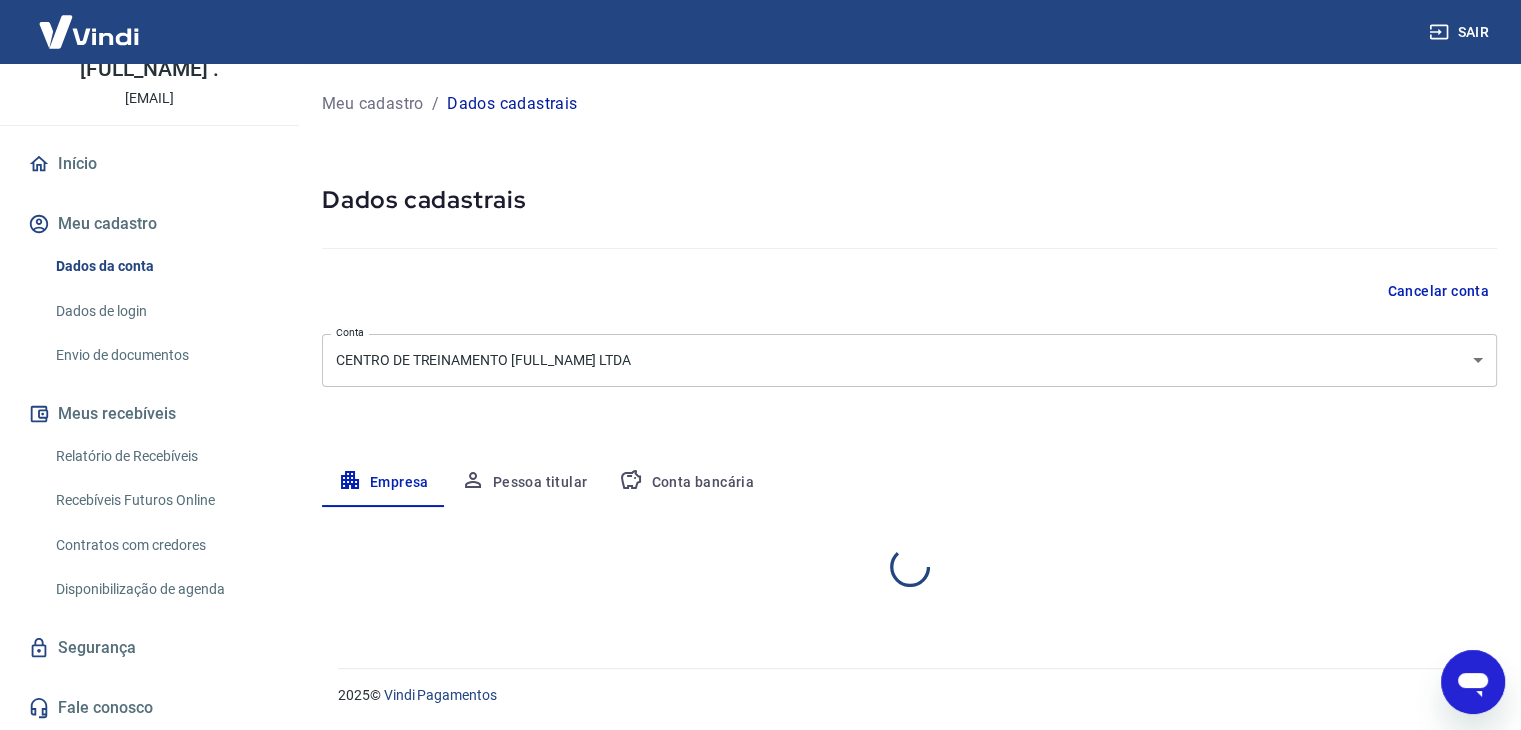 select on "SP" 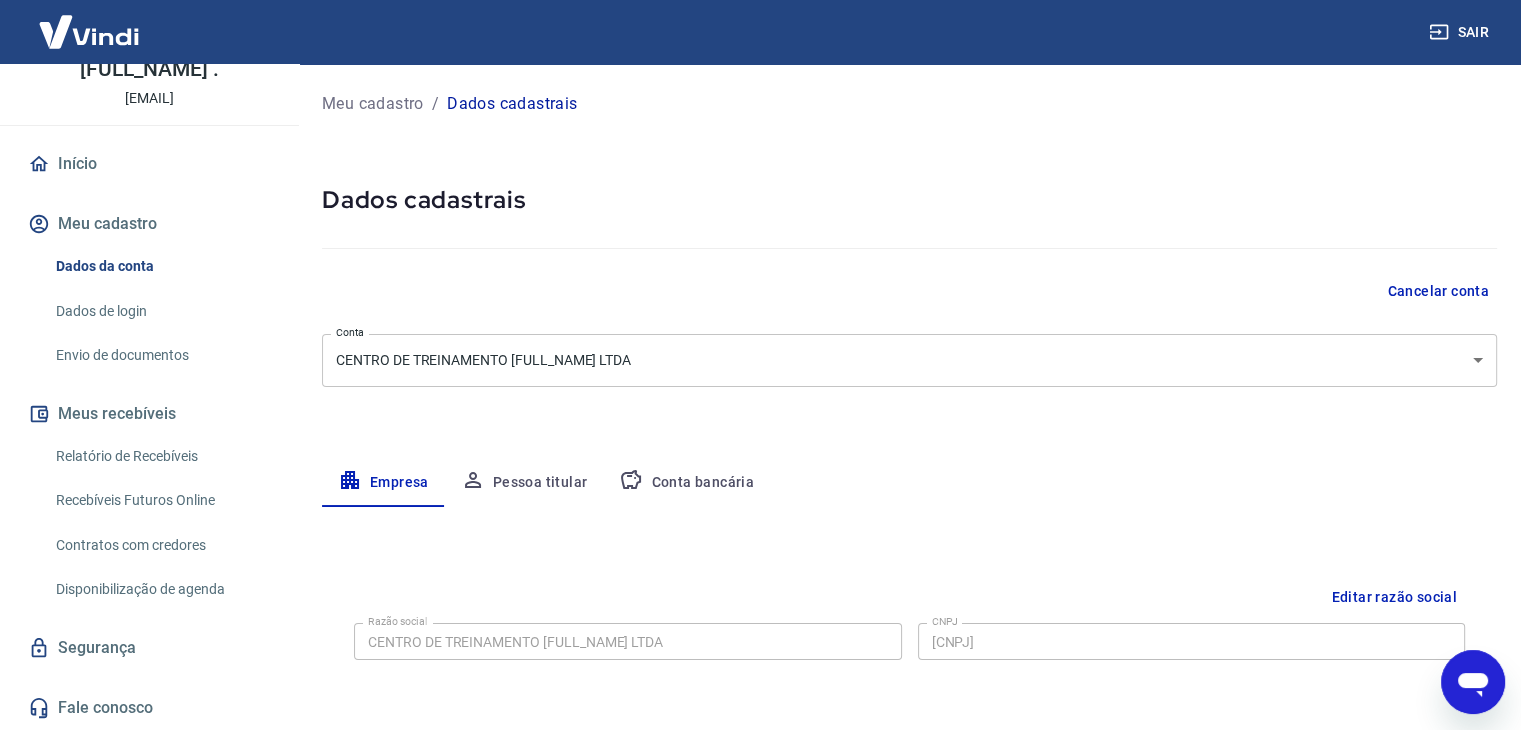 click on "Dados de login" at bounding box center (161, 311) 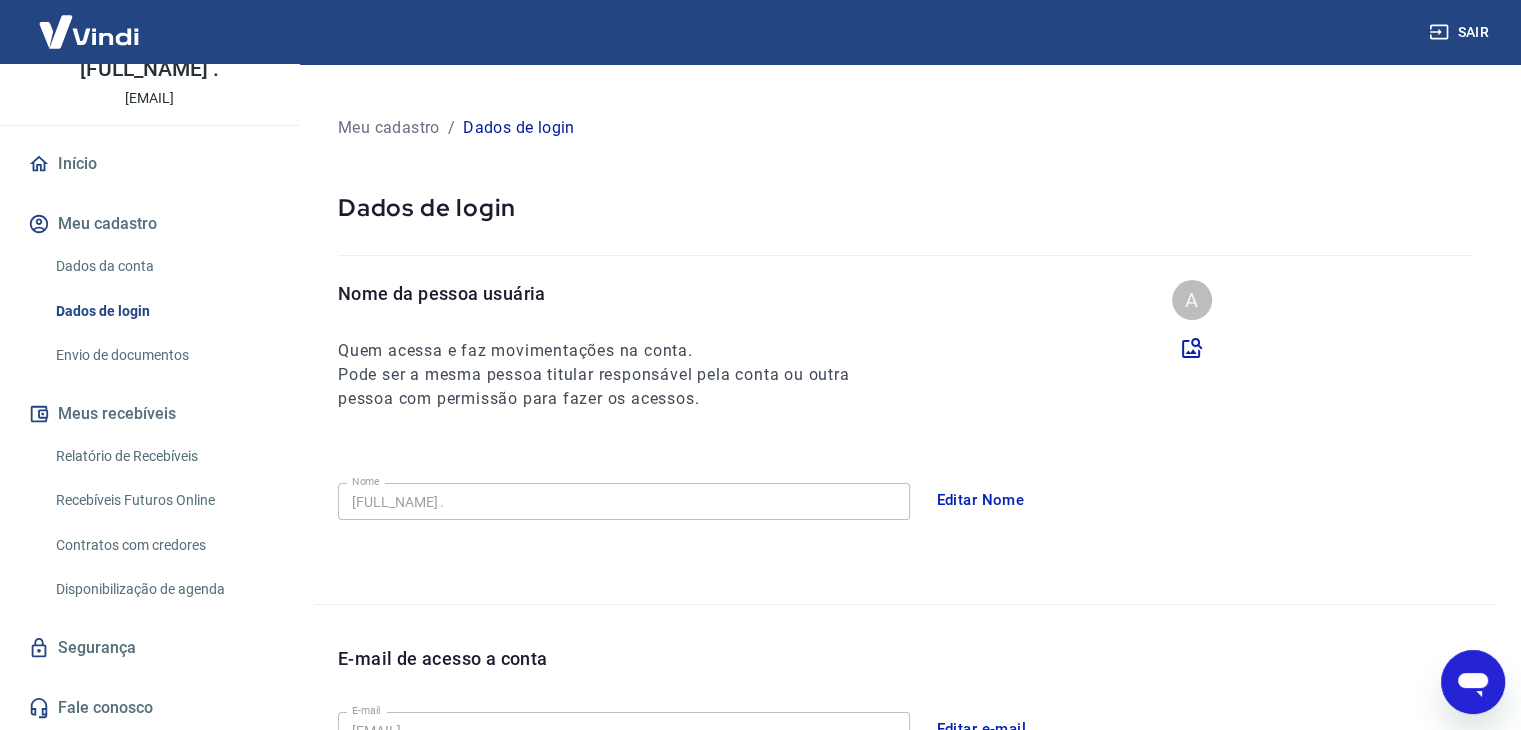 click on "Início" at bounding box center [149, 164] 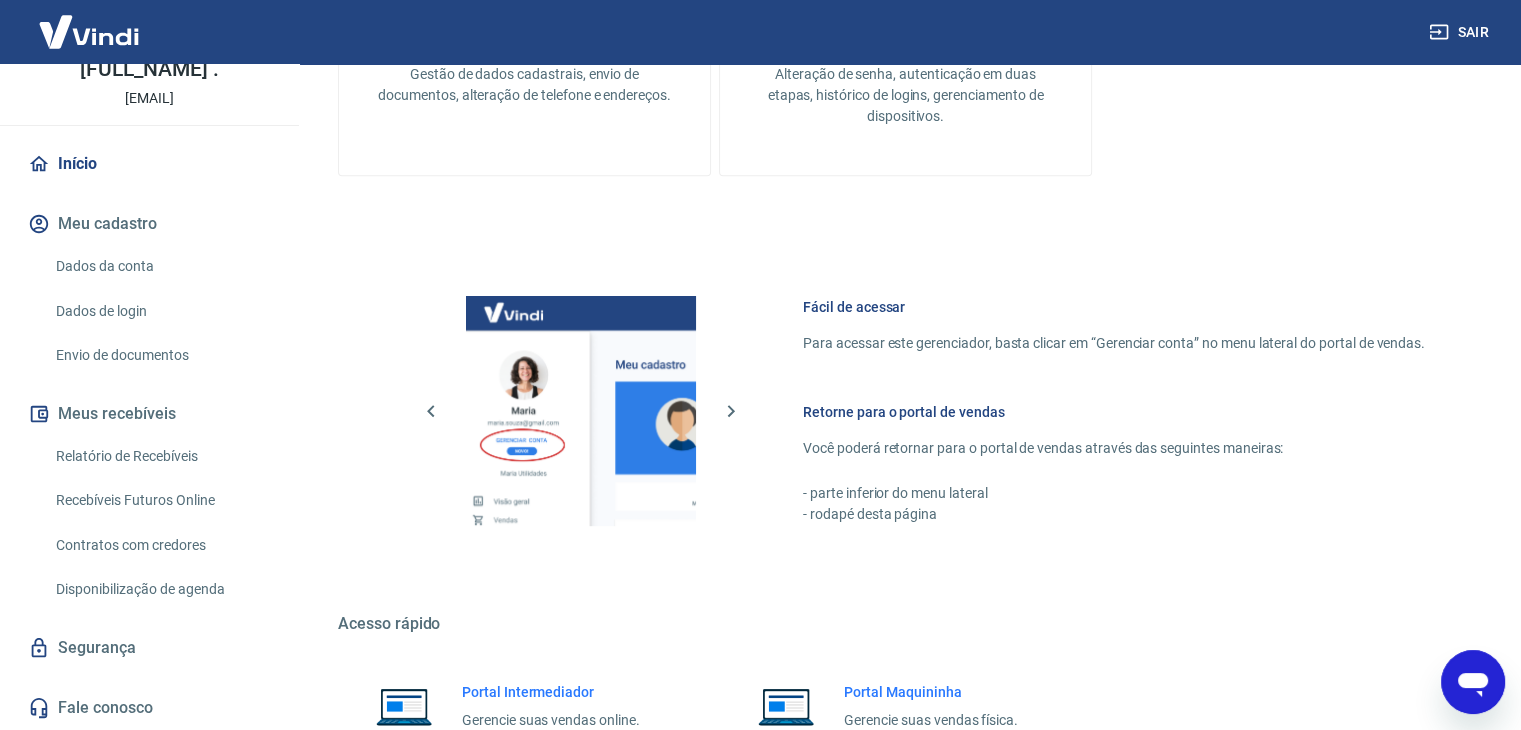 scroll, scrollTop: 1056, scrollLeft: 0, axis: vertical 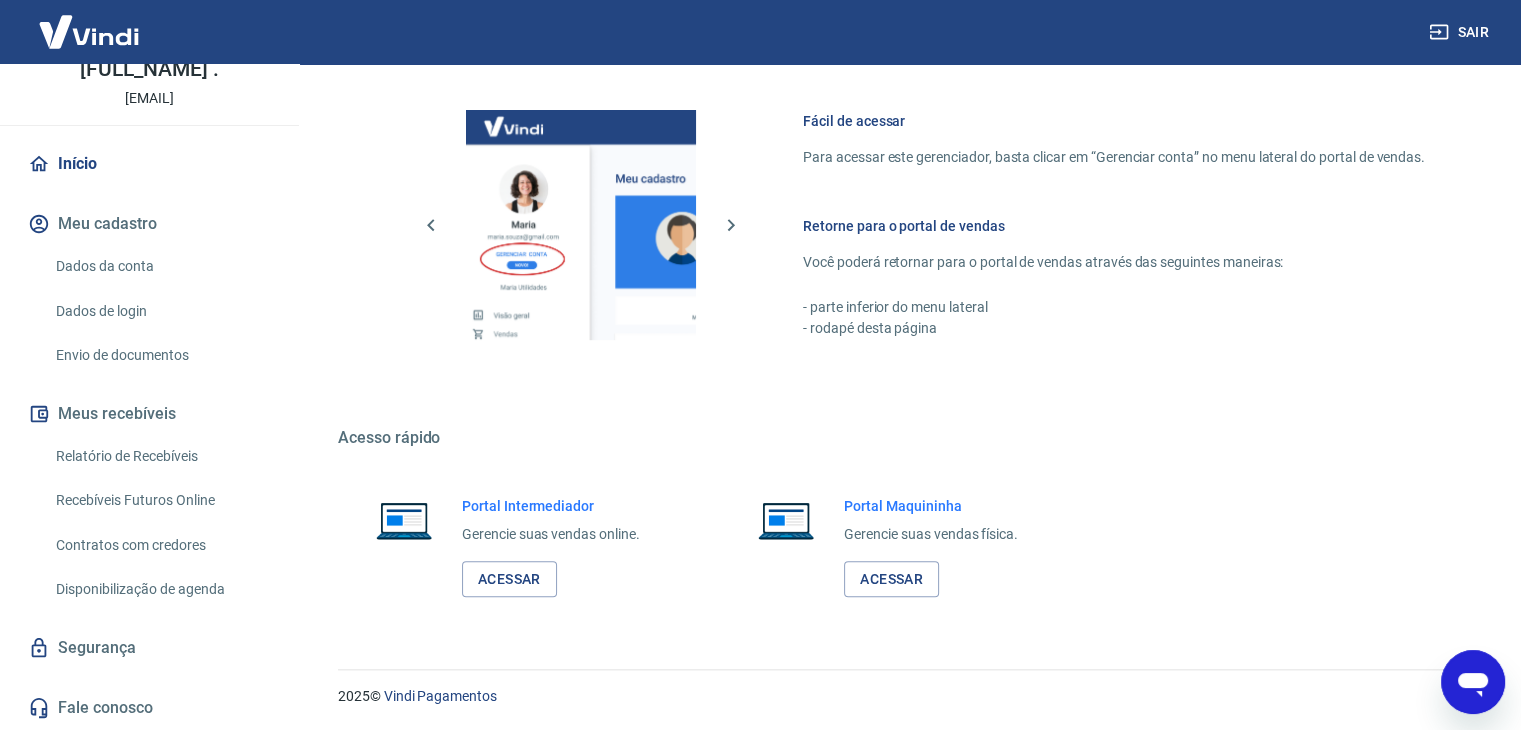 type on "x" 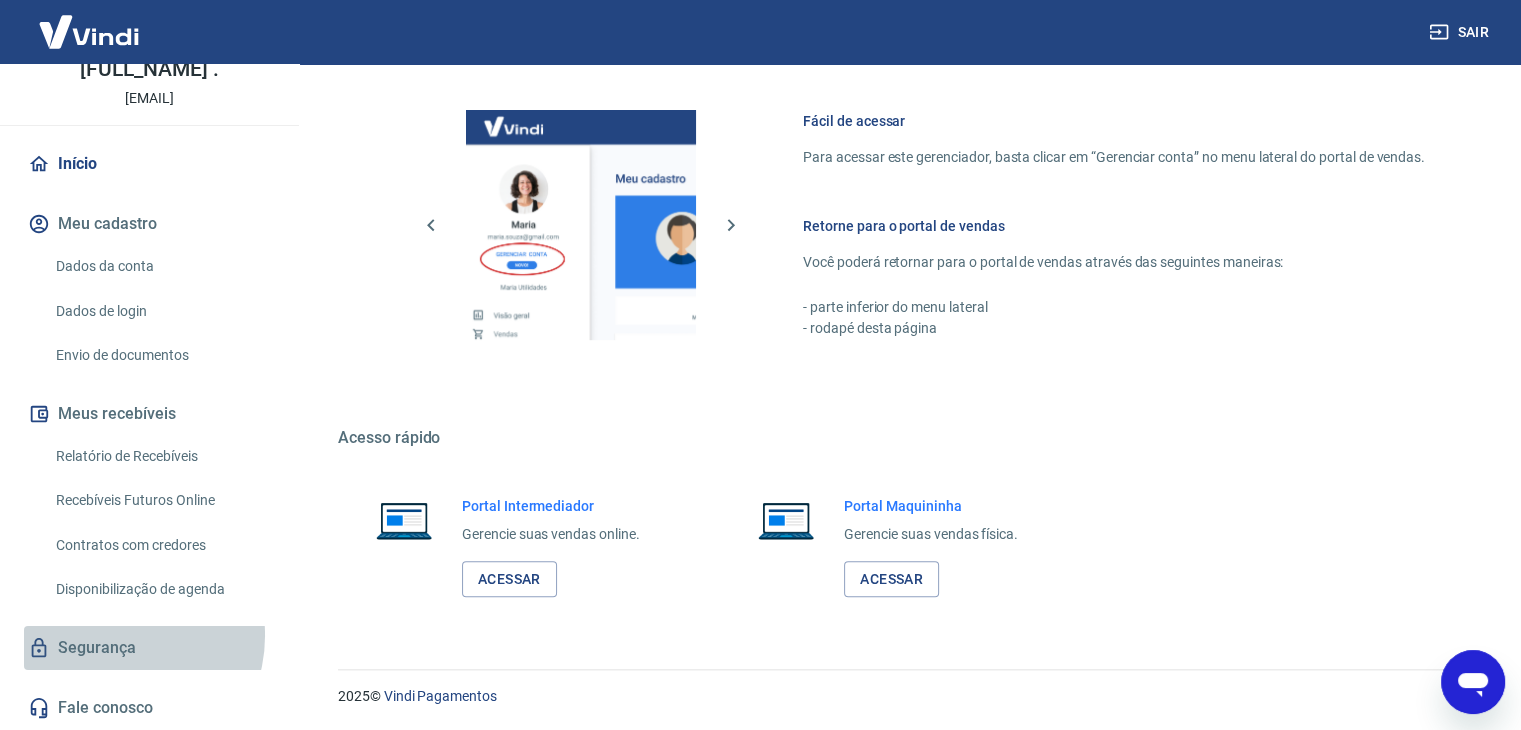 click on "Segurança" at bounding box center [149, 648] 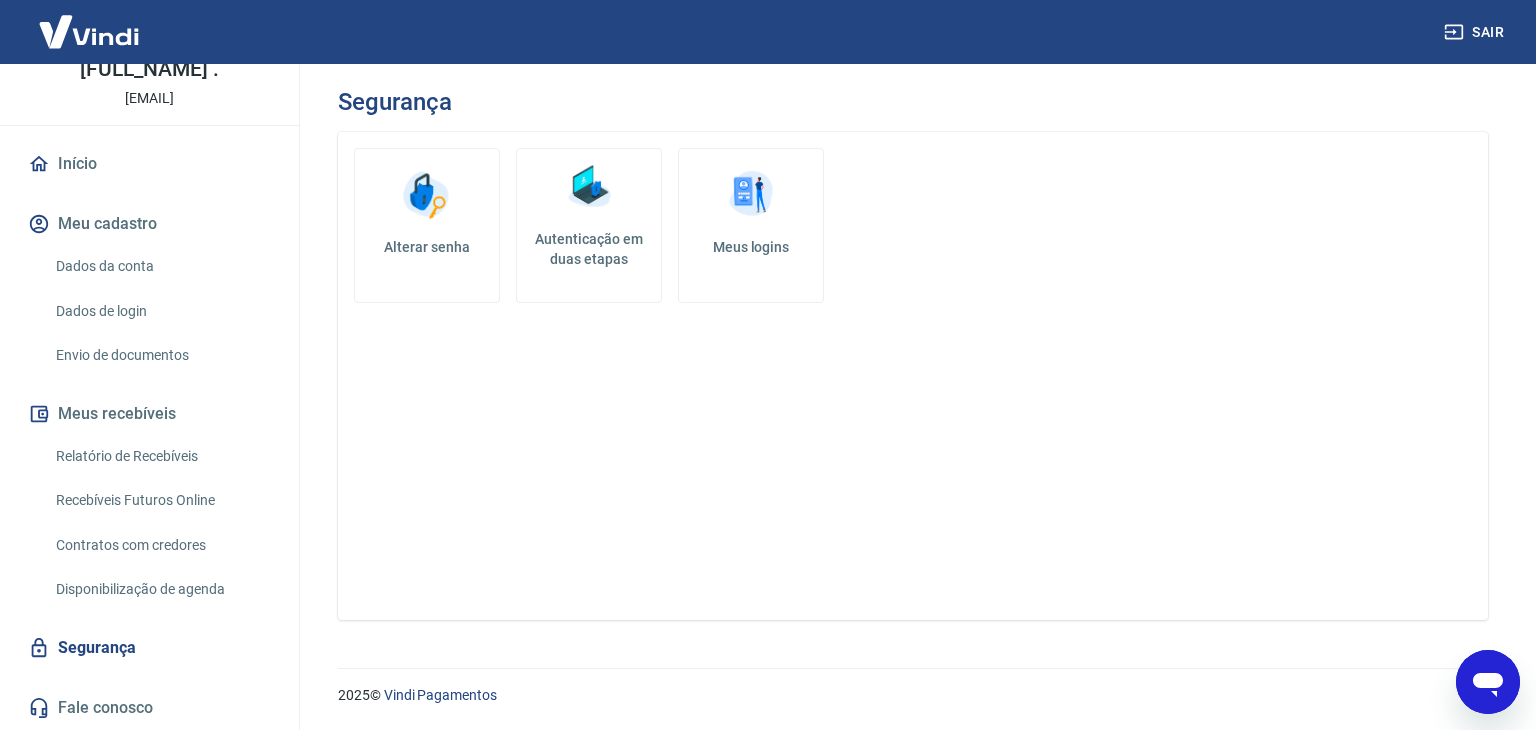 click on "Fale conosco" at bounding box center (149, 708) 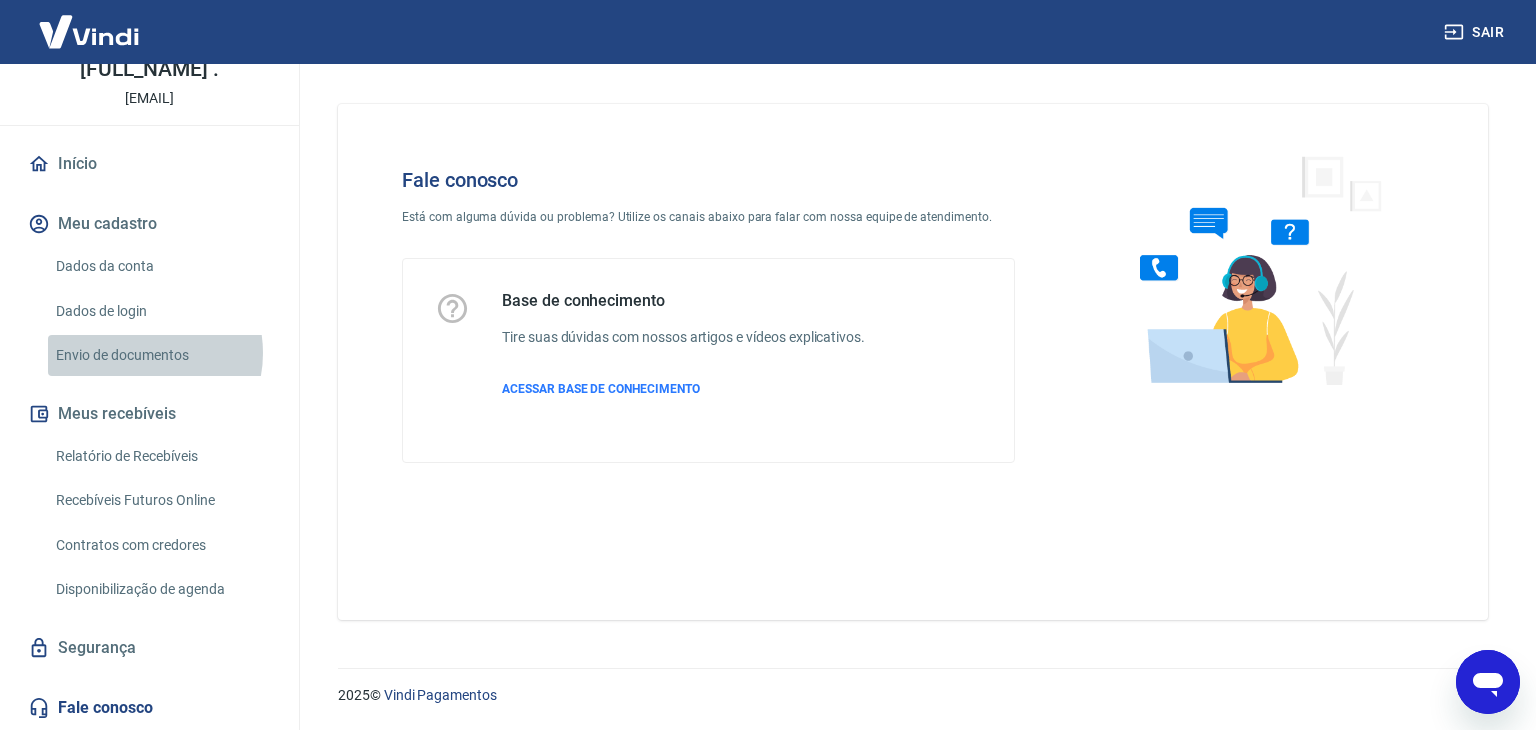 click on "Envio de documentos" at bounding box center (161, 355) 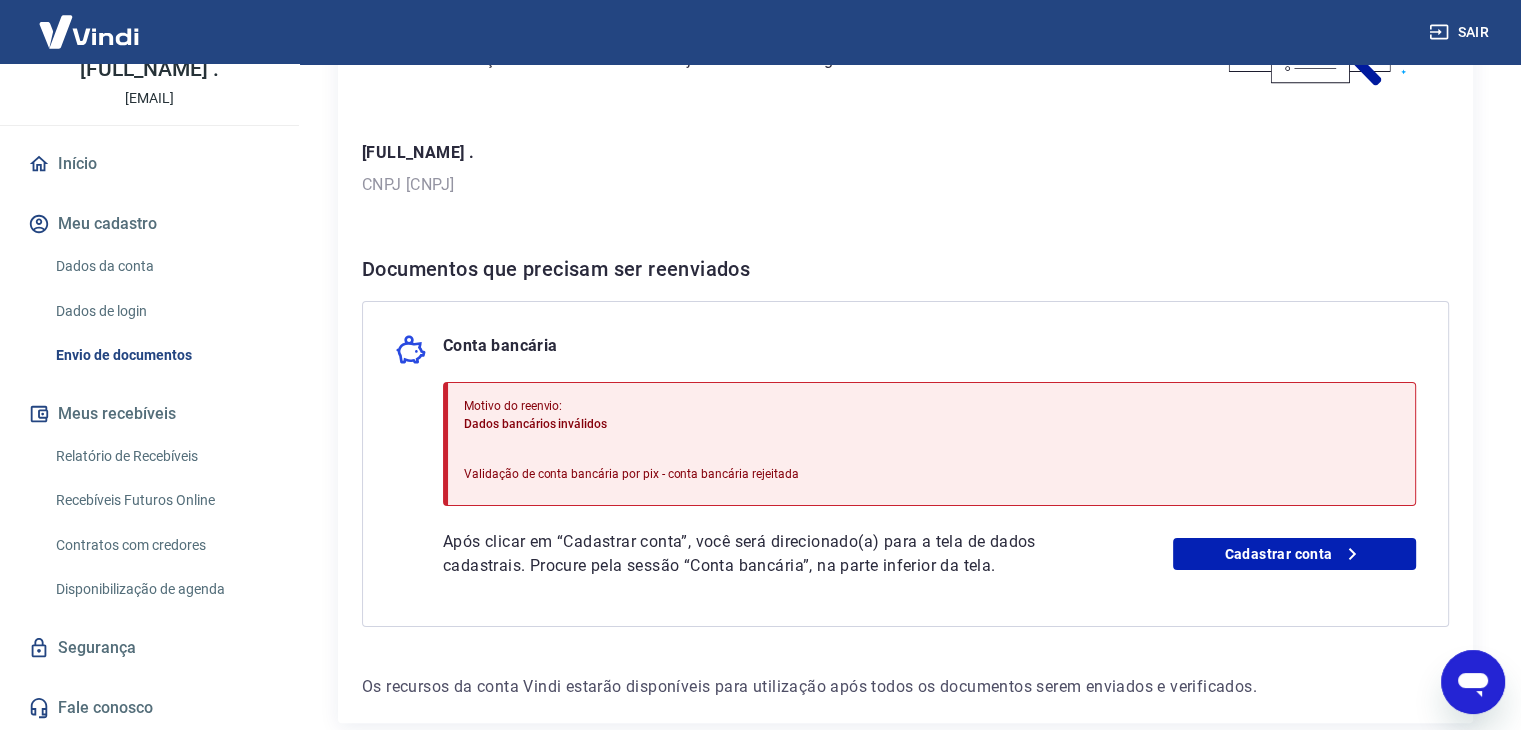 scroll, scrollTop: 334, scrollLeft: 0, axis: vertical 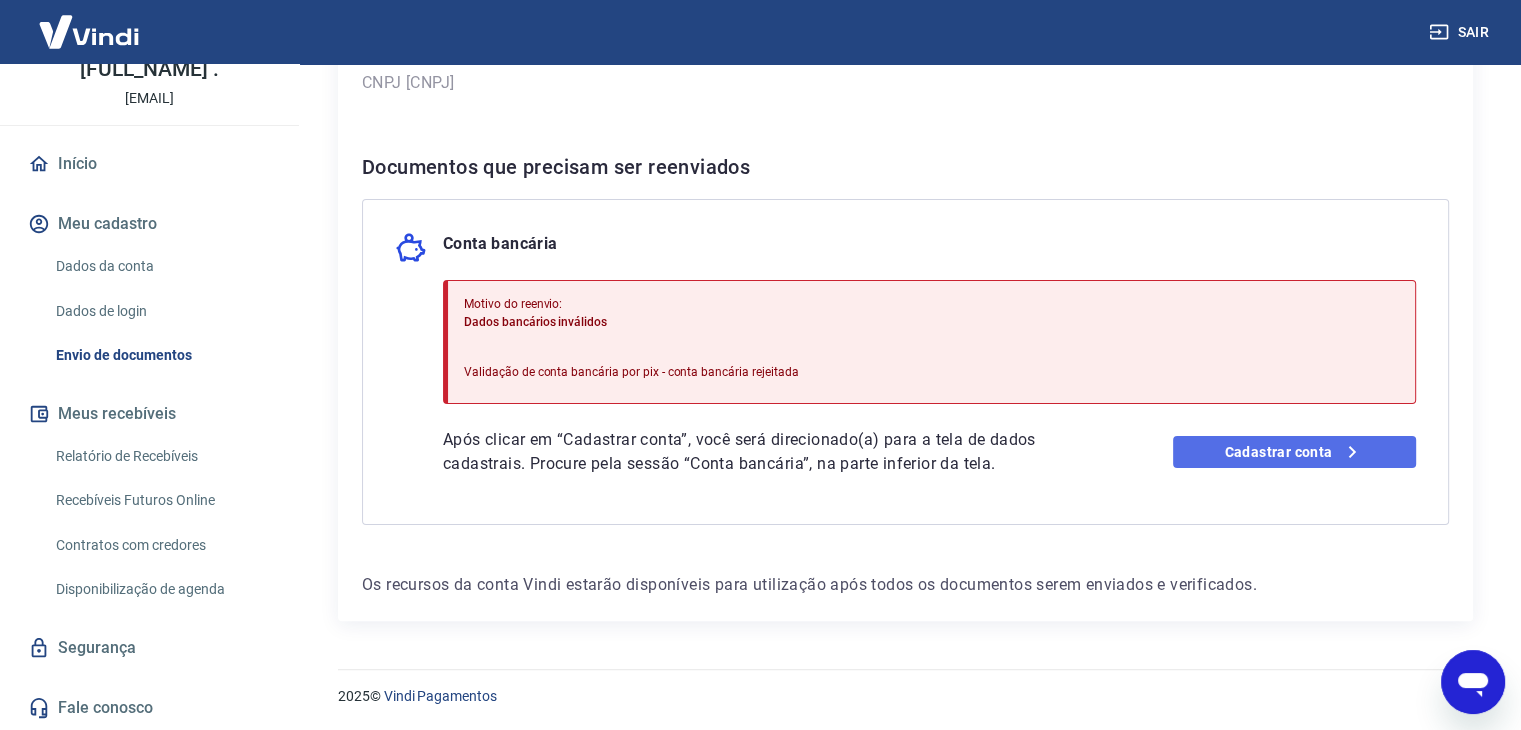 click on "Cadastrar conta" at bounding box center [1294, 452] 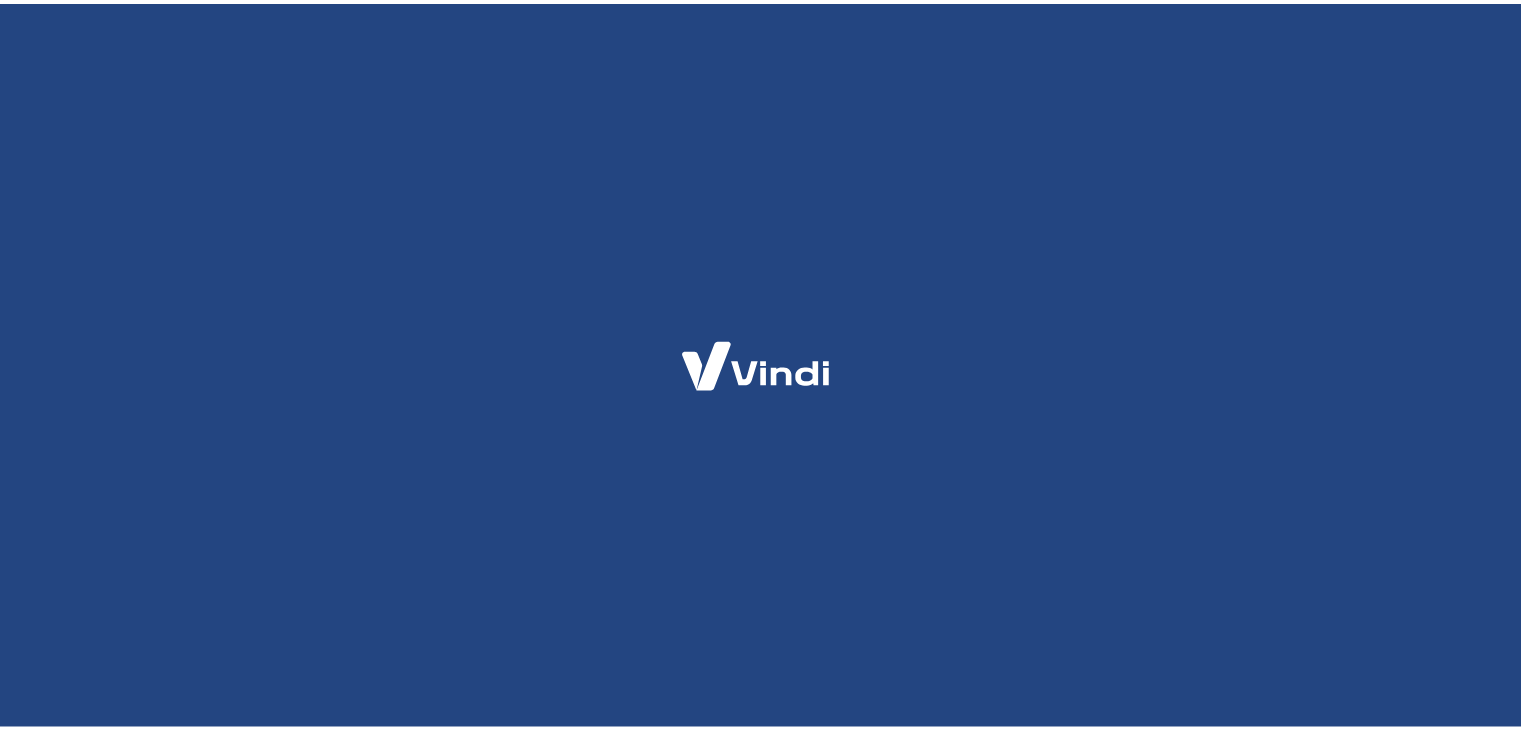 scroll, scrollTop: 0, scrollLeft: 0, axis: both 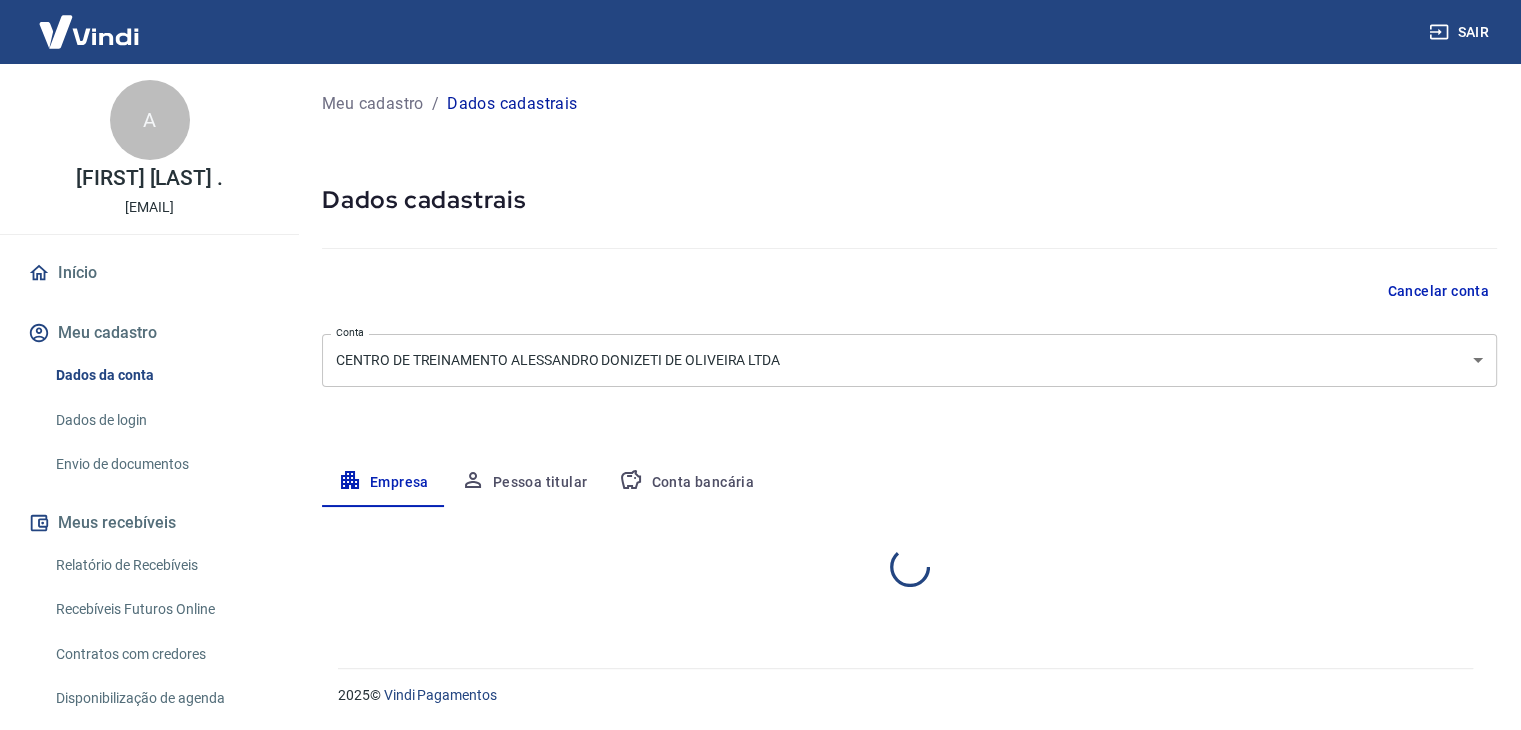 select on "SP" 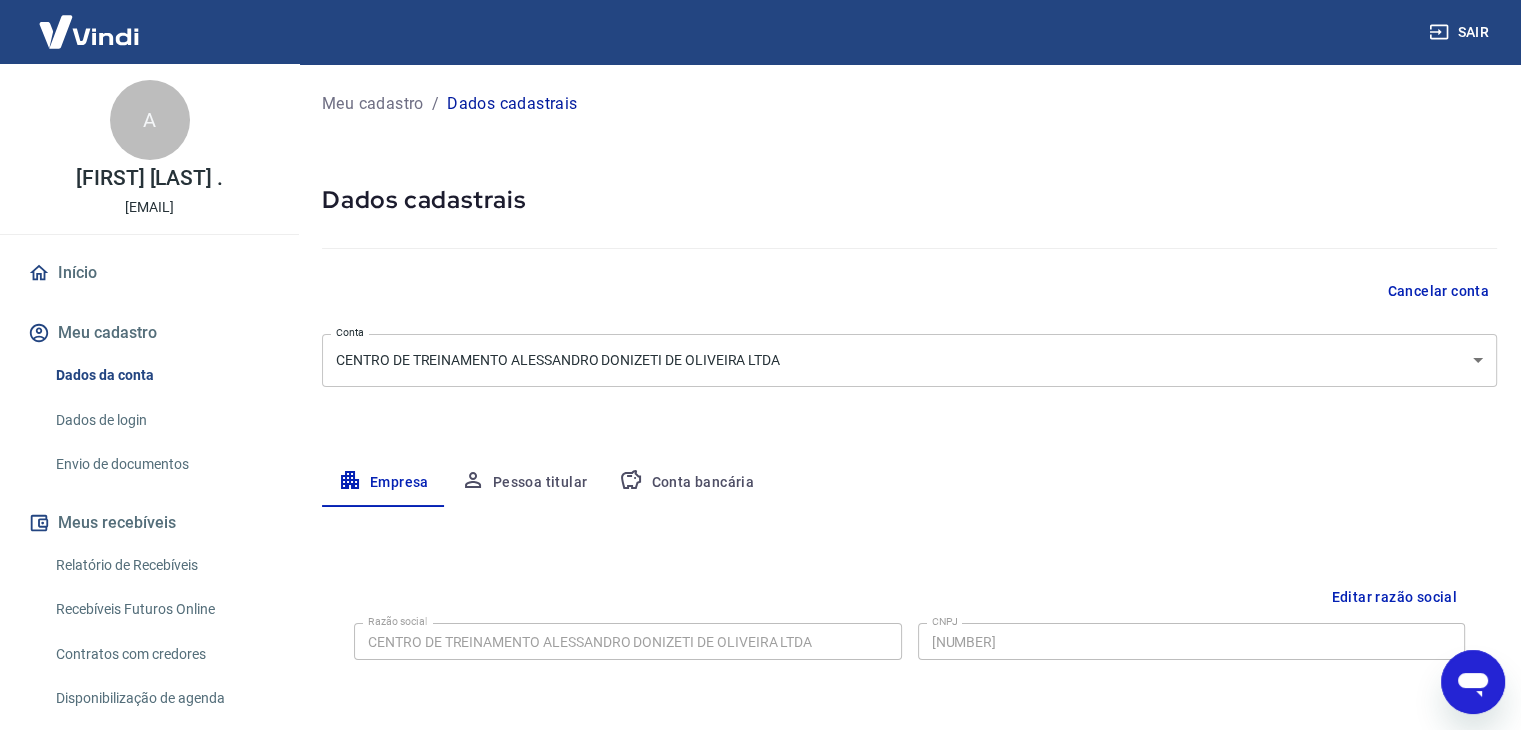 scroll, scrollTop: 0, scrollLeft: 0, axis: both 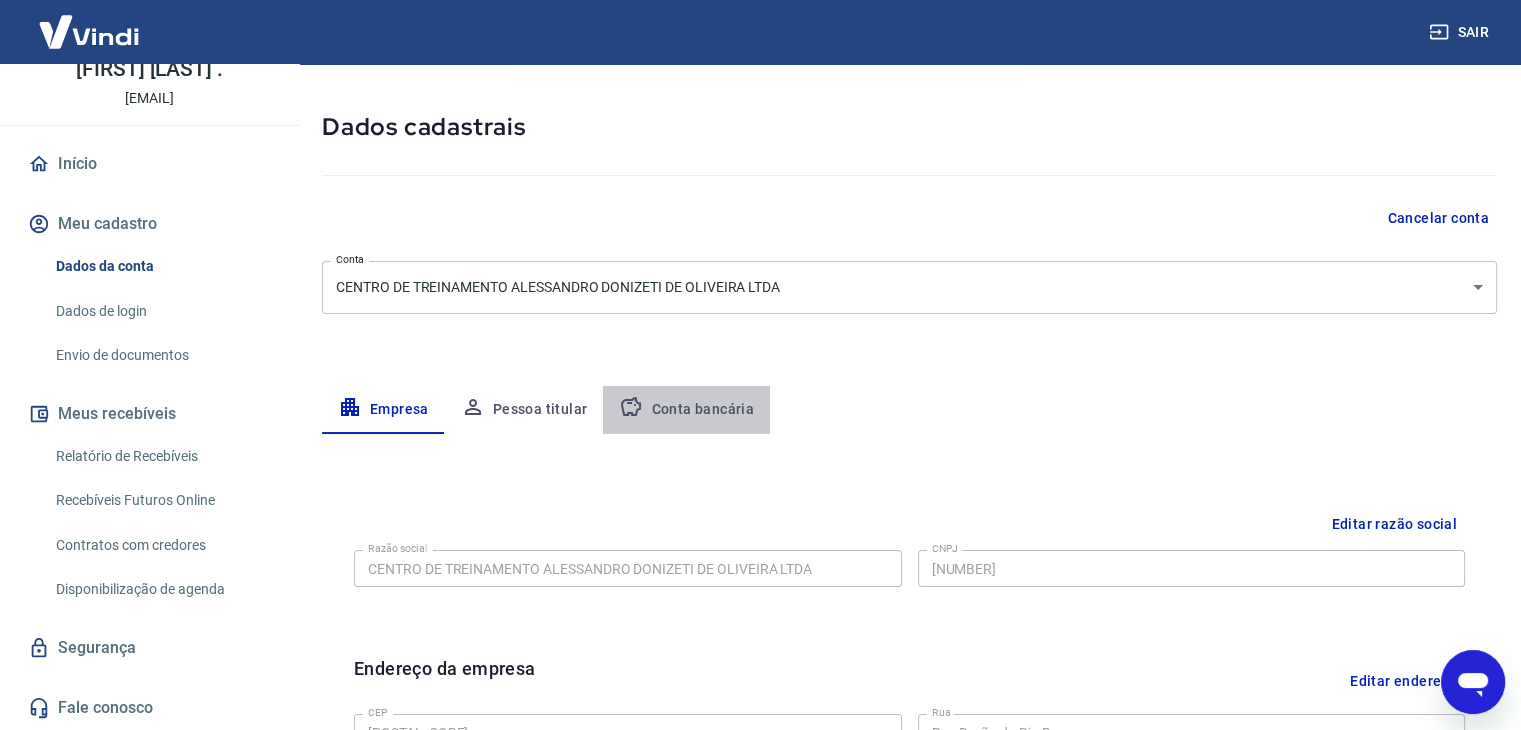 click on "Conta bancária" at bounding box center (686, 410) 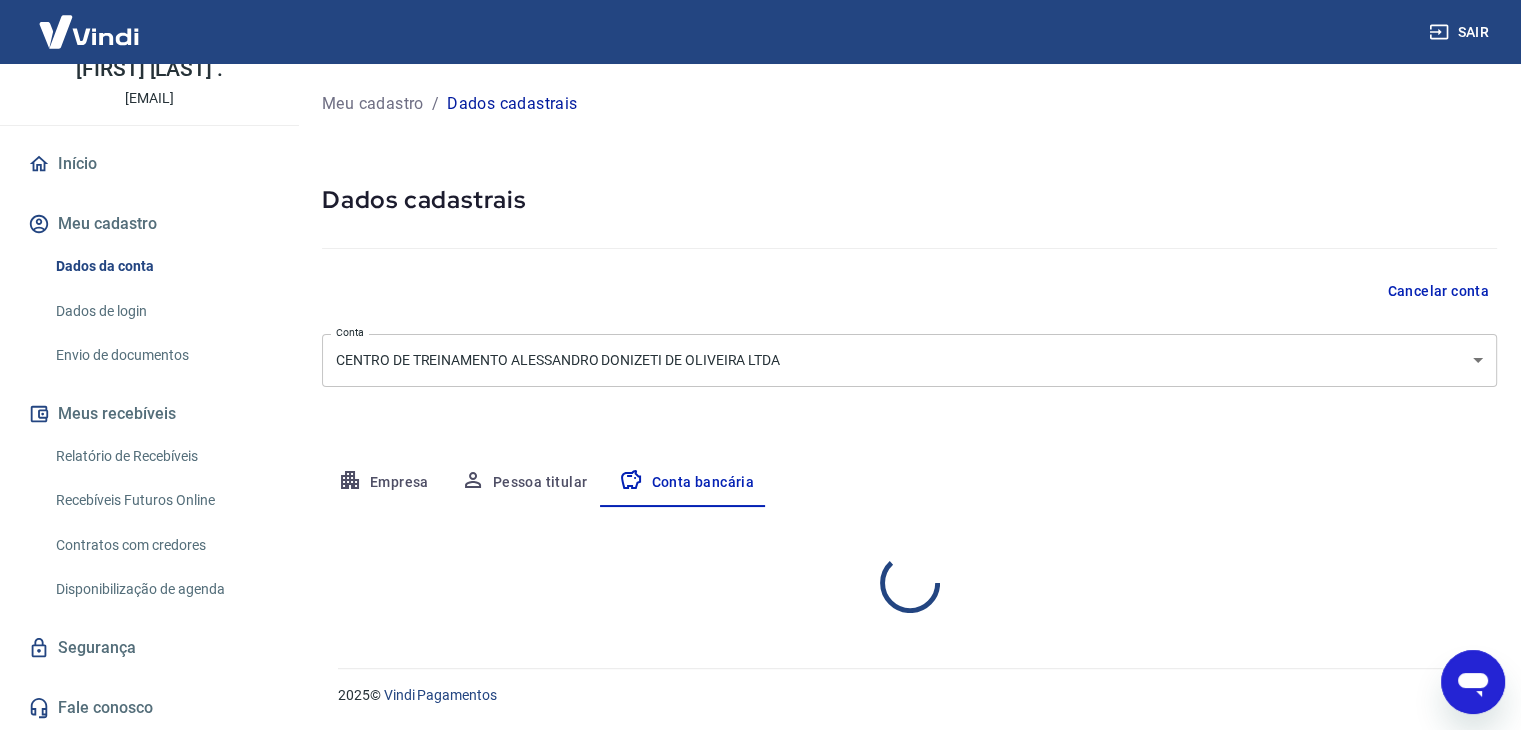 scroll, scrollTop: 0, scrollLeft: 0, axis: both 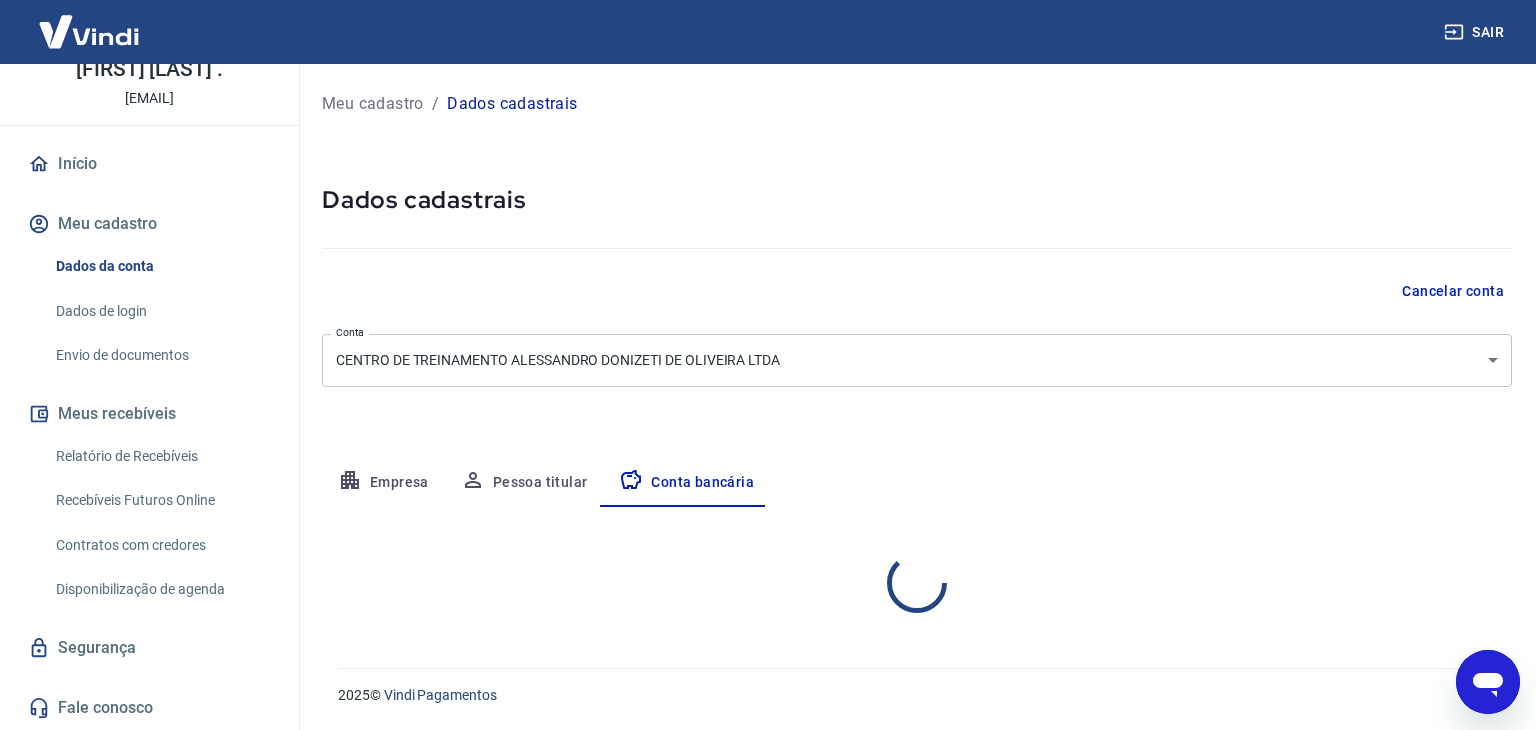 select on "1" 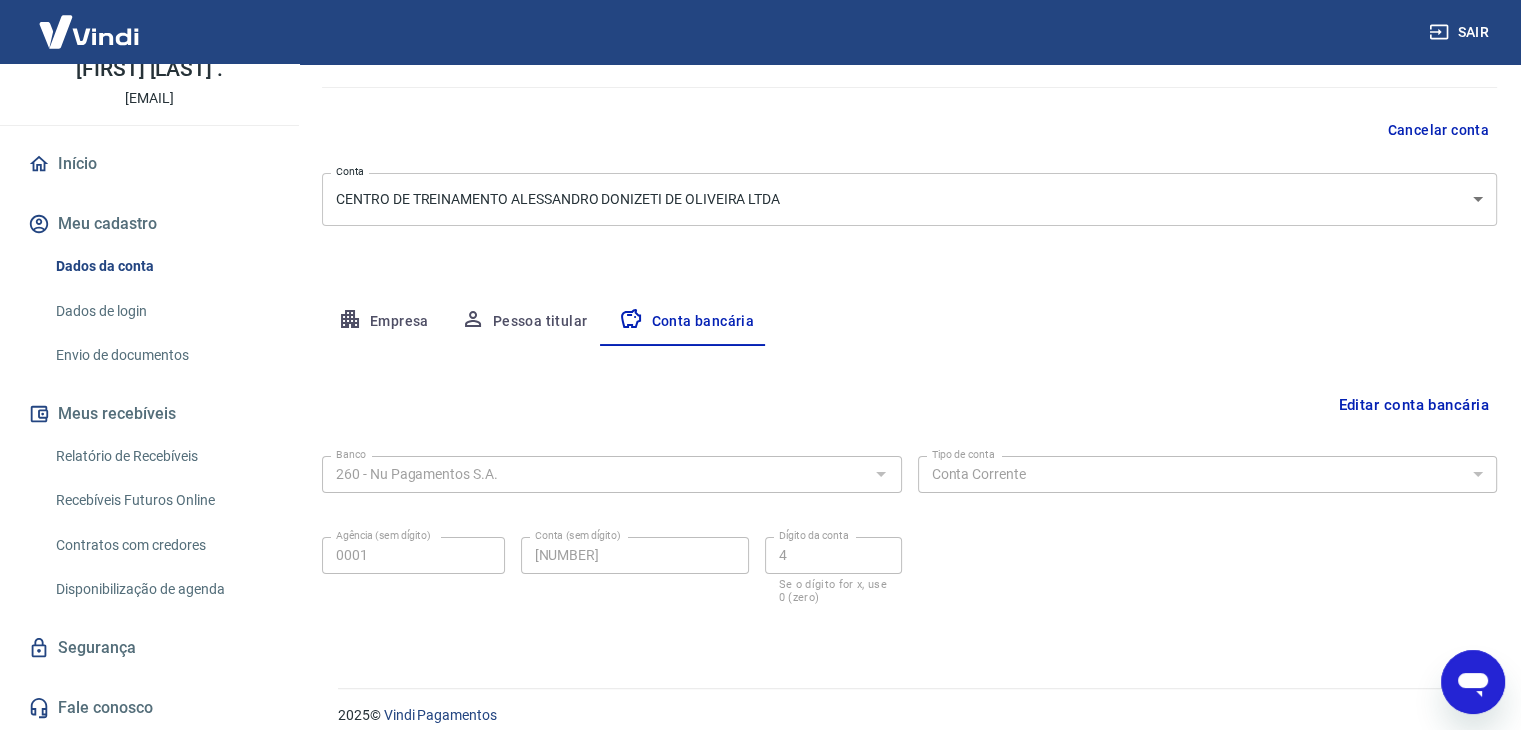 scroll, scrollTop: 180, scrollLeft: 0, axis: vertical 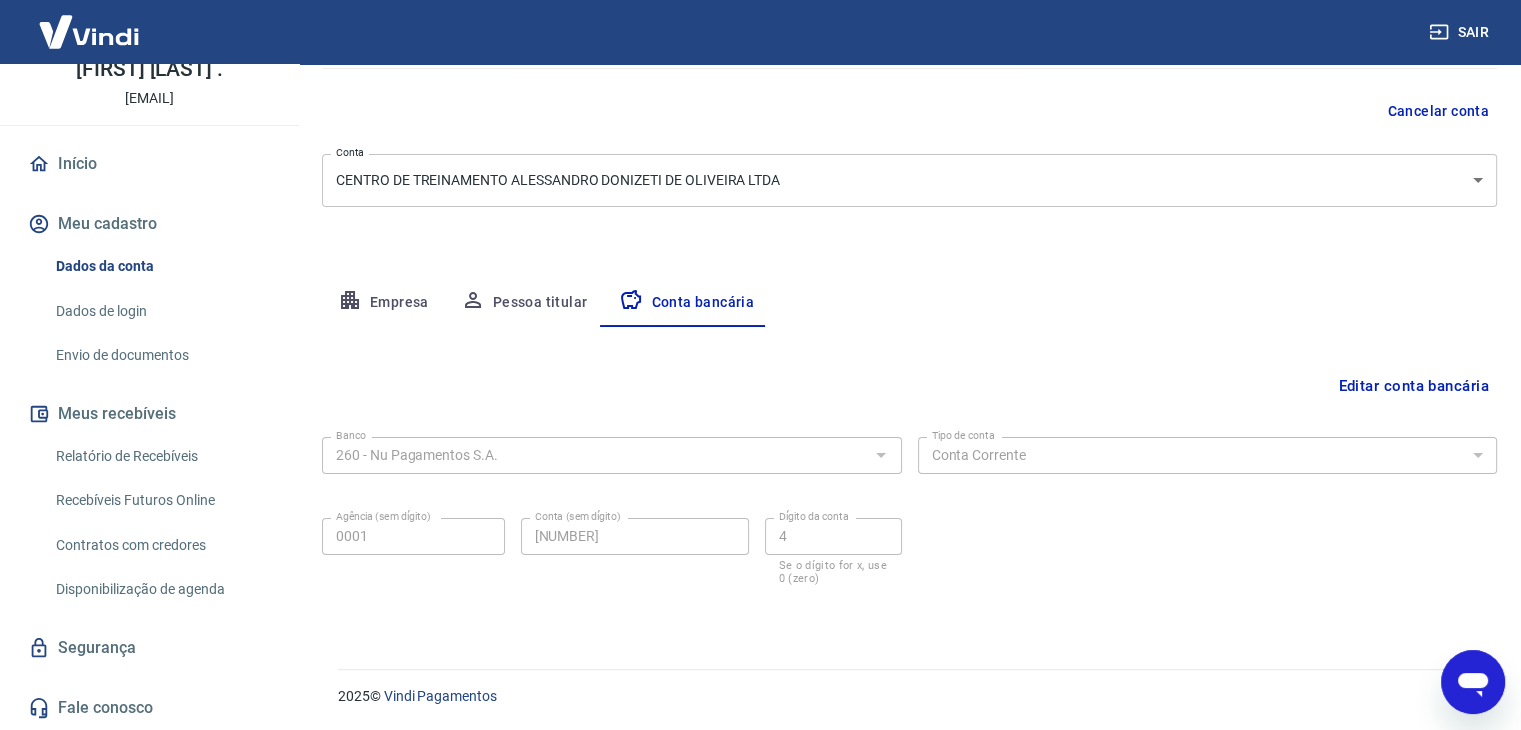click on "Início" at bounding box center (149, 164) 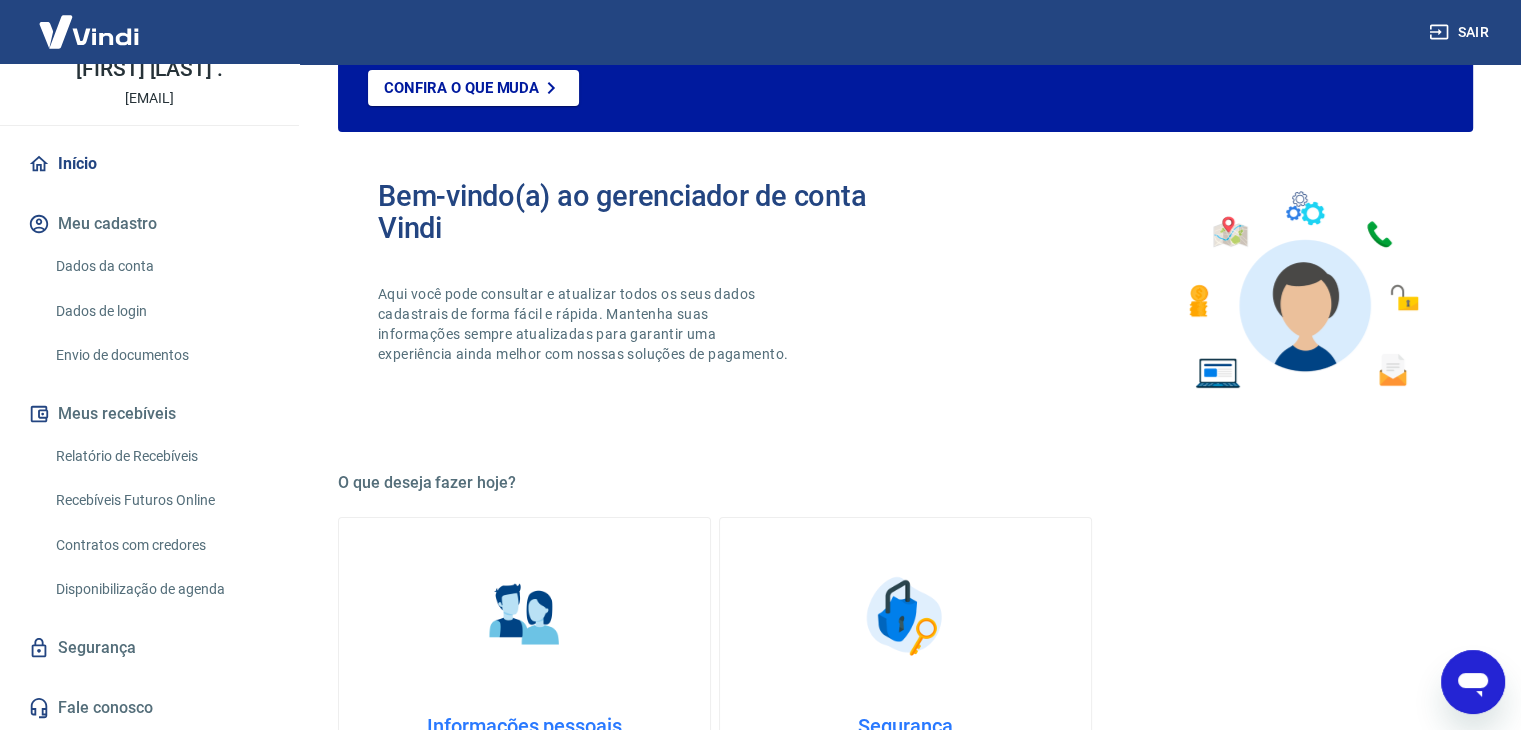 scroll, scrollTop: 1056, scrollLeft: 0, axis: vertical 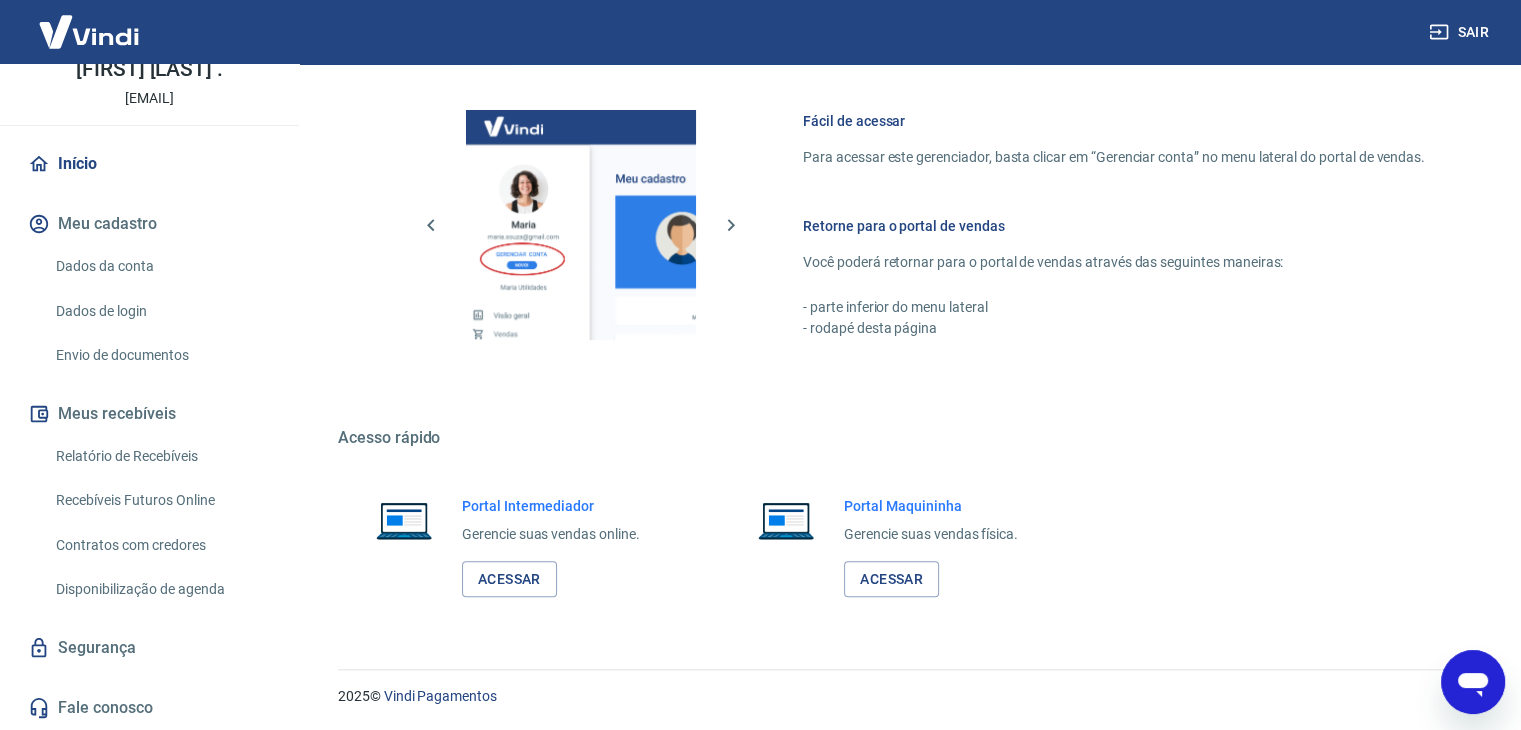 click on "Relatório de Recebíveis" at bounding box center (161, 456) 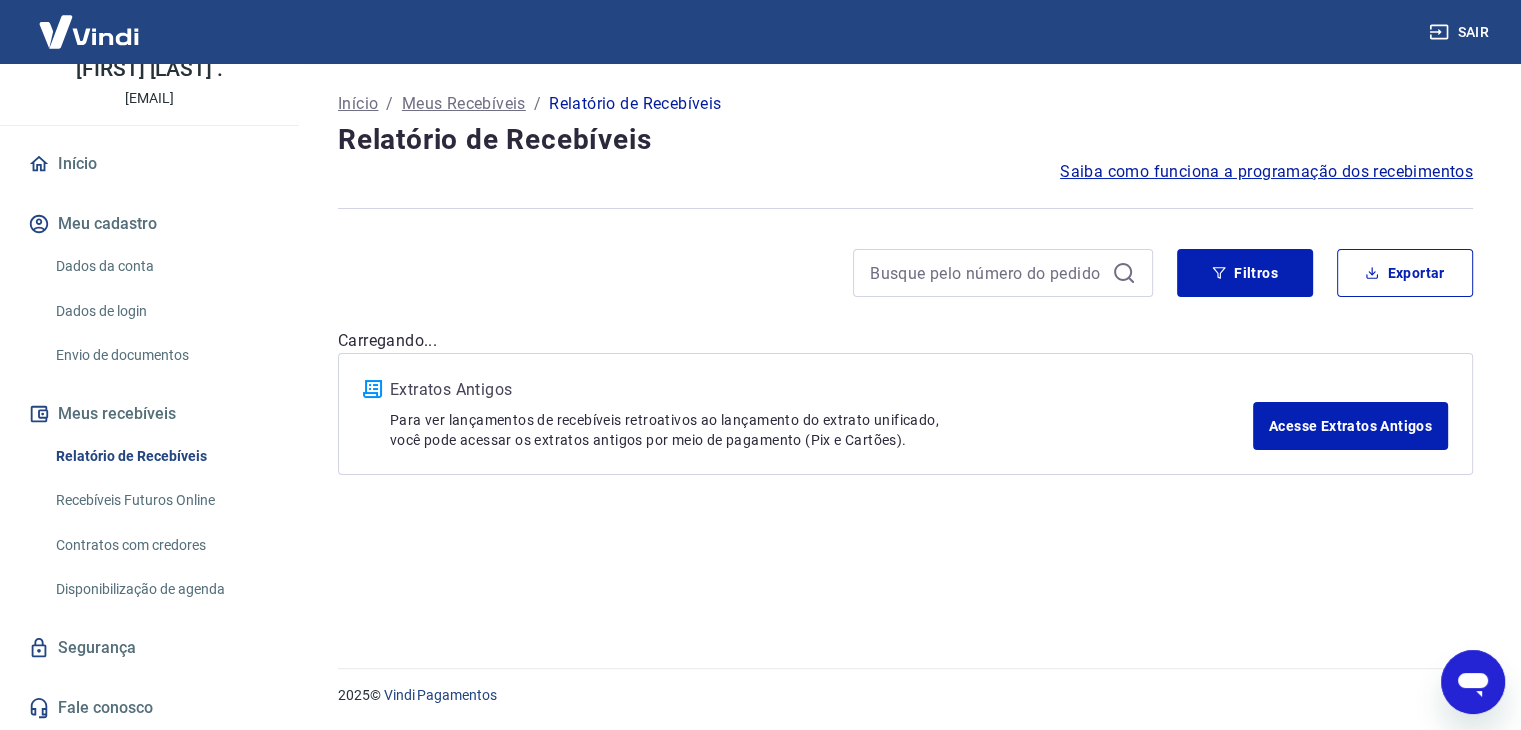 scroll, scrollTop: 0, scrollLeft: 0, axis: both 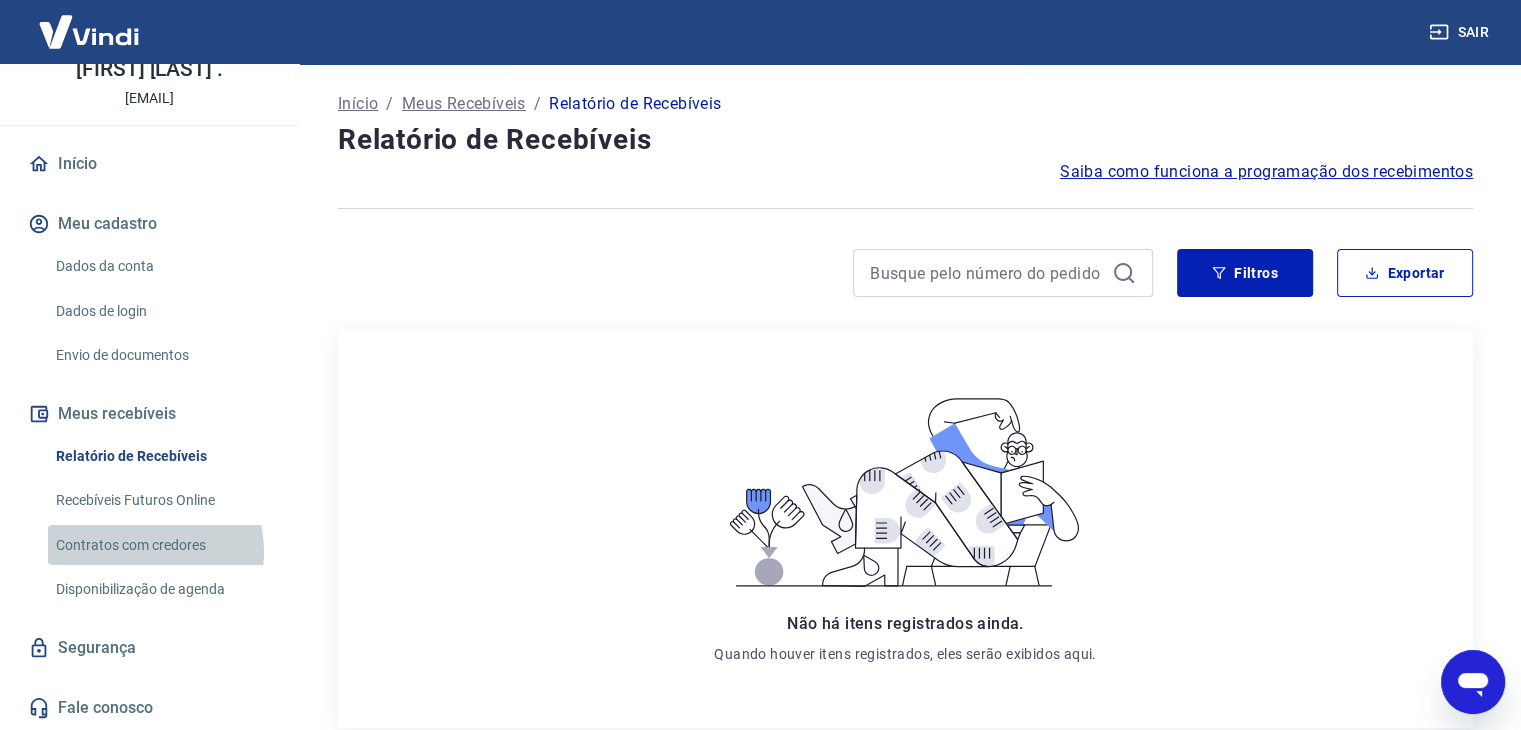 click on "Contratos com credores" at bounding box center (161, 545) 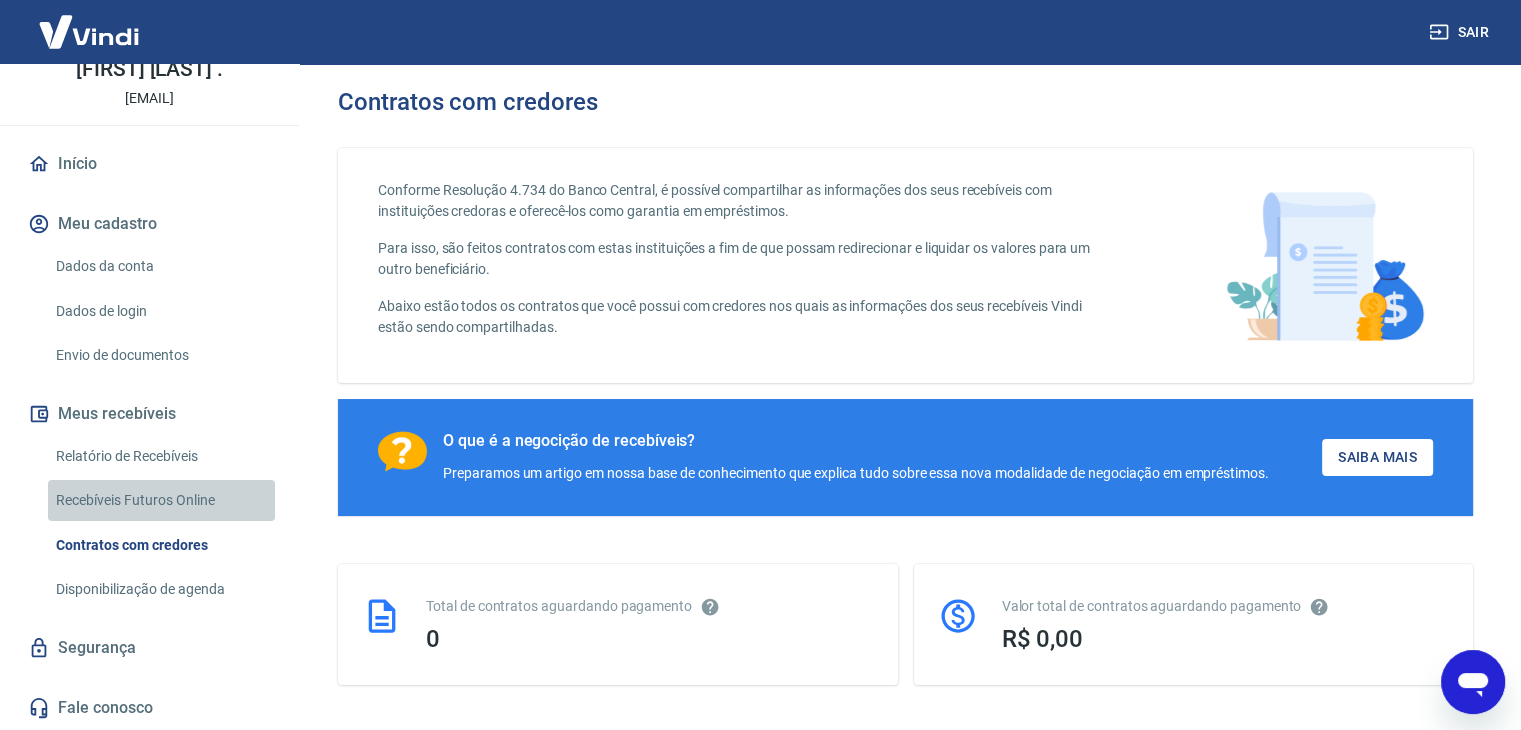 click on "Recebíveis Futuros Online" at bounding box center [161, 500] 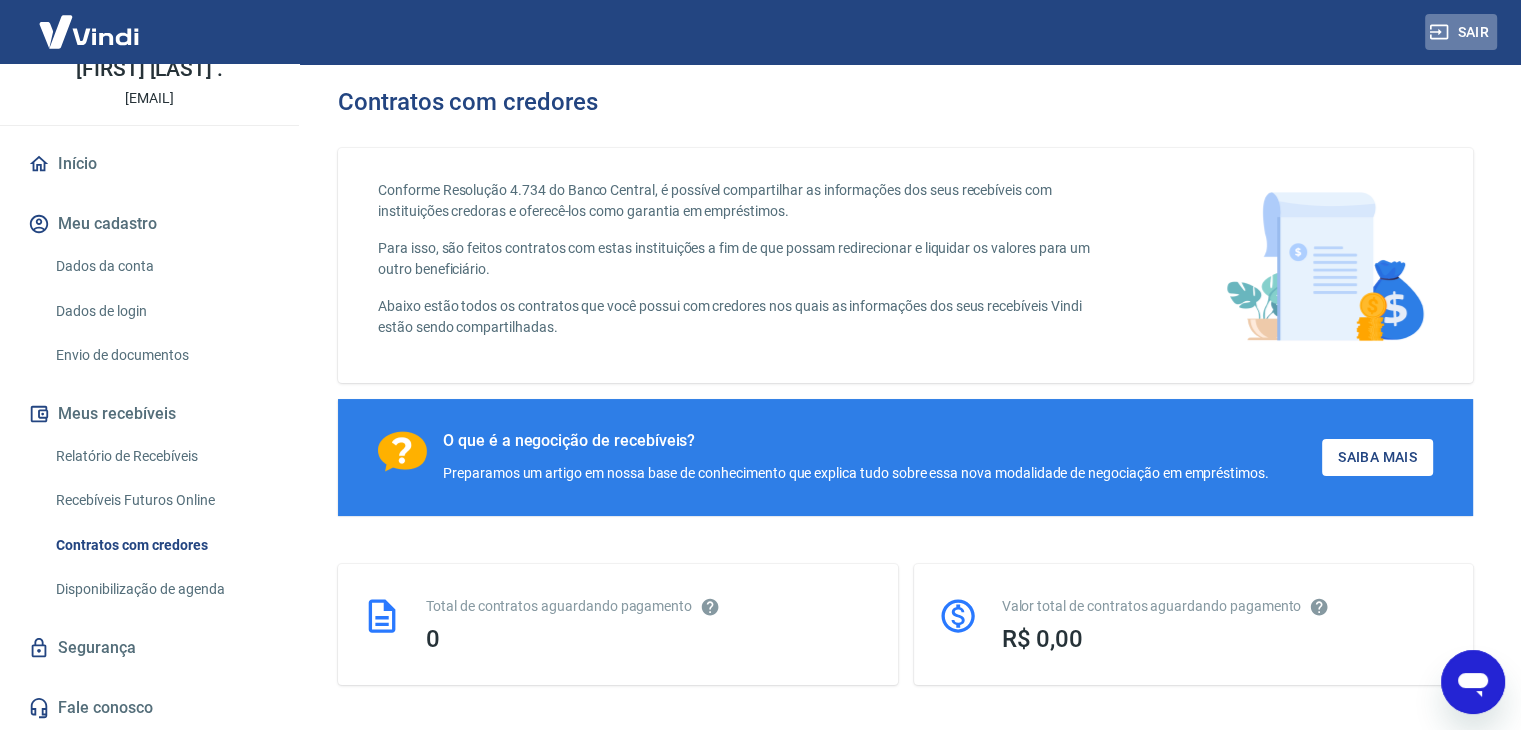 click on "Sair" at bounding box center [1461, 32] 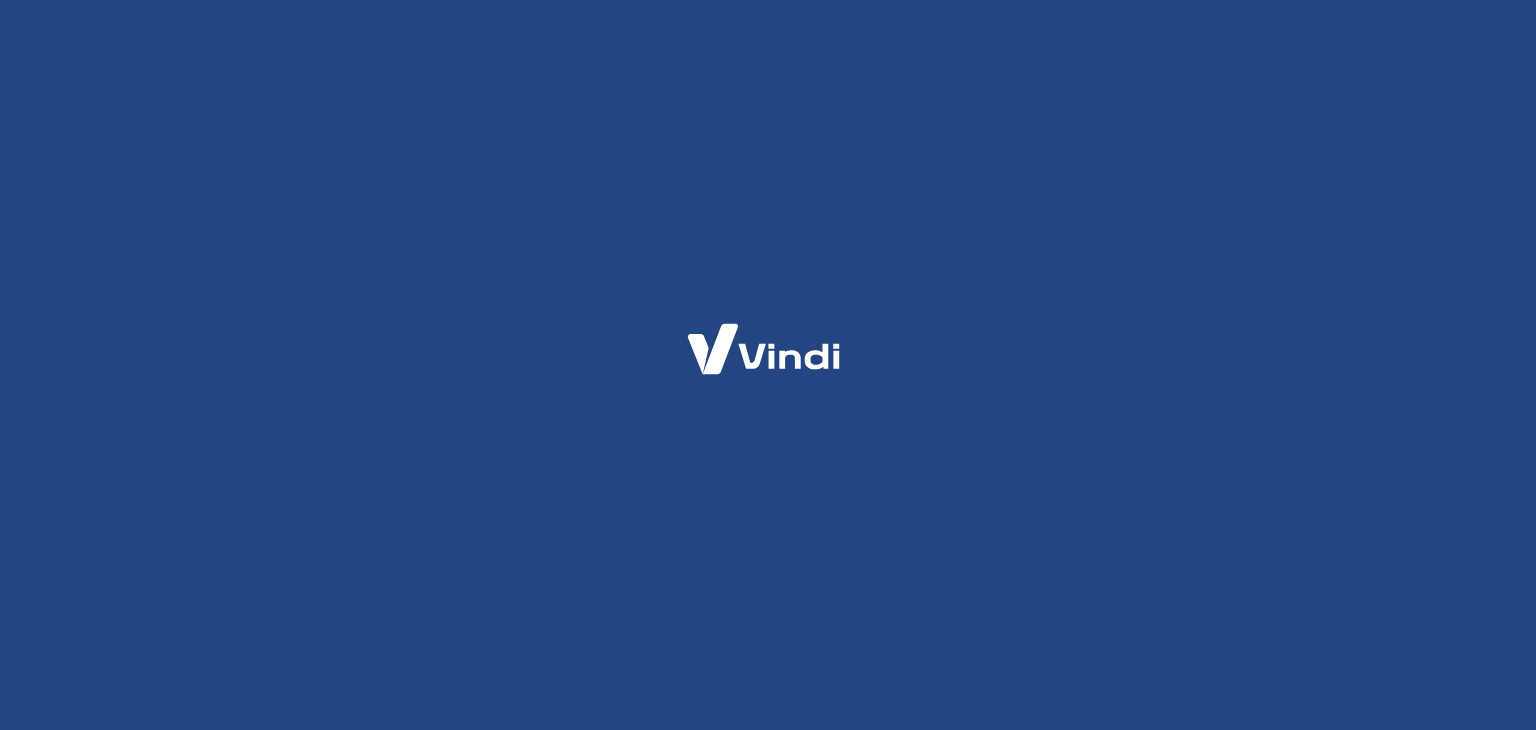 scroll, scrollTop: 0, scrollLeft: 0, axis: both 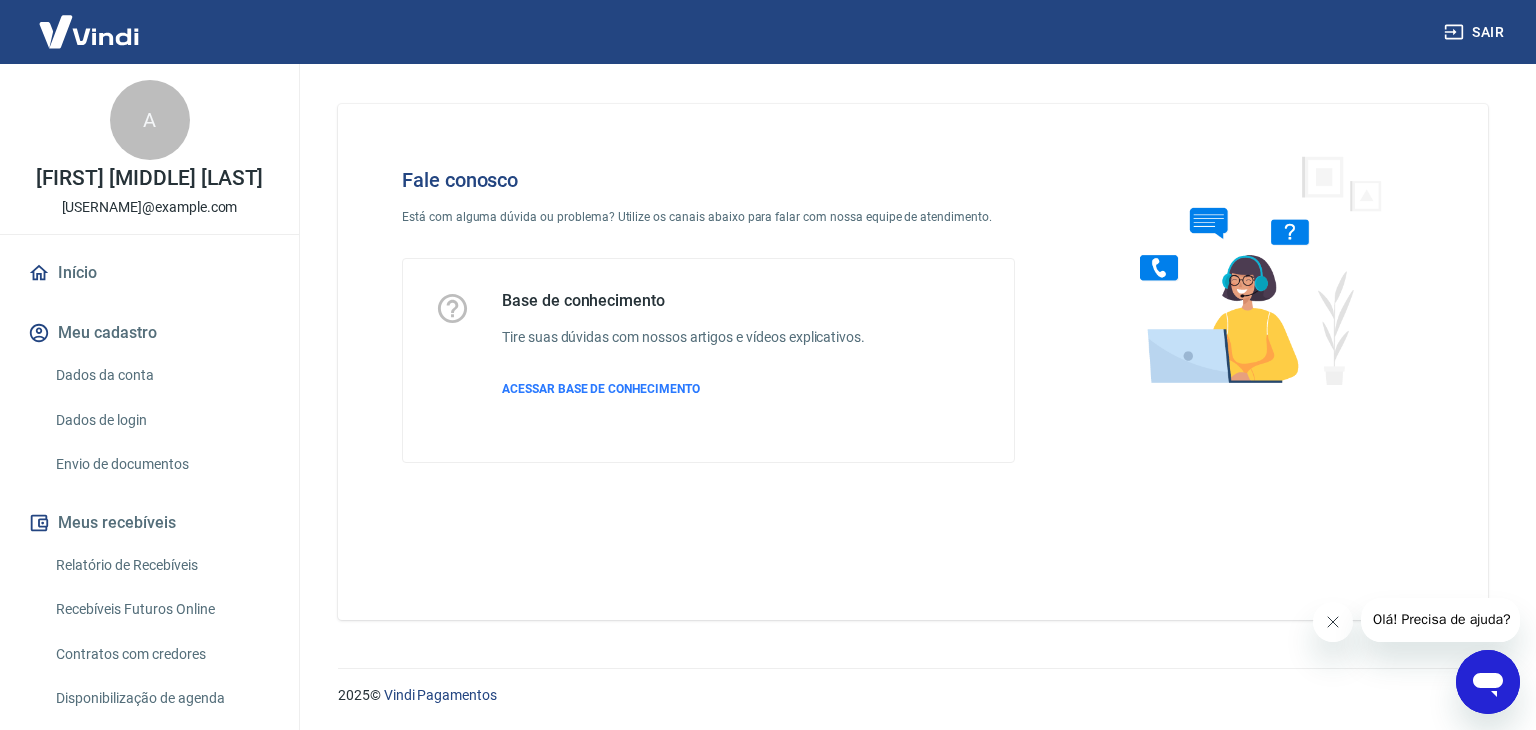 click on "Sair" at bounding box center [1476, 32] 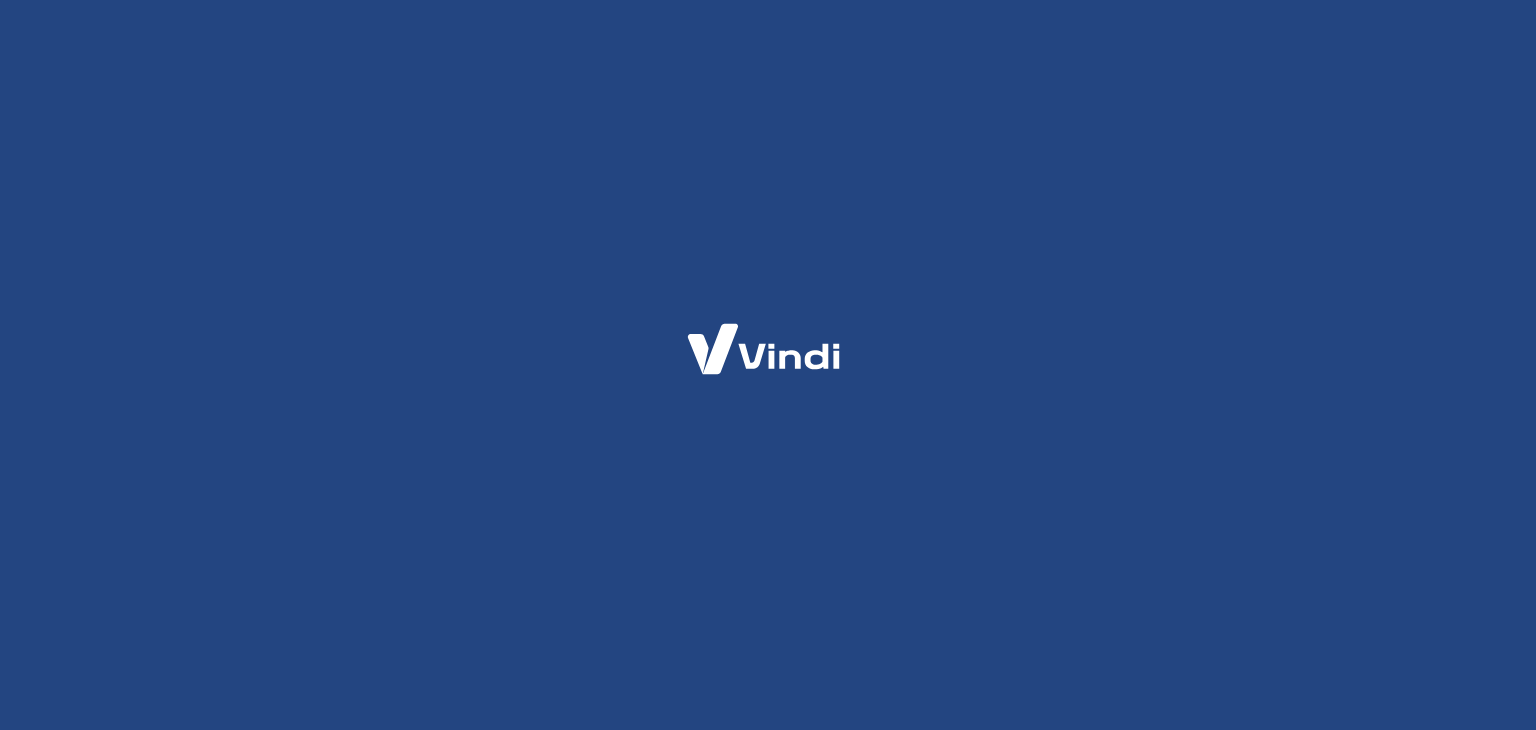 scroll, scrollTop: 0, scrollLeft: 0, axis: both 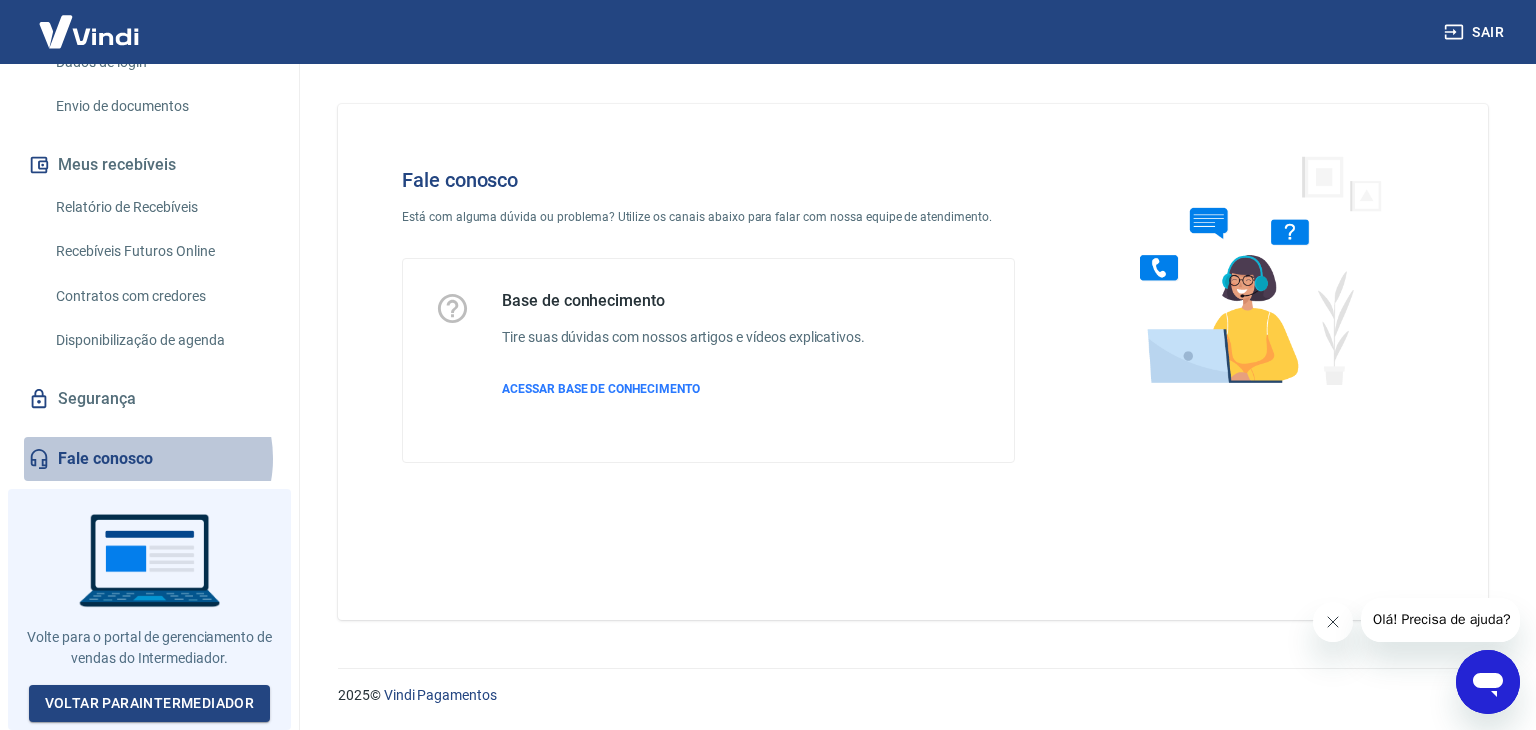 click on "Fale conosco" at bounding box center [149, 459] 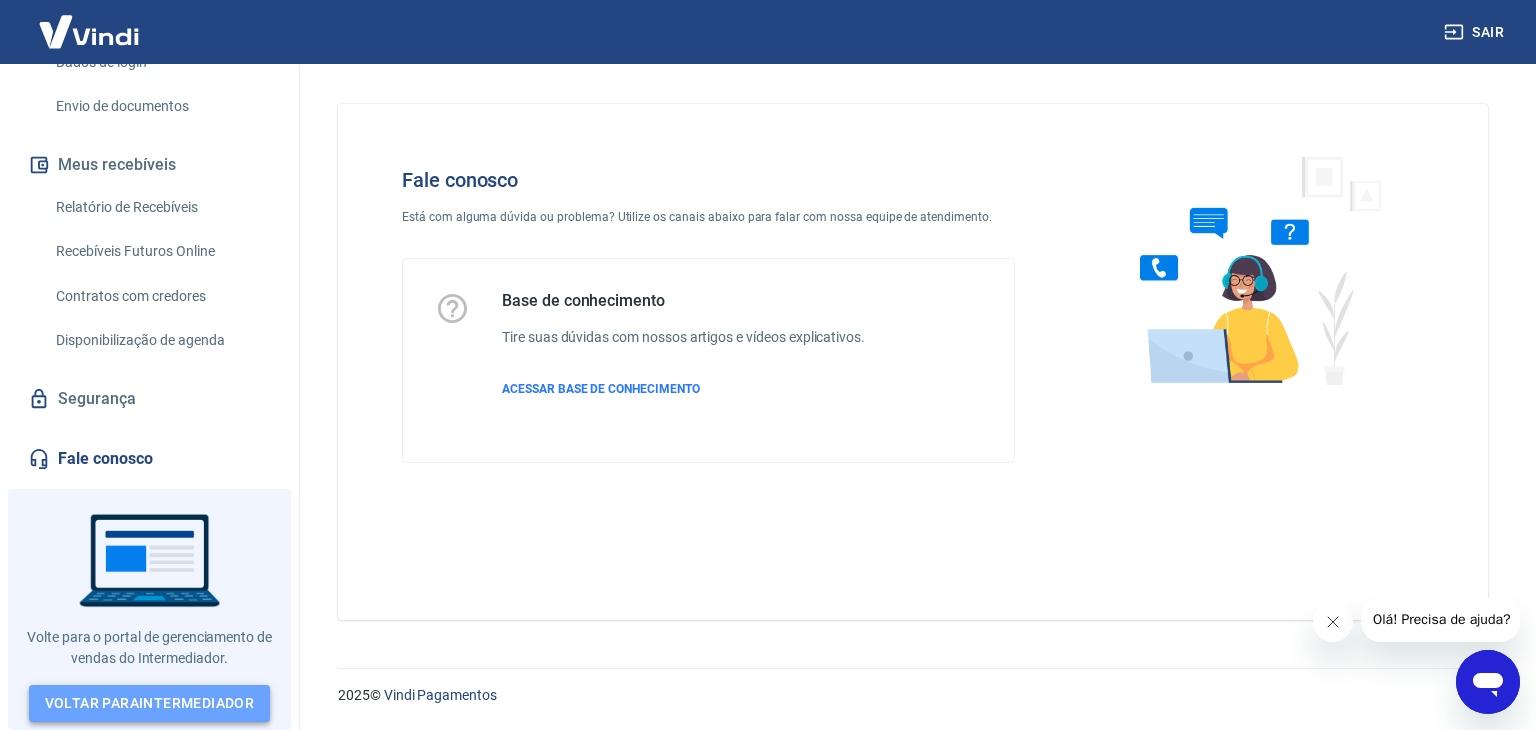 click on "Voltar para  Intermediador" at bounding box center [150, 703] 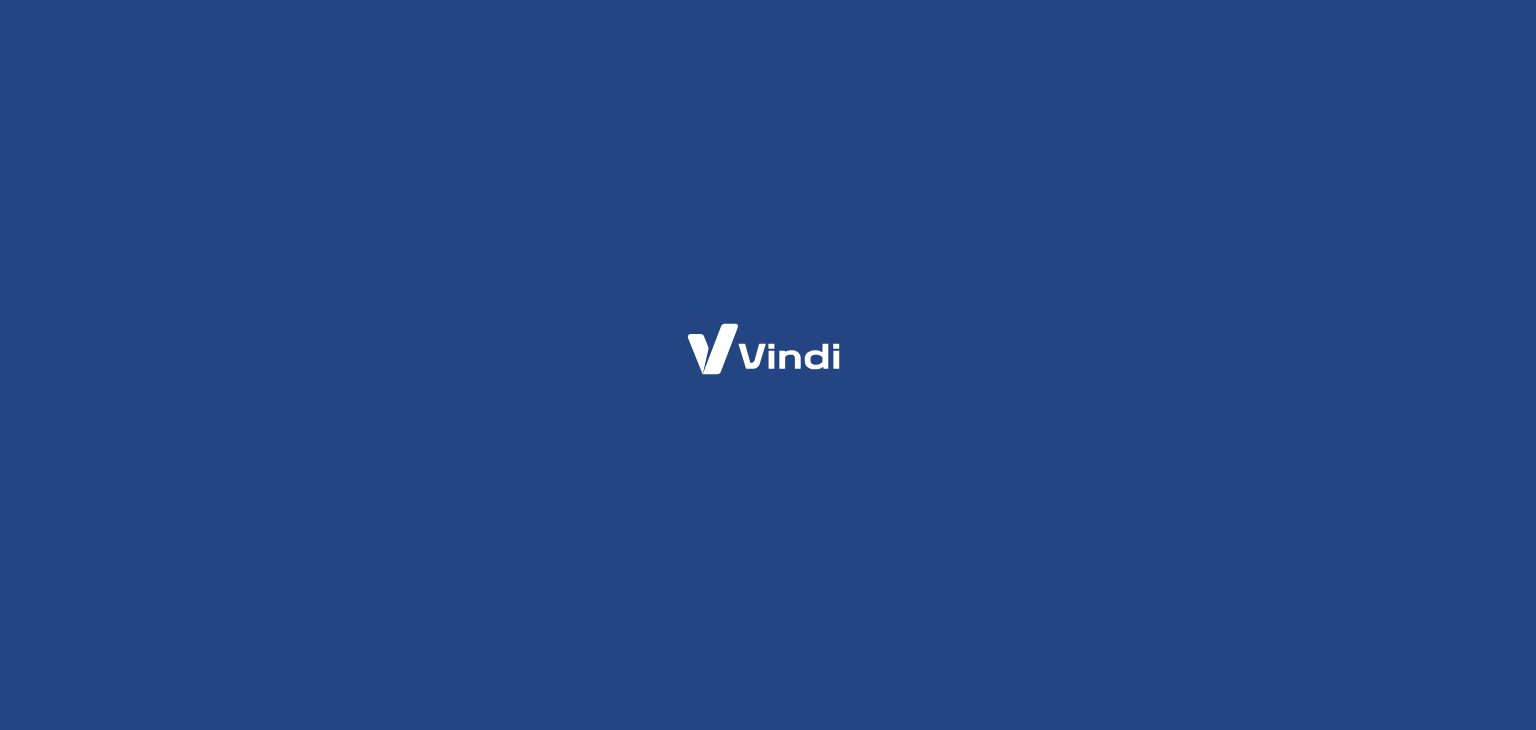 scroll, scrollTop: 0, scrollLeft: 0, axis: both 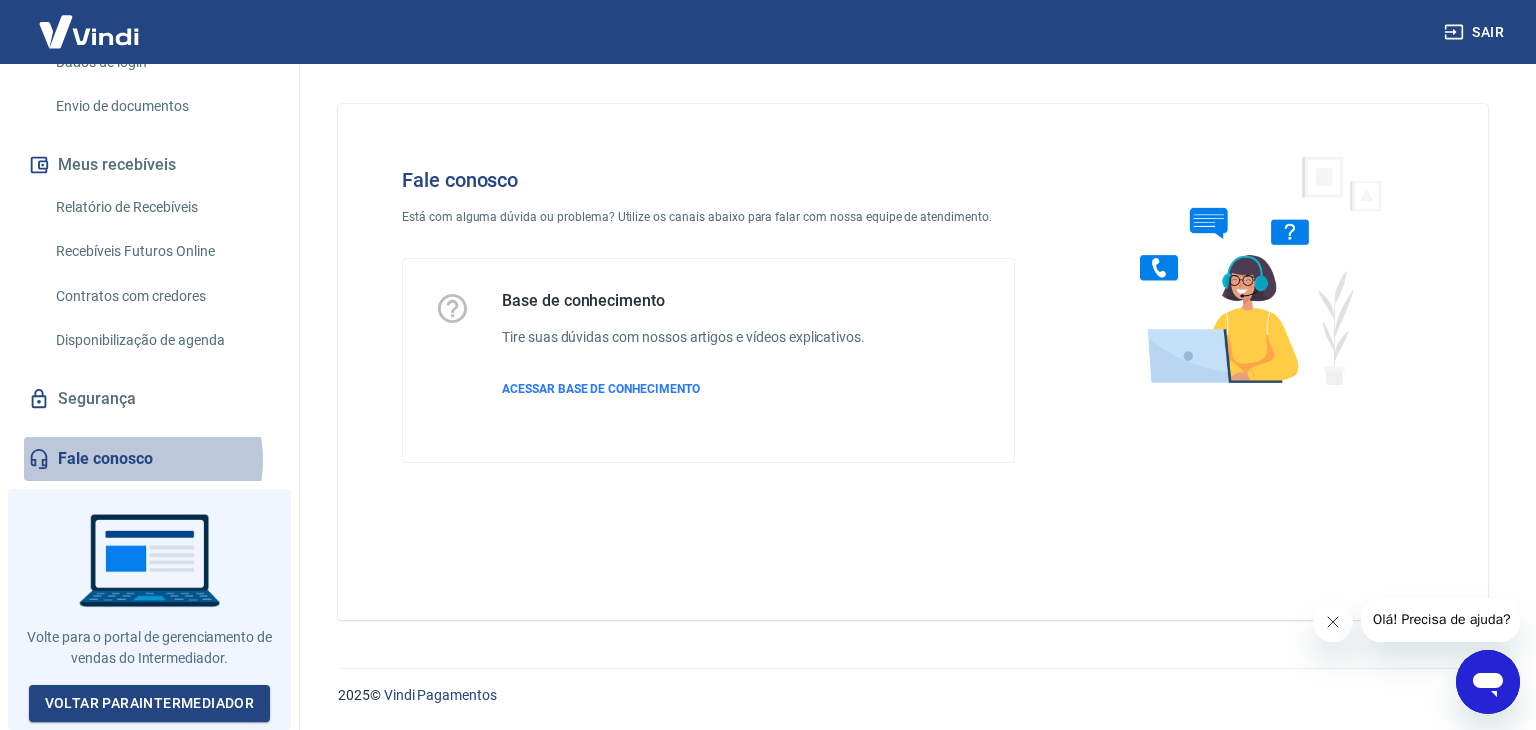 click on "Fale conosco" at bounding box center [149, 459] 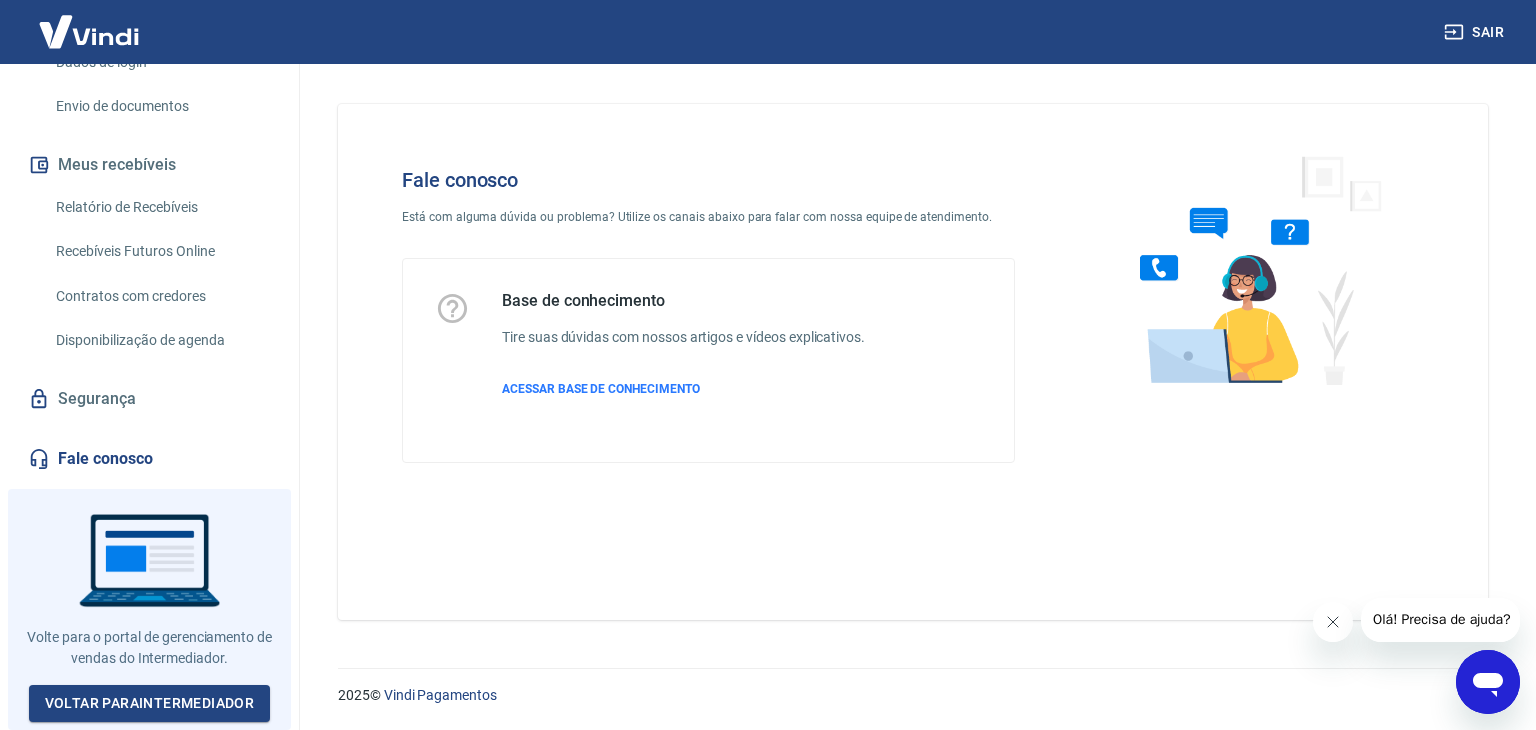 scroll, scrollTop: 0, scrollLeft: 0, axis: both 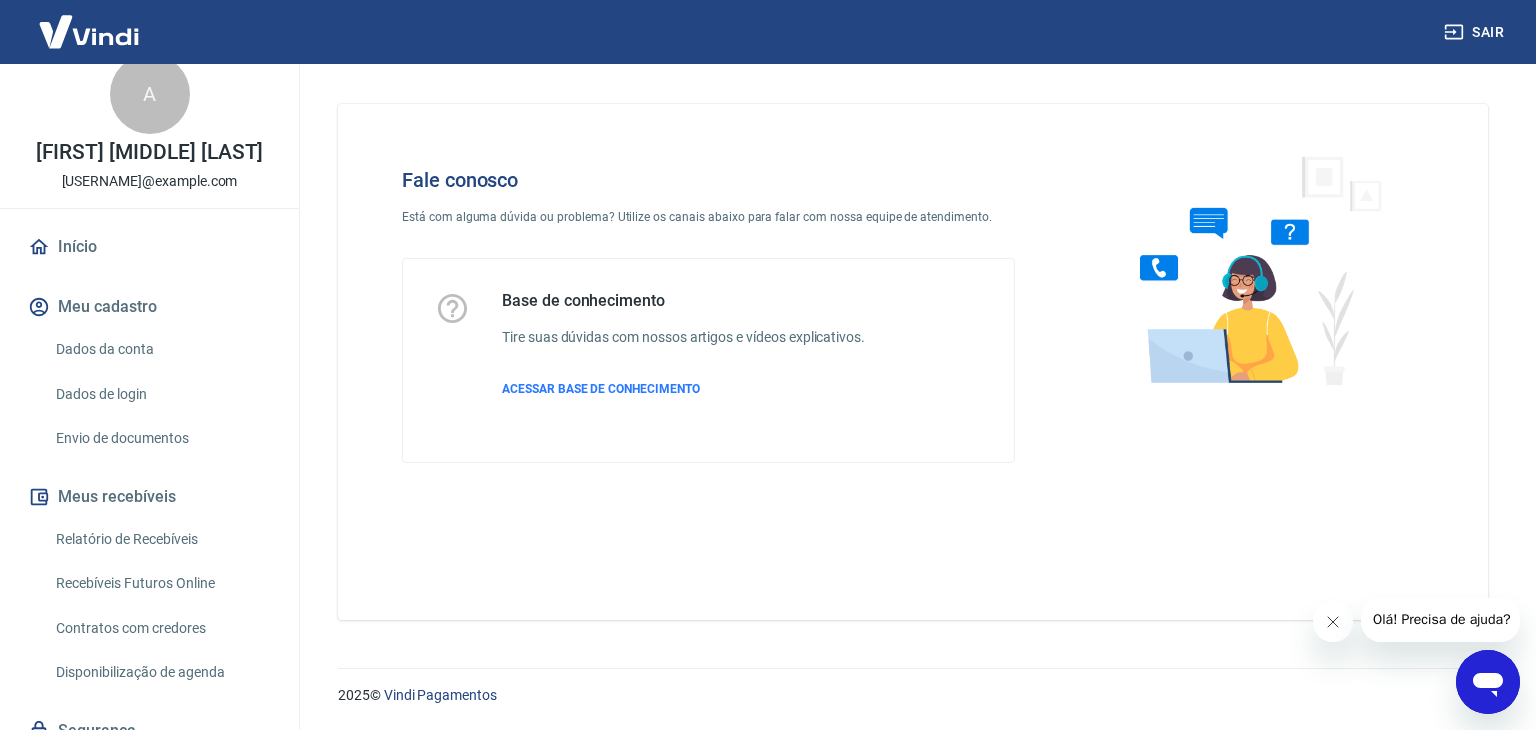 click on "Envio de documentos" at bounding box center [161, 438] 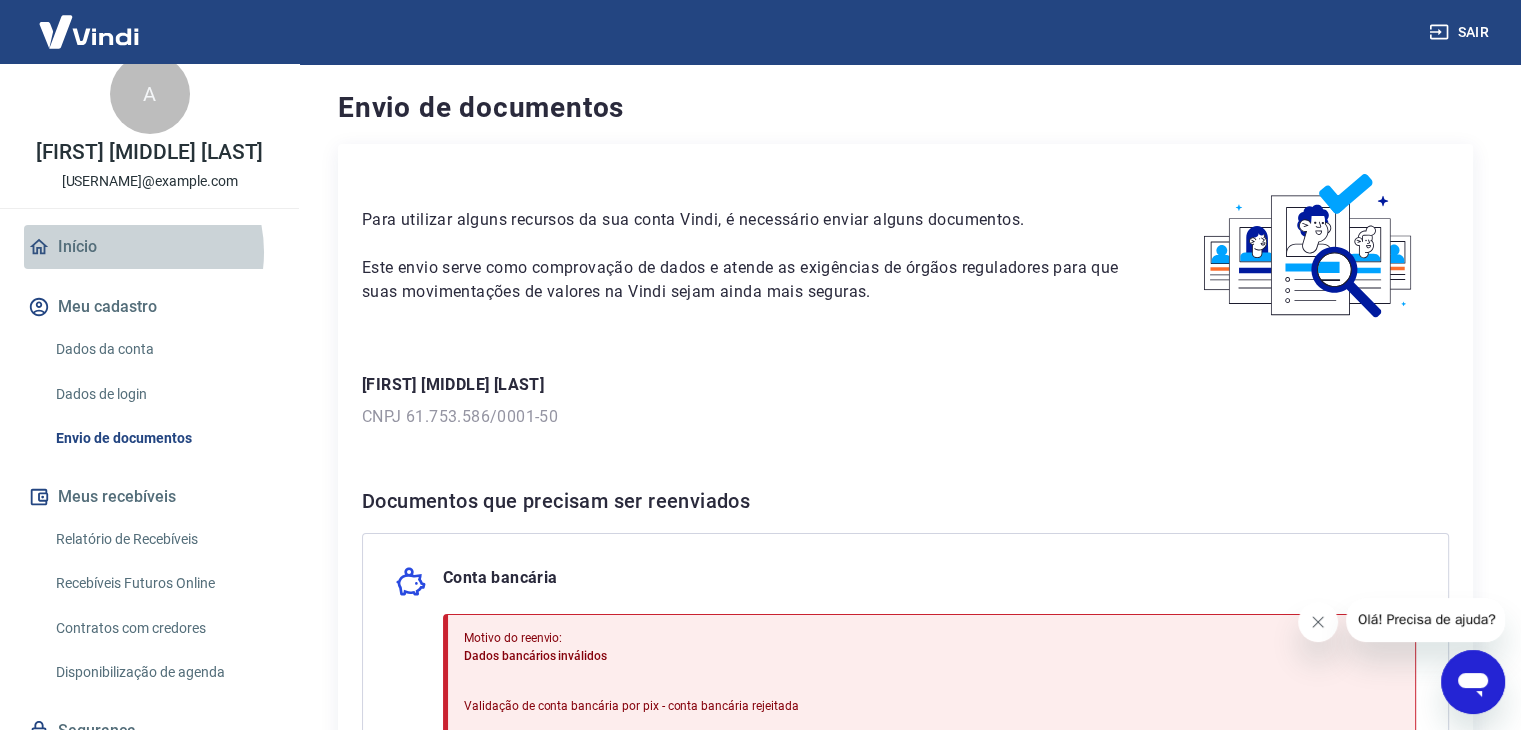 click on "Início" at bounding box center (149, 247) 